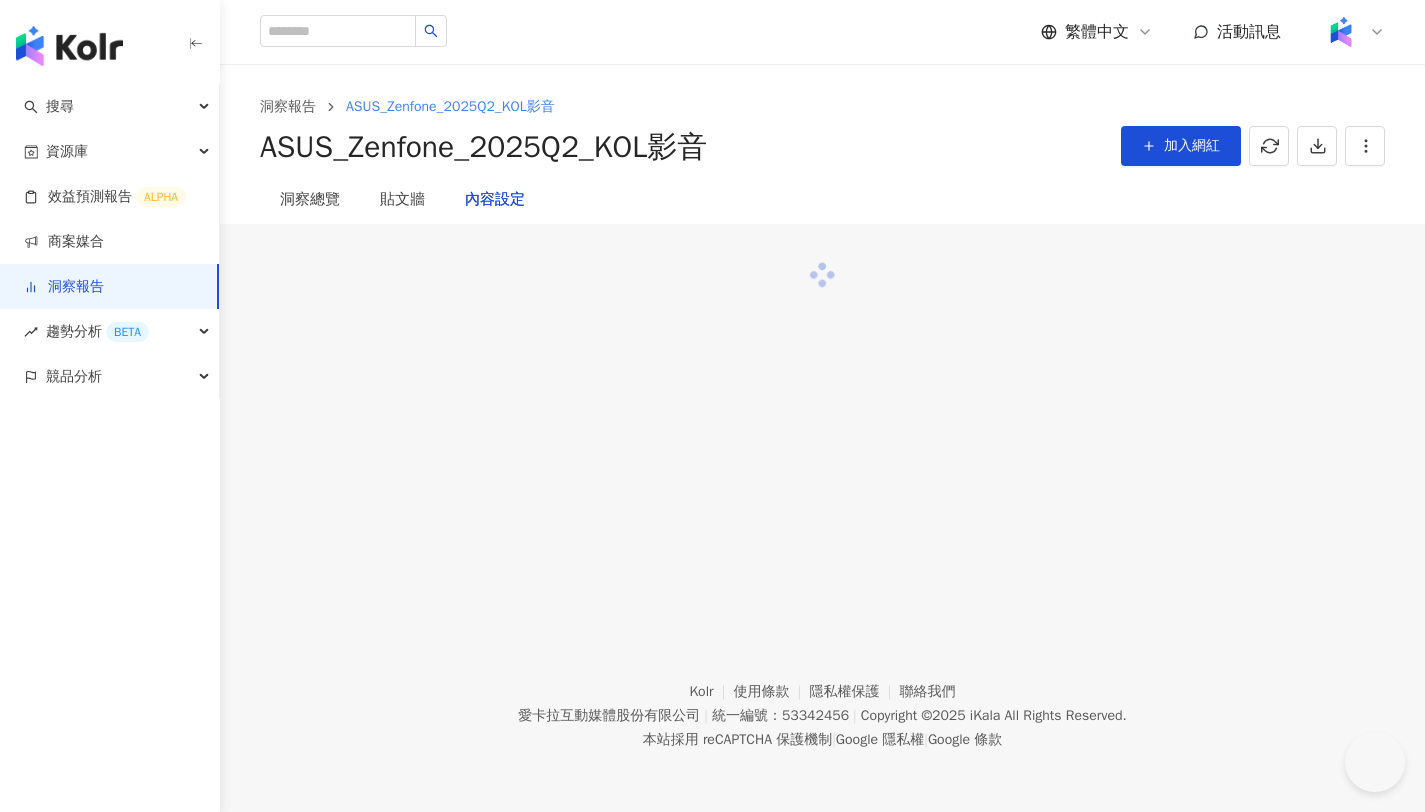 scroll, scrollTop: 0, scrollLeft: 0, axis: both 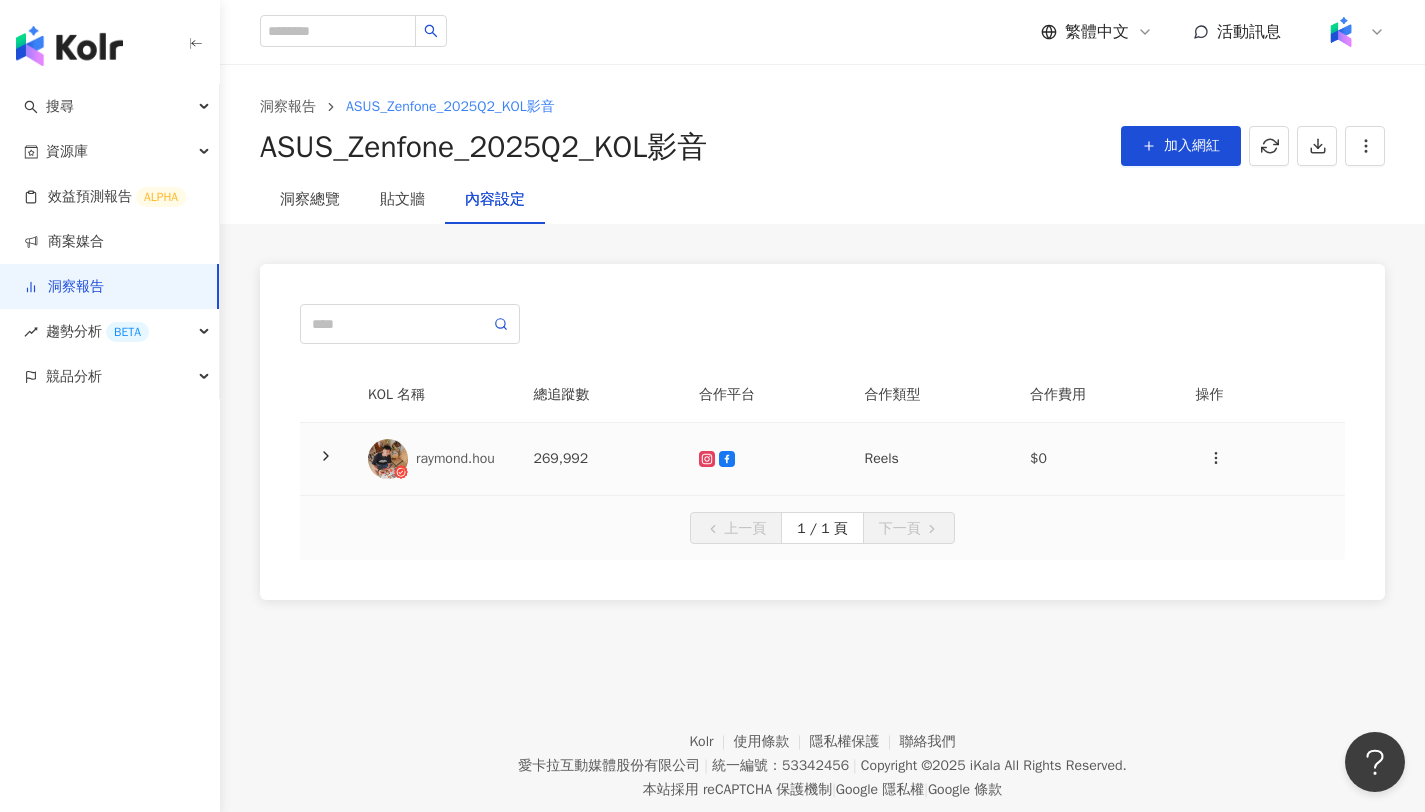click at bounding box center [766, 459] 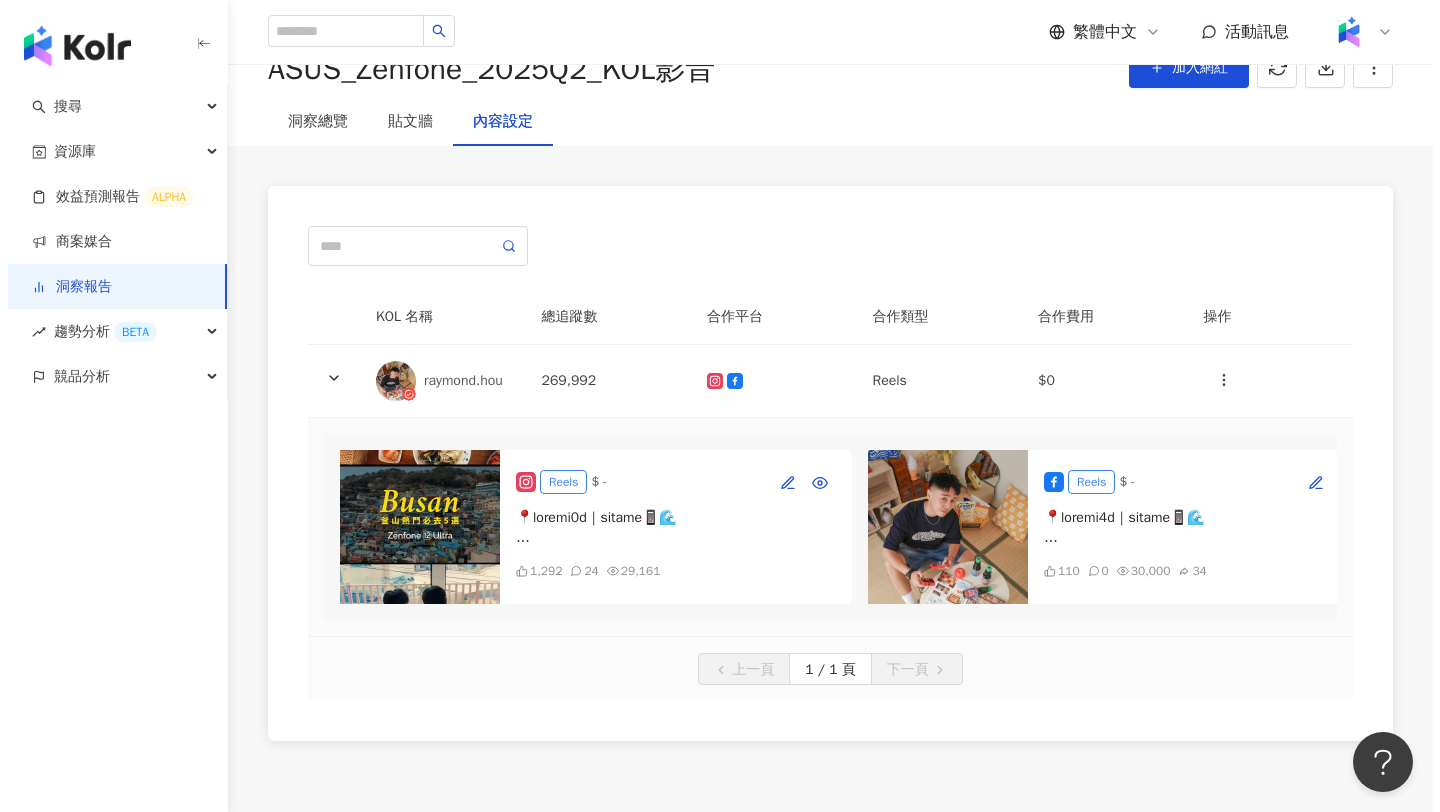 scroll, scrollTop: 97, scrollLeft: 0, axis: vertical 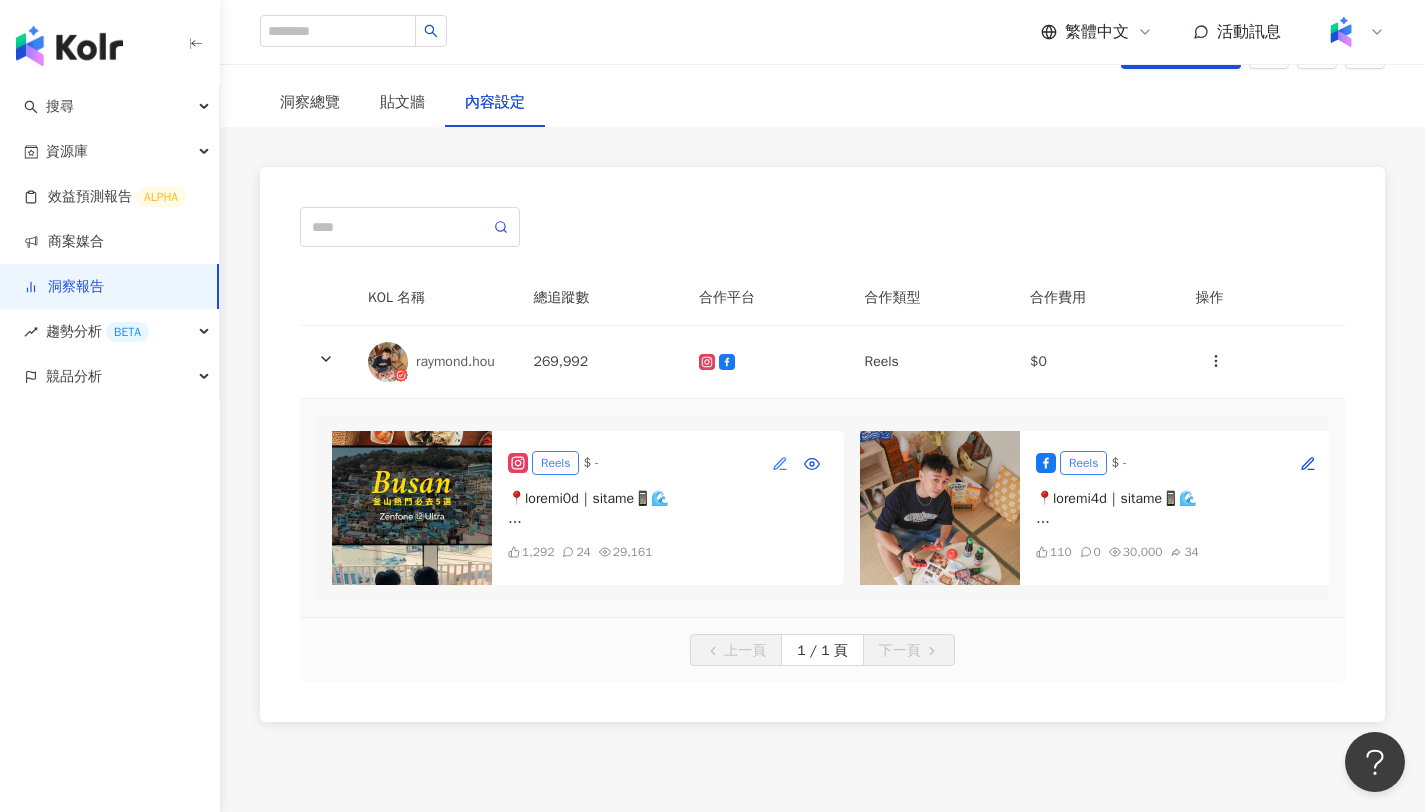 click 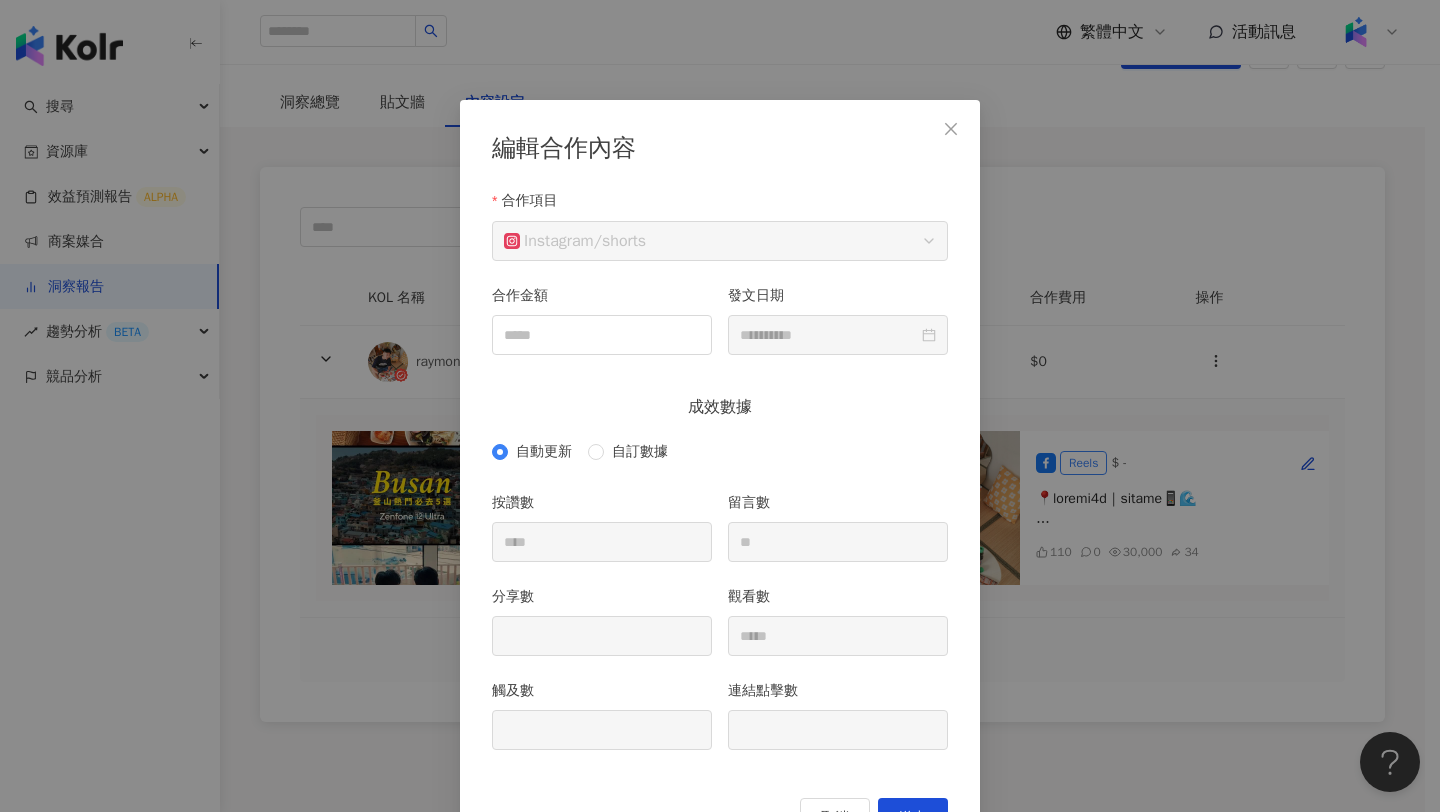 scroll, scrollTop: 49, scrollLeft: 0, axis: vertical 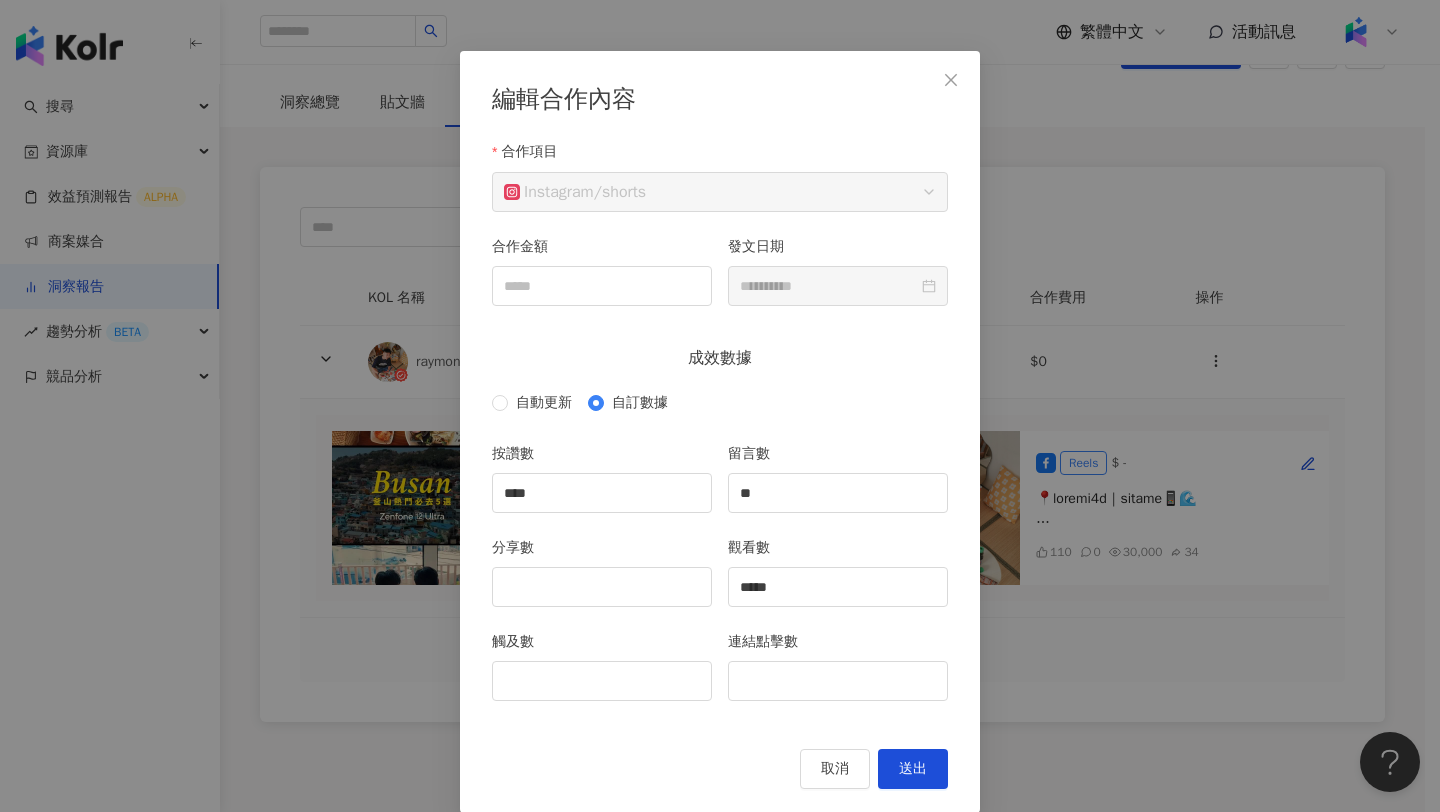 click on "觸及數" at bounding box center (602, 678) 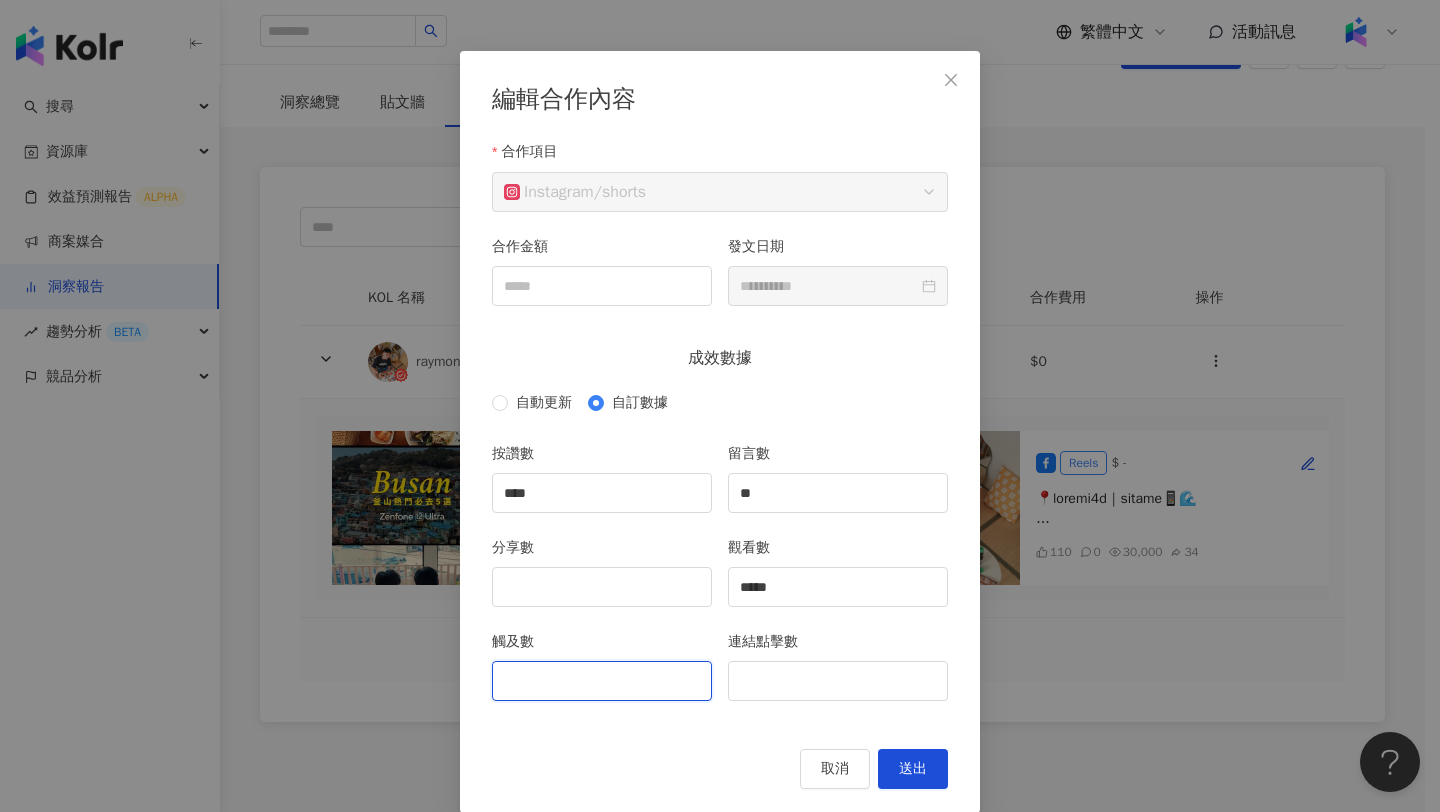 click on "觸及數" at bounding box center (602, 681) 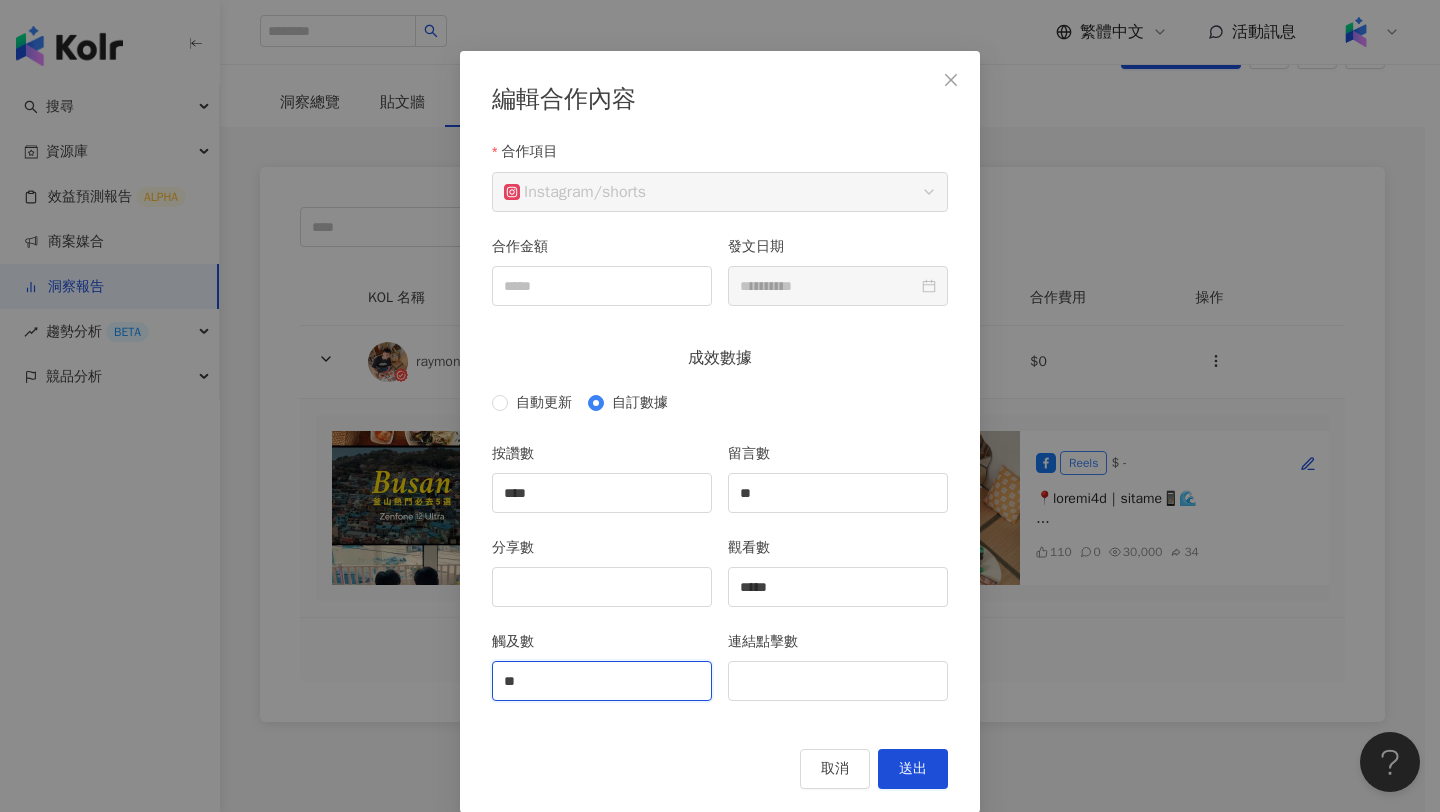 type on "*" 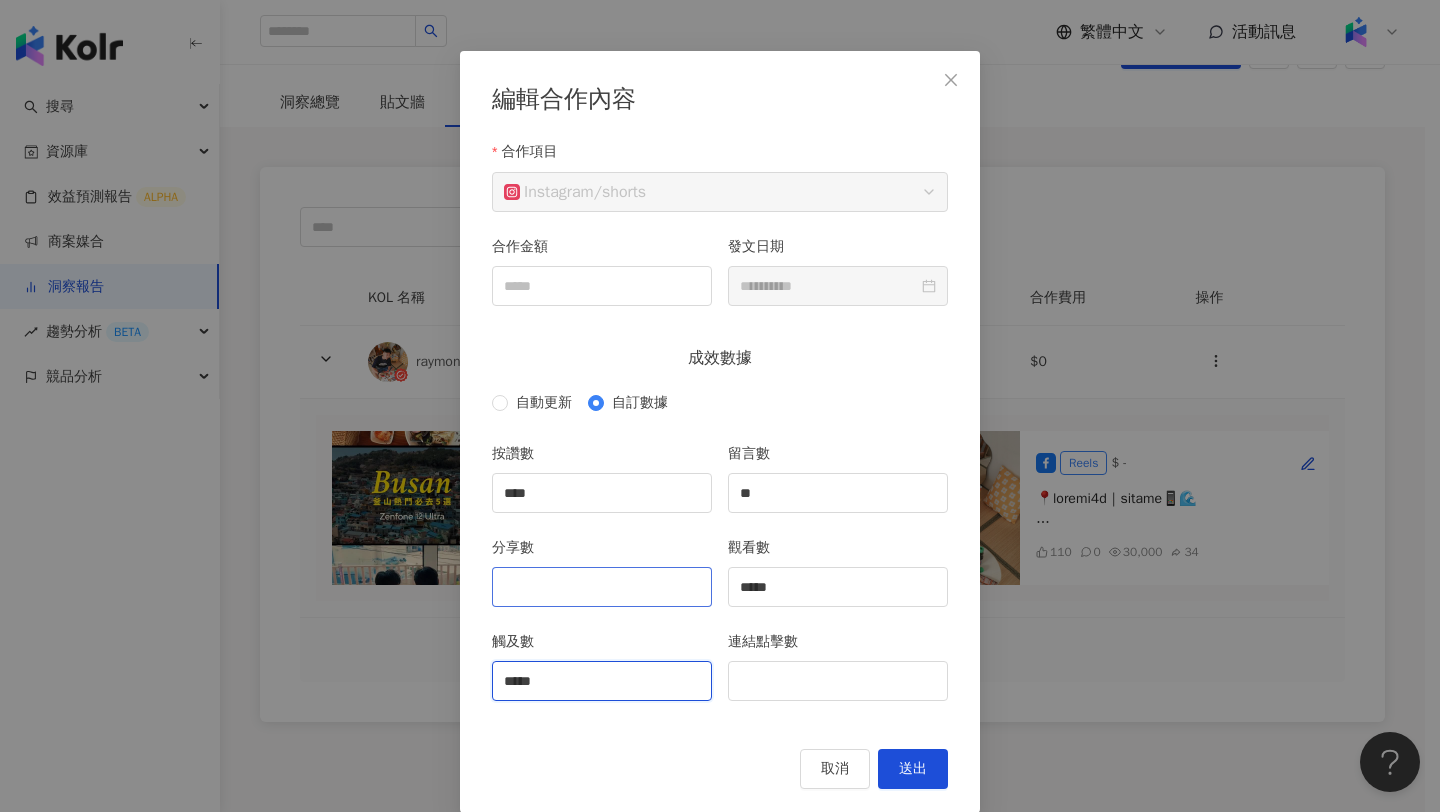 type on "*****" 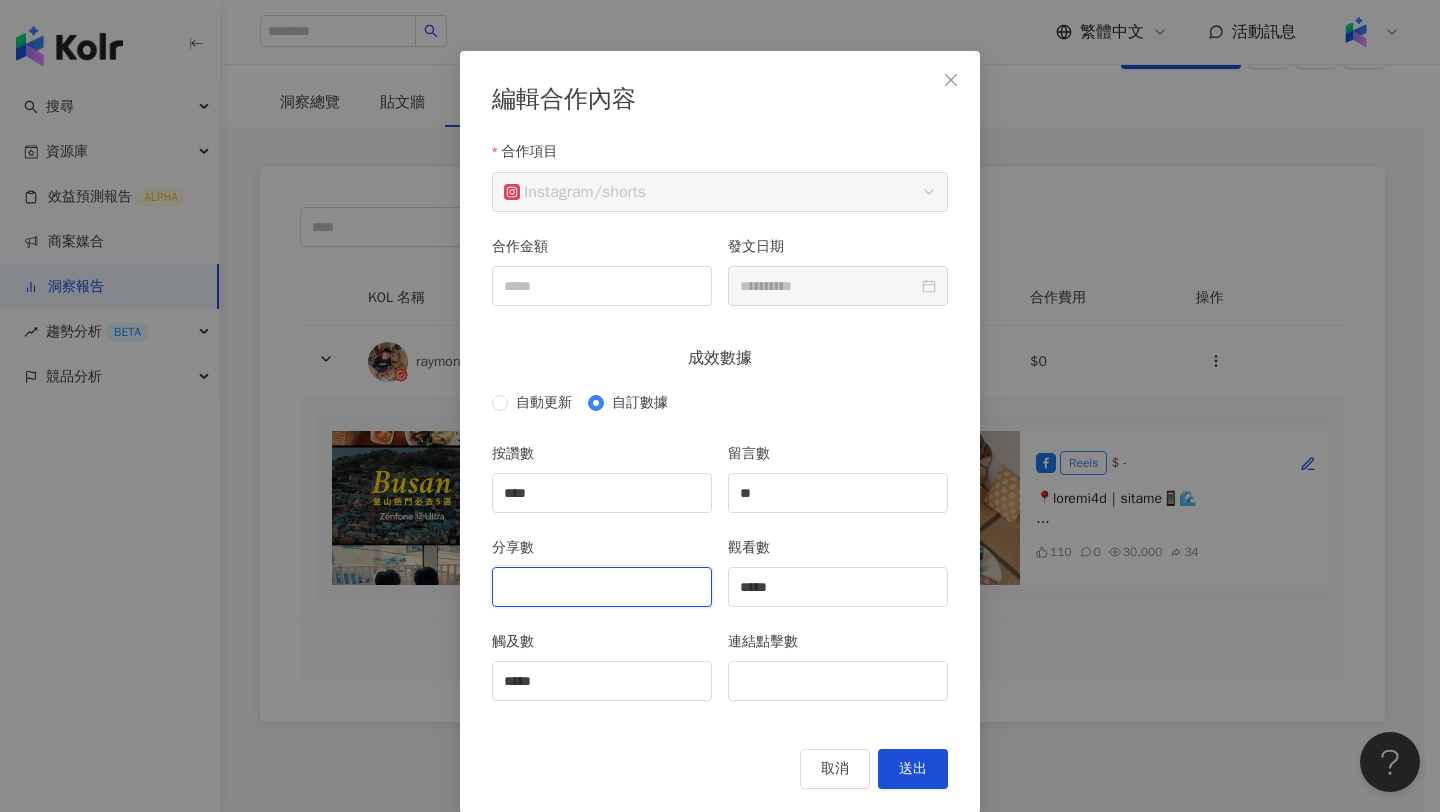 click on "分享數" at bounding box center [602, 587] 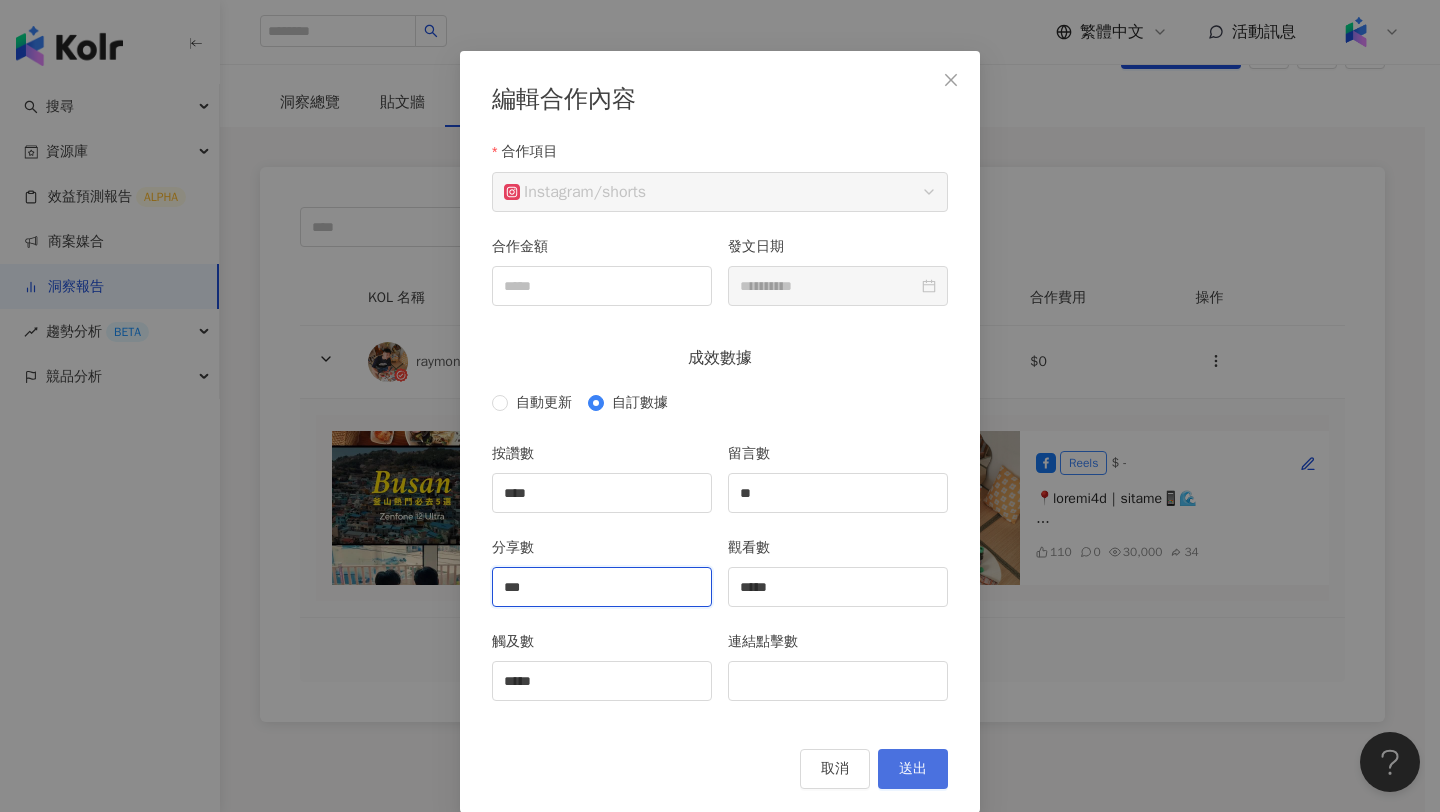 type on "***" 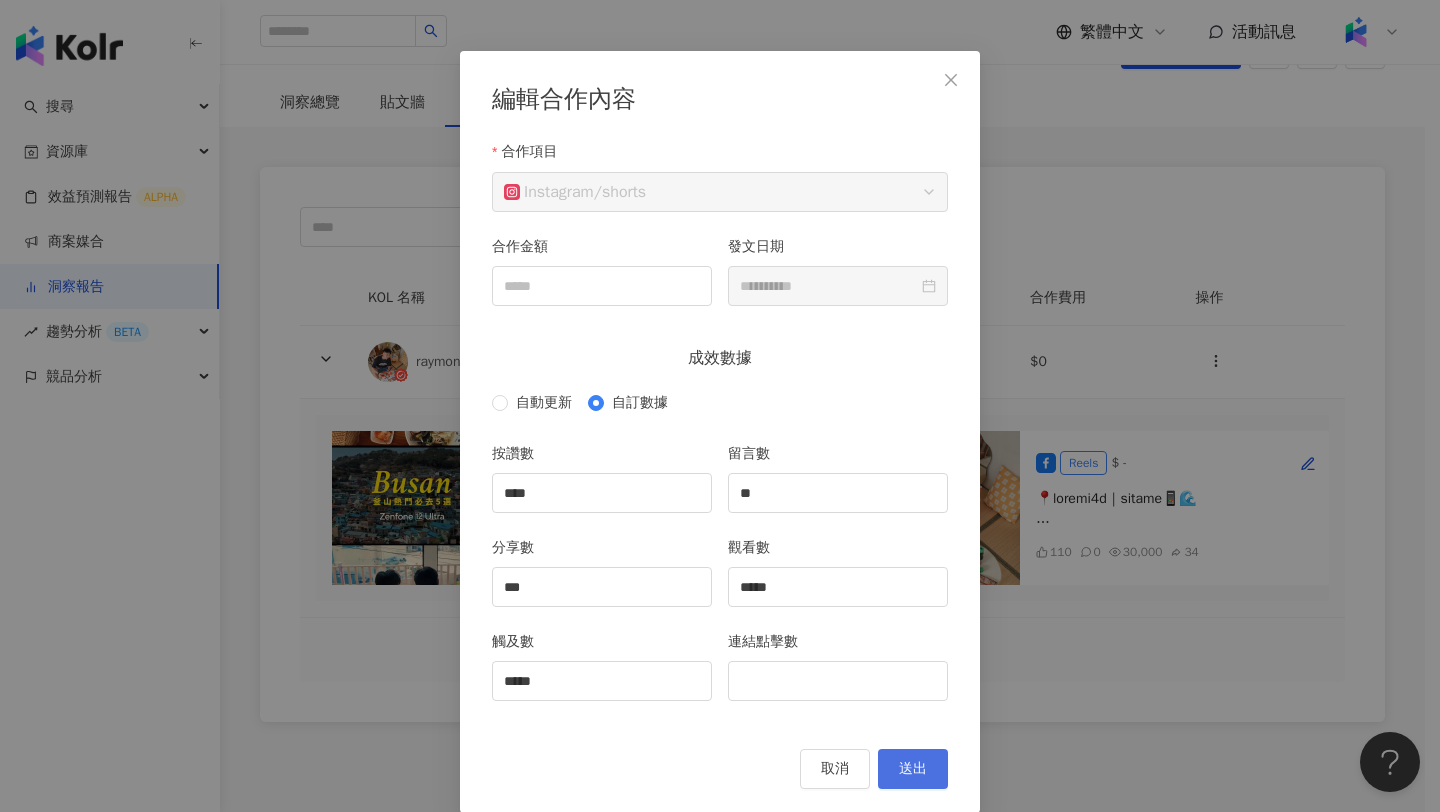 click on "送出" at bounding box center (913, 769) 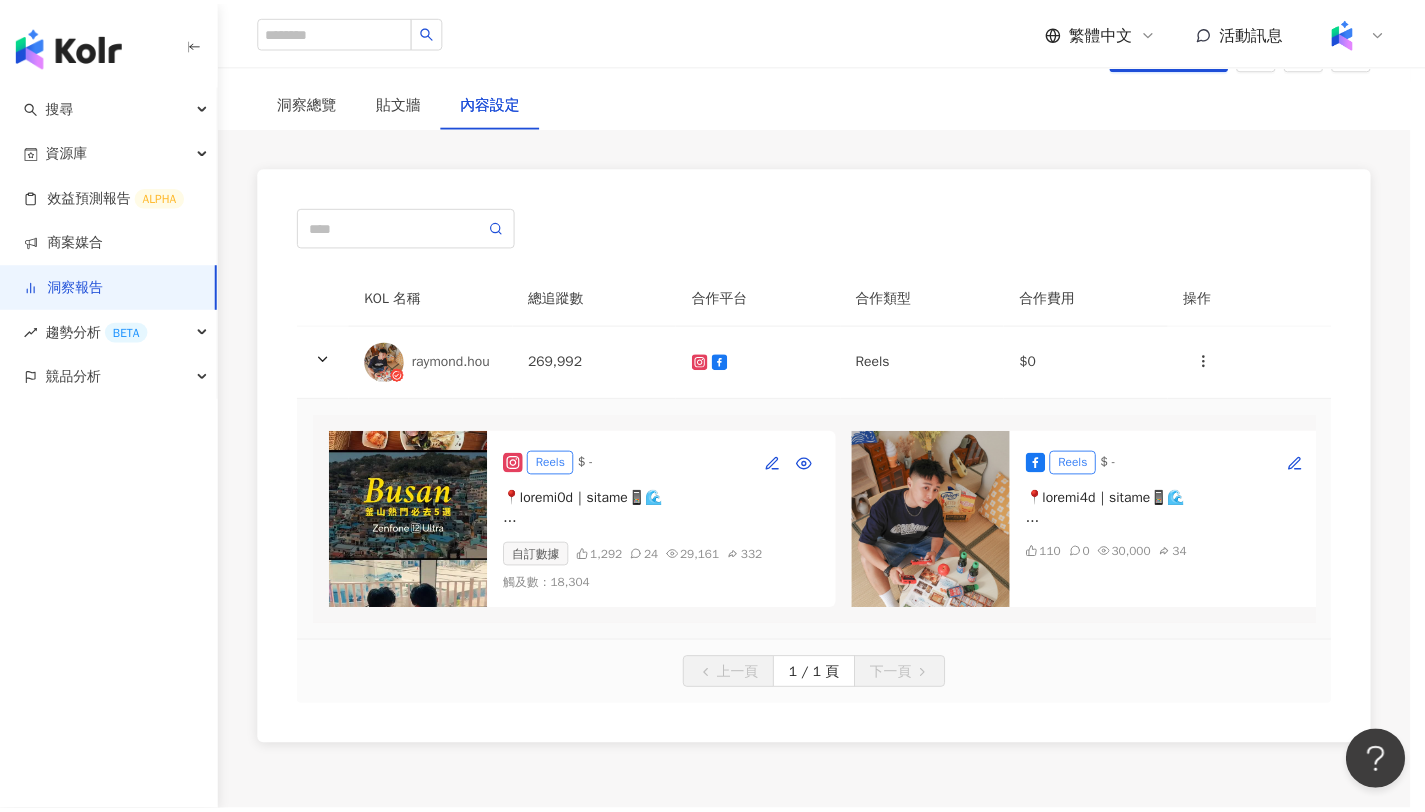 scroll, scrollTop: 0, scrollLeft: 0, axis: both 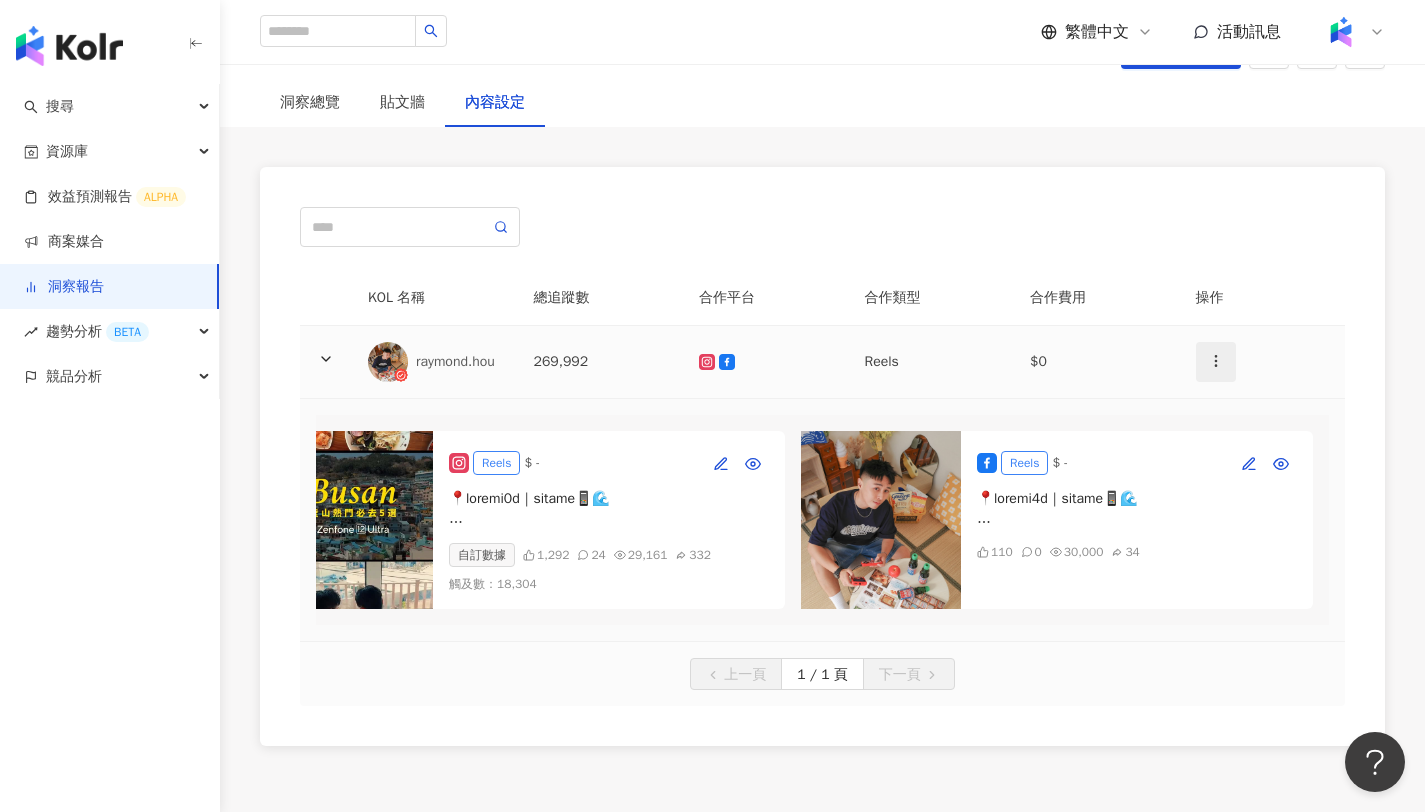 click at bounding box center [1216, 361] 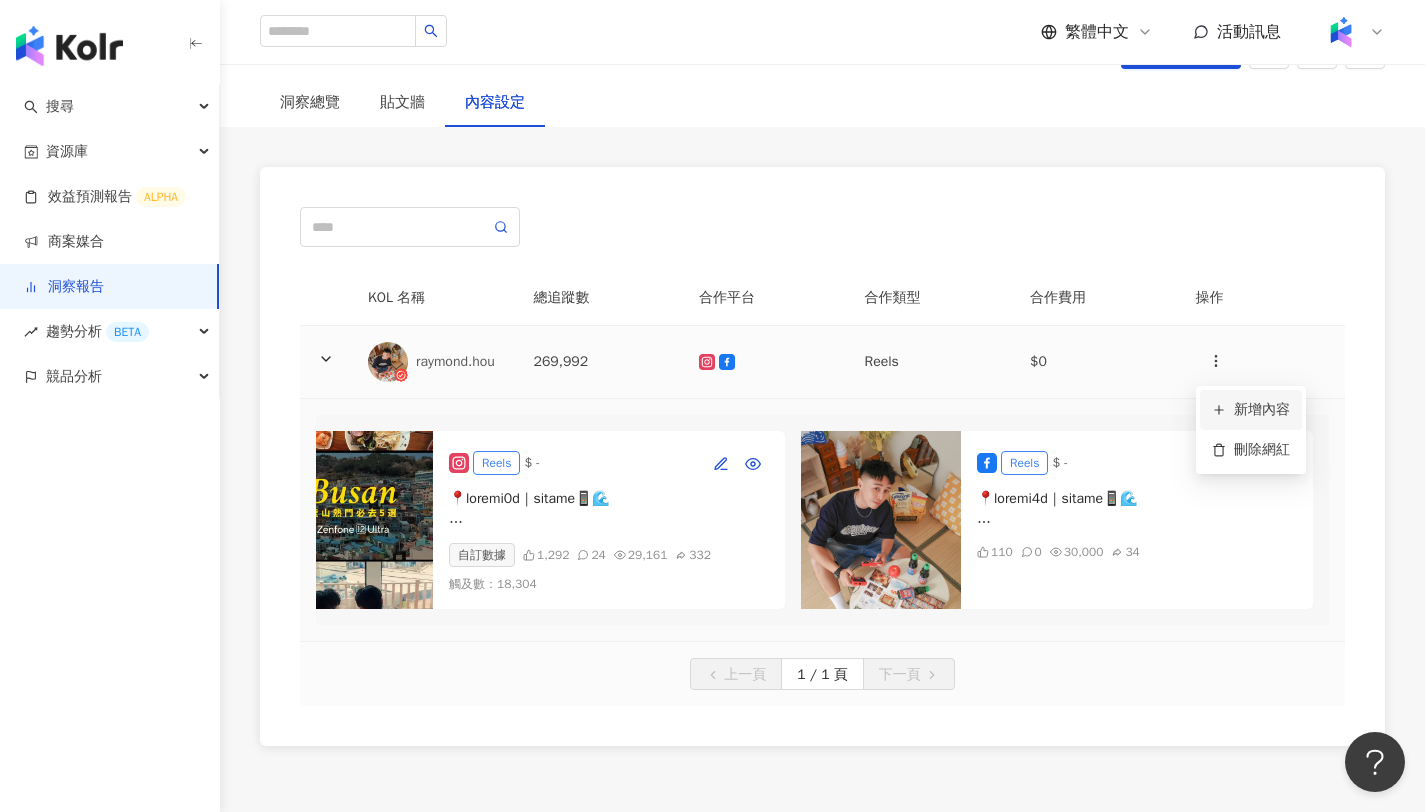click on "新增內容" at bounding box center (1251, 410) 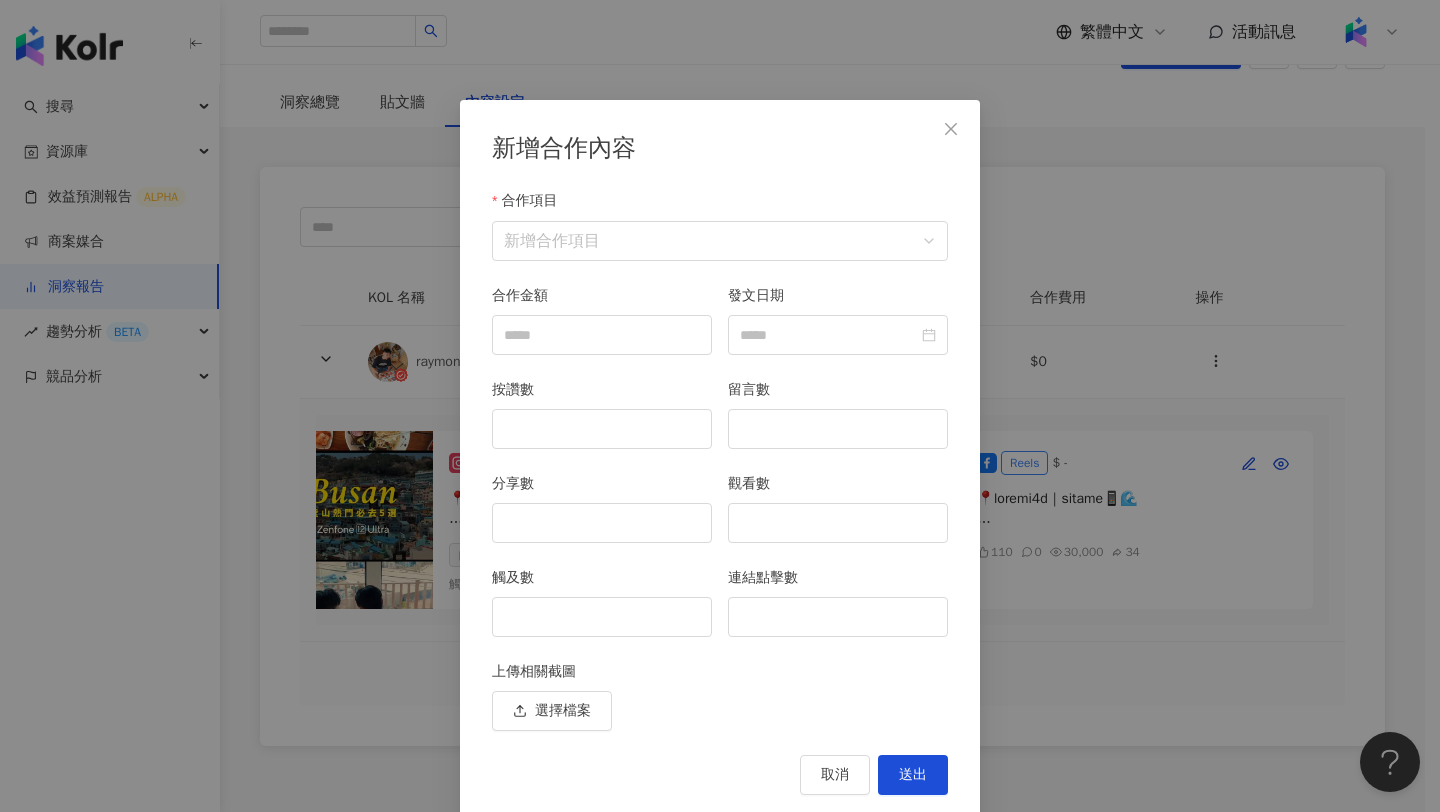 scroll, scrollTop: 6, scrollLeft: 0, axis: vertical 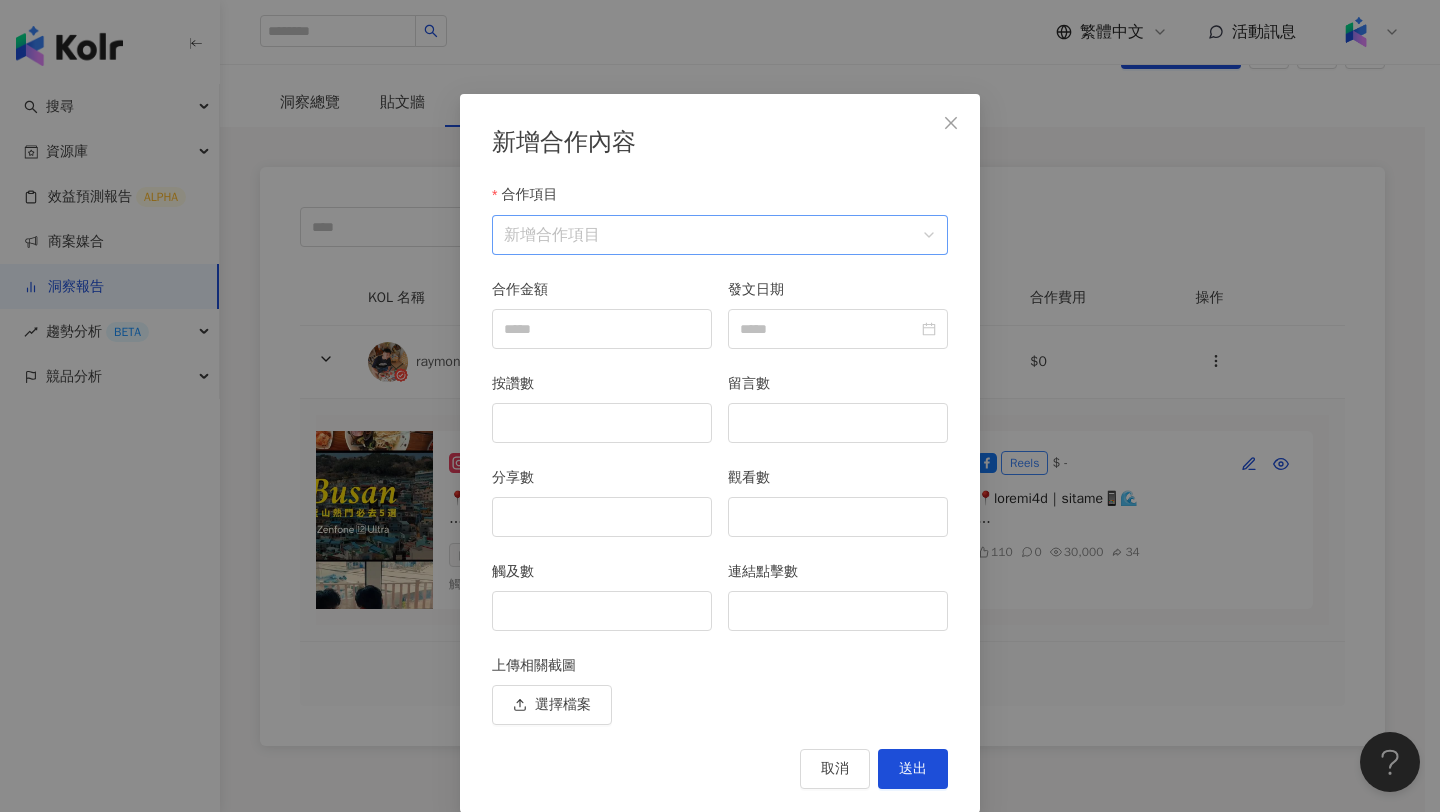 click on "合作項目" at bounding box center (720, 235) 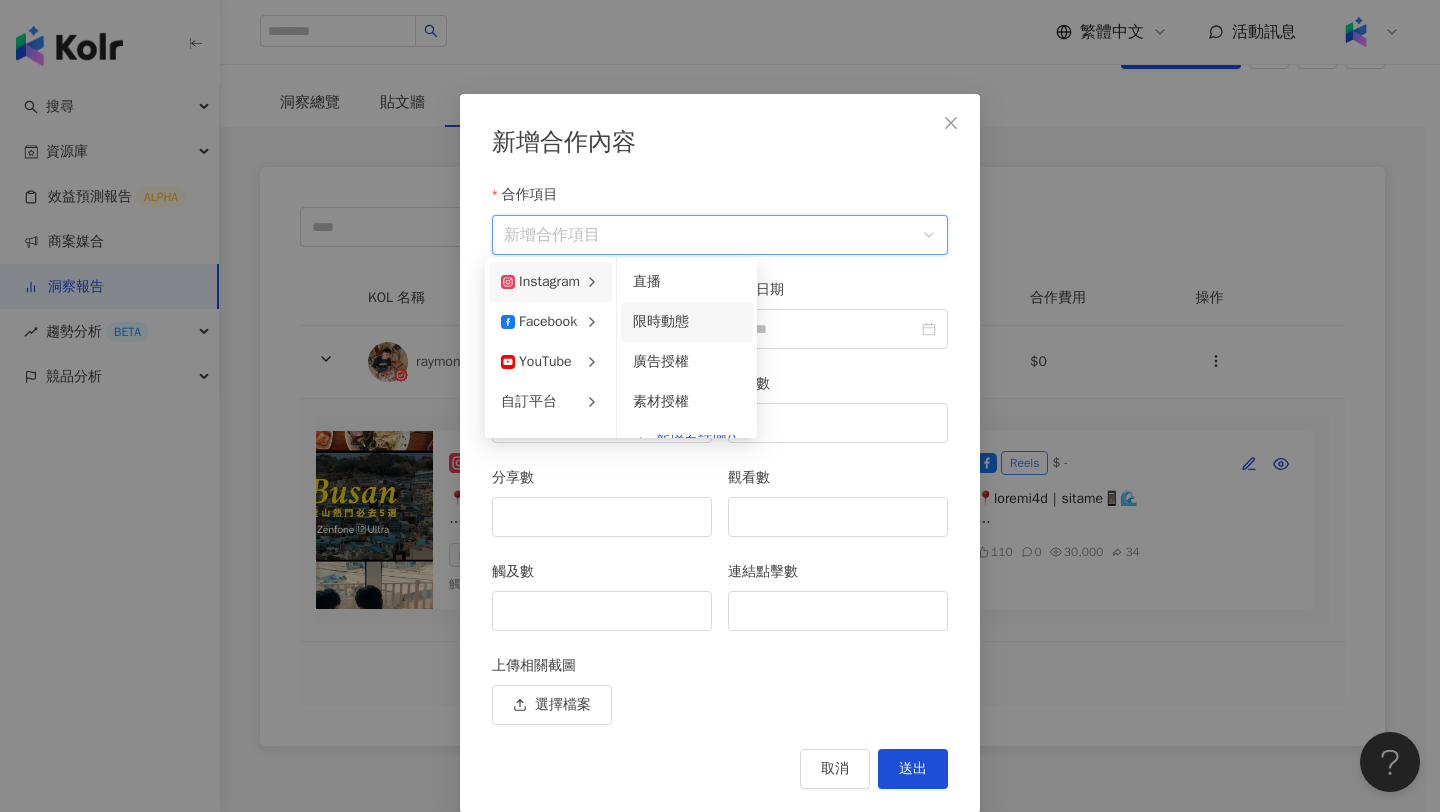 click on "限時動態" at bounding box center (661, 321) 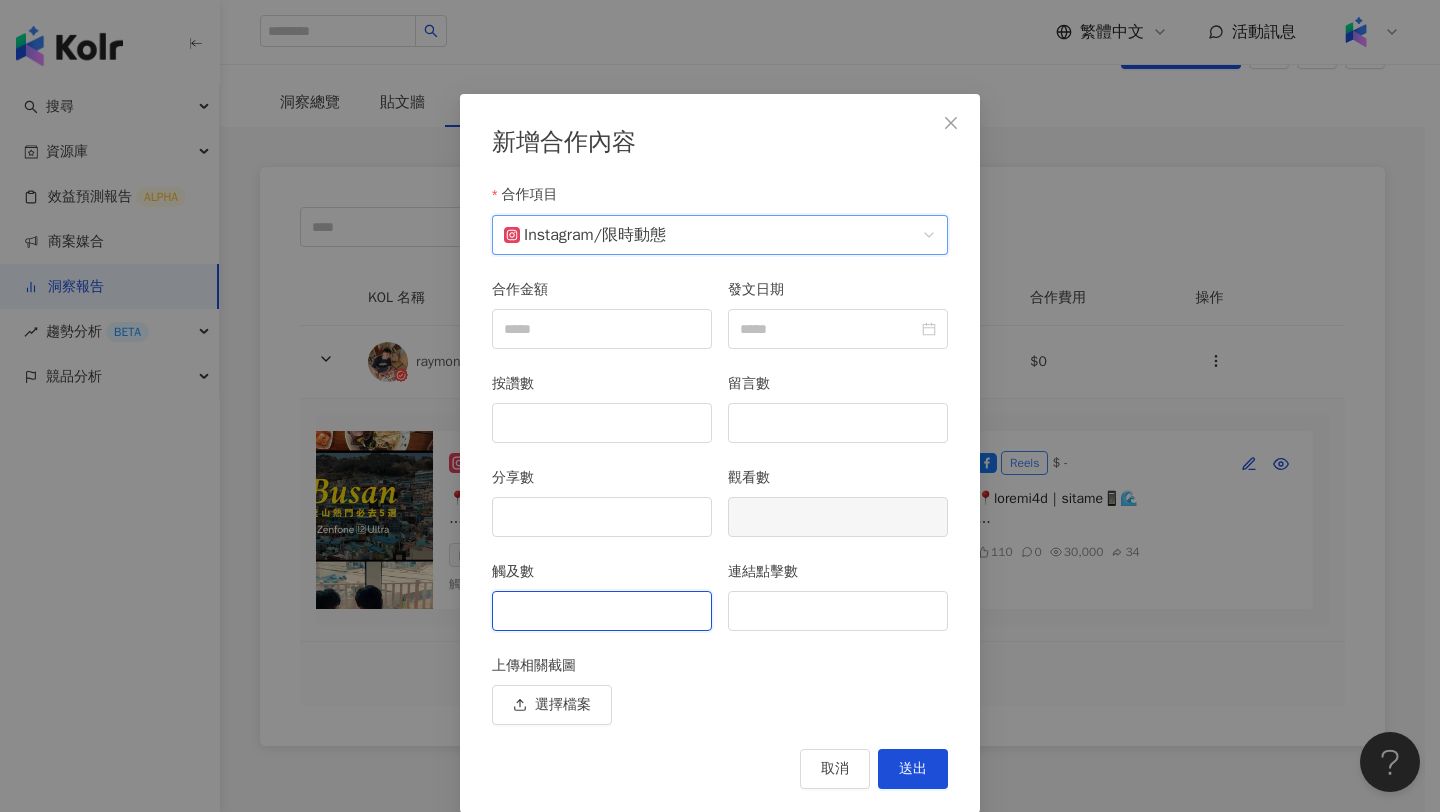 click on "觸及數" at bounding box center (602, 611) 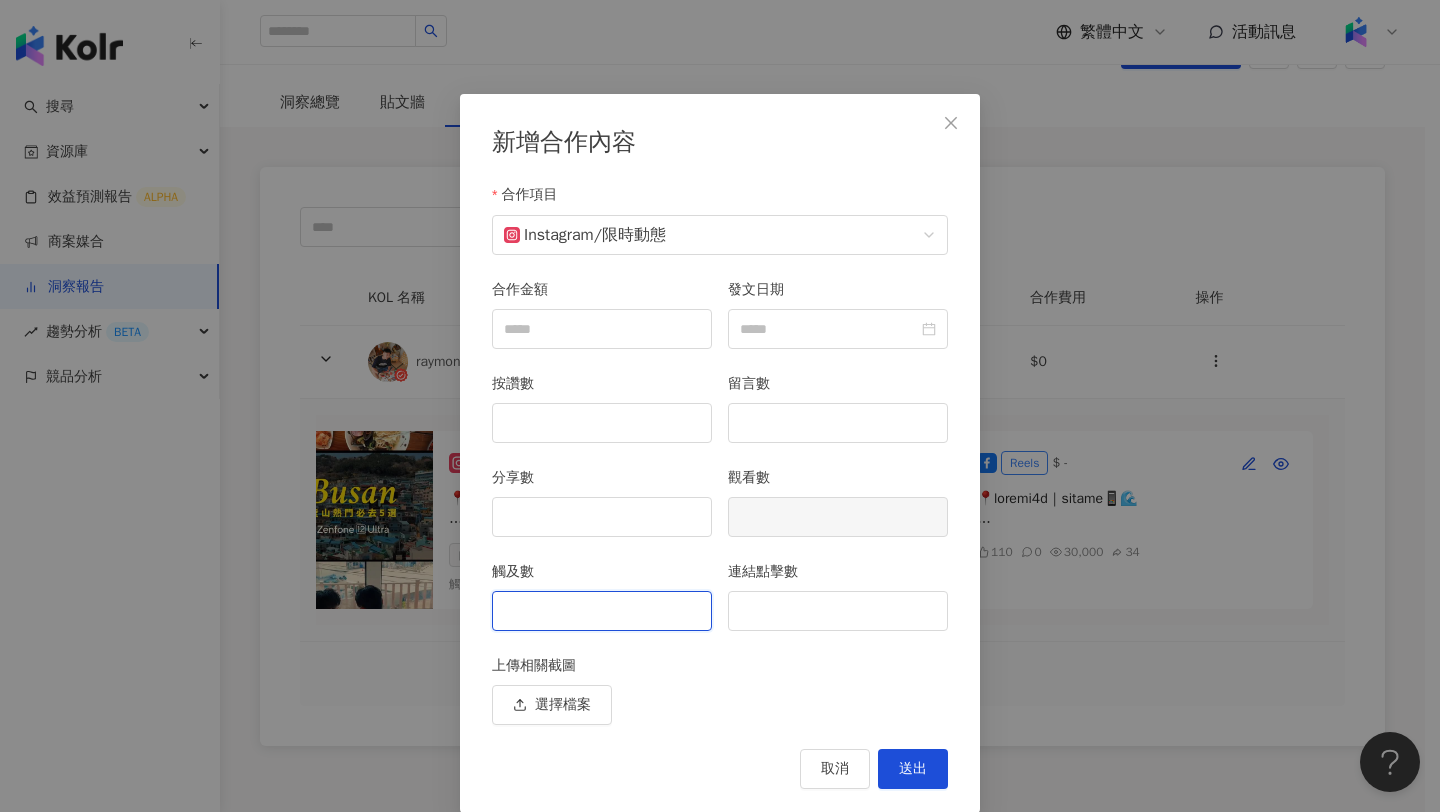 scroll, scrollTop: 0, scrollLeft: 59, axis: horizontal 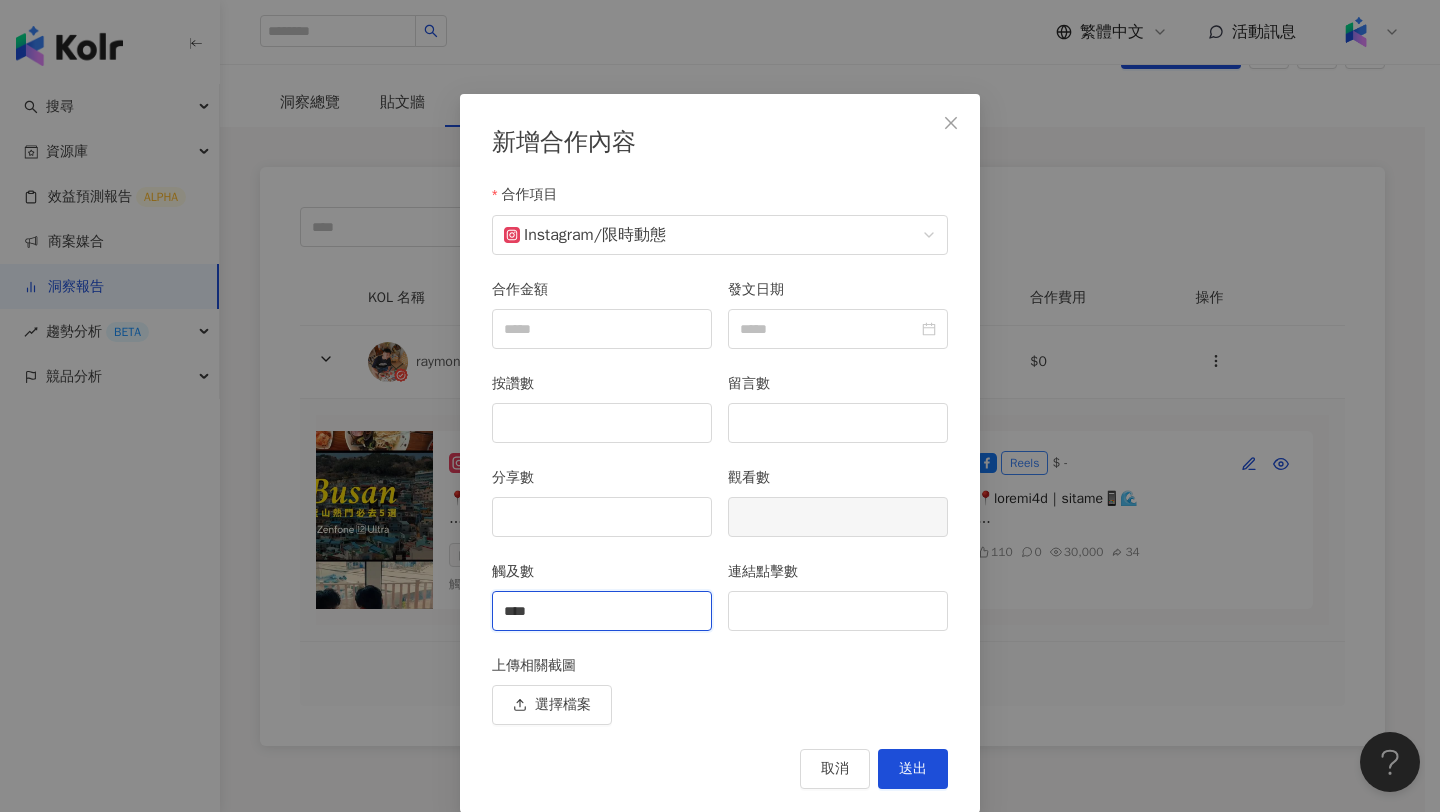 type on "****" 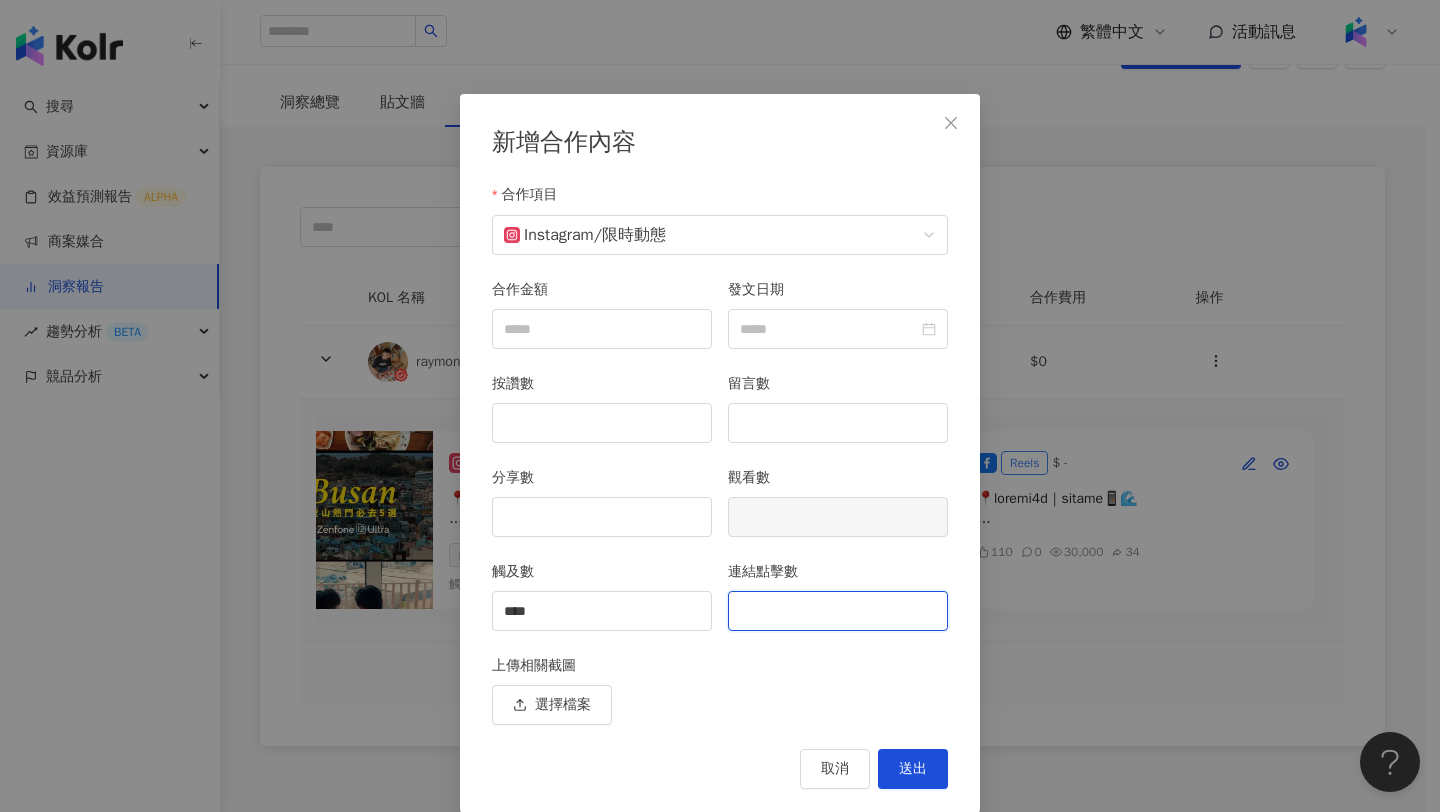 click on "連結點擊數" at bounding box center (838, 611) 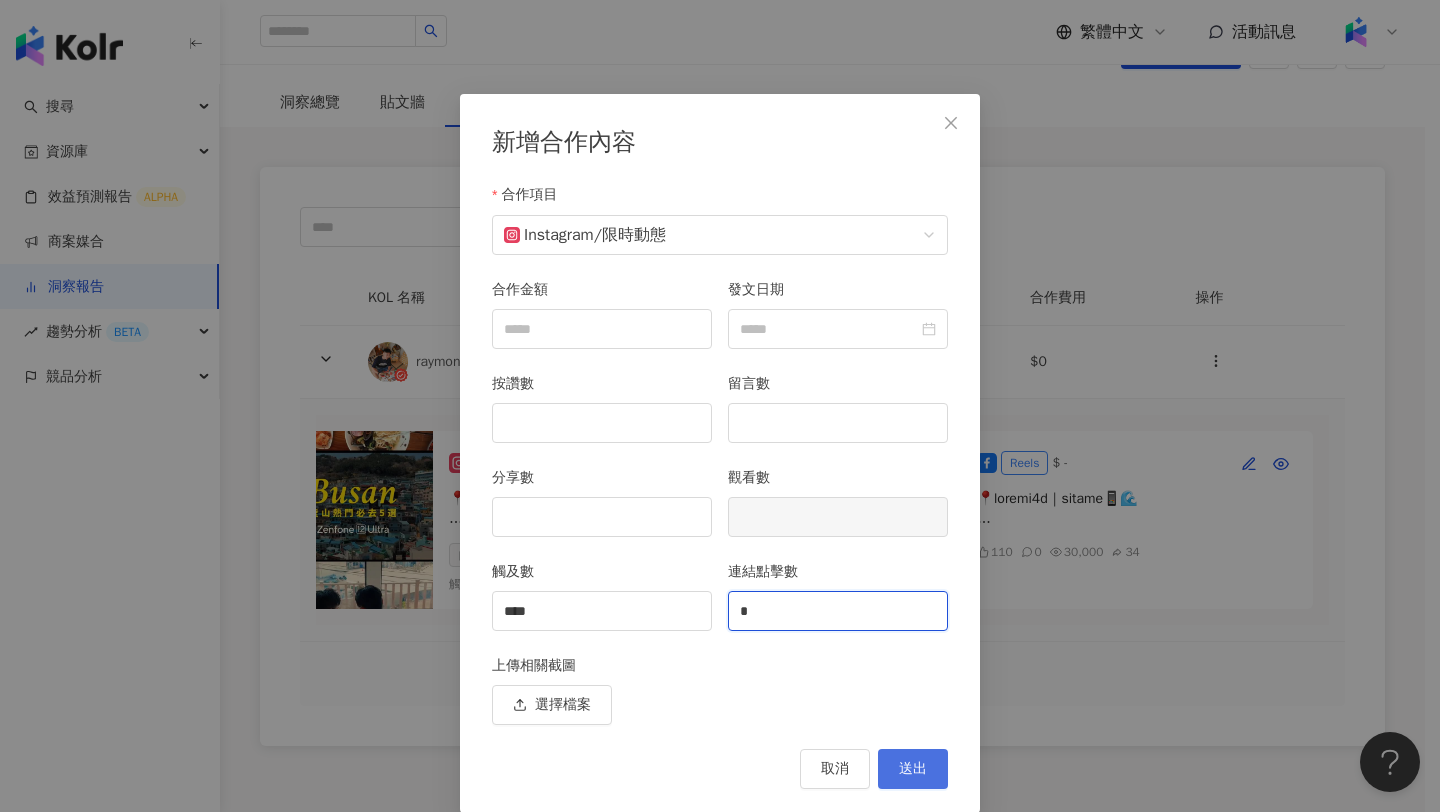 type on "*" 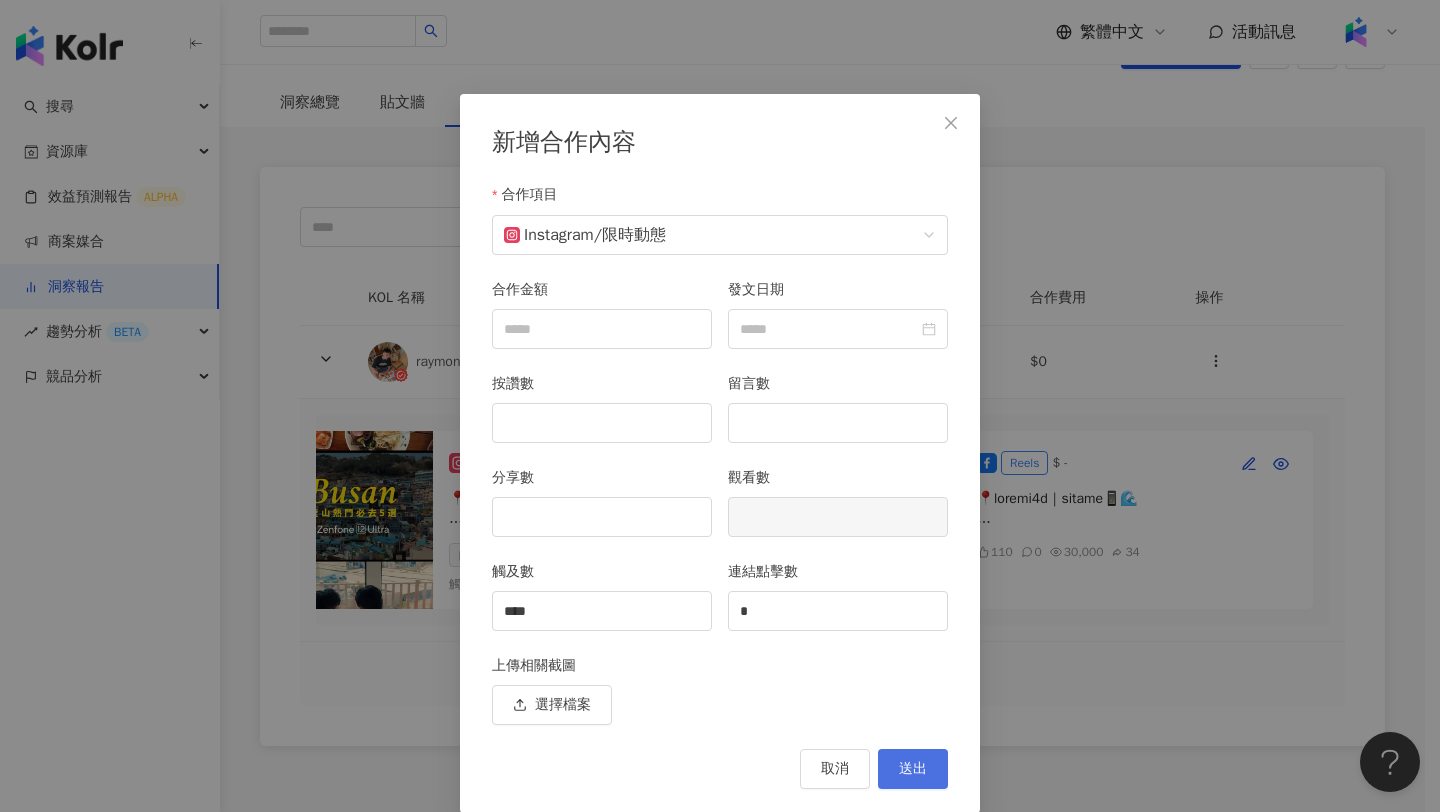click on "送出" at bounding box center [913, 769] 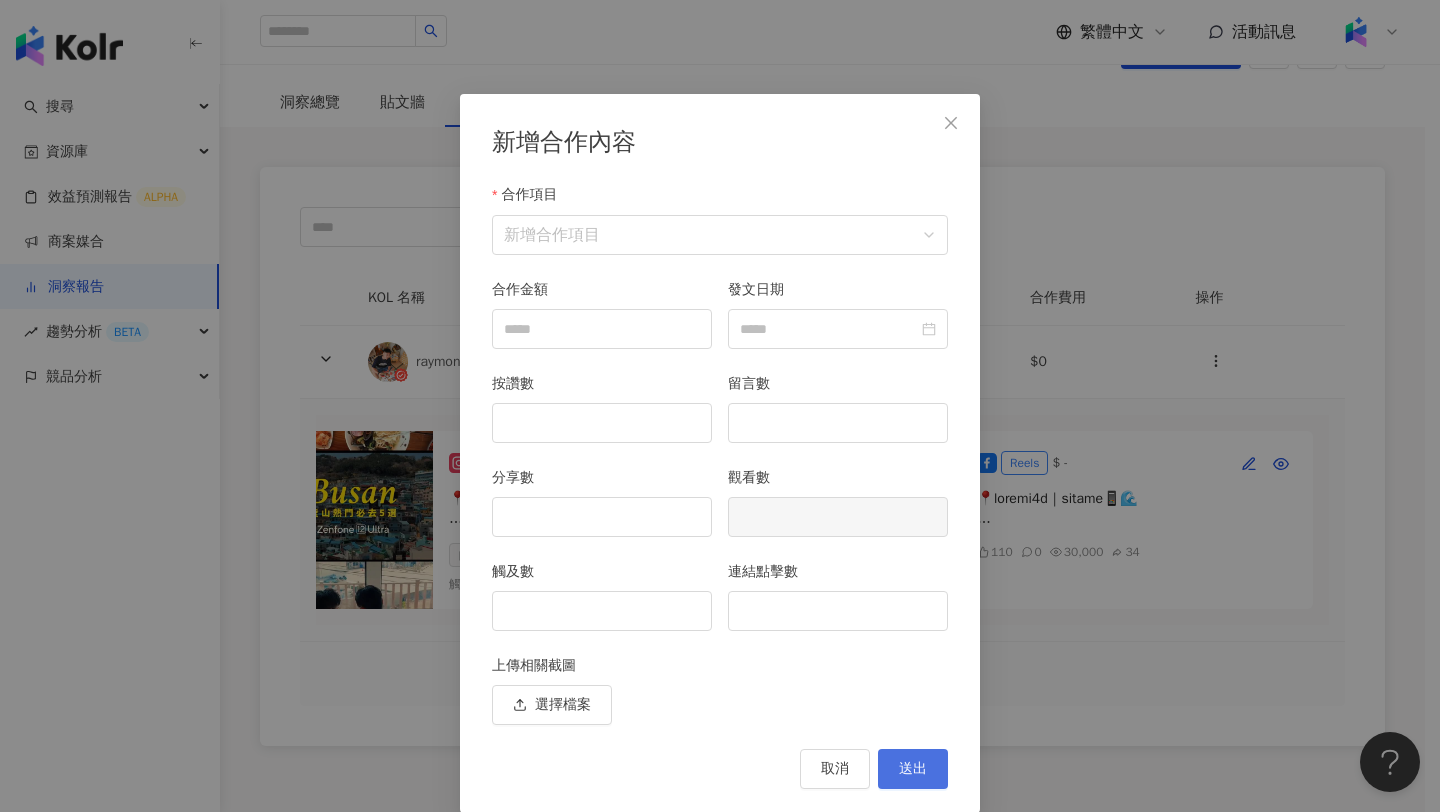 scroll, scrollTop: 0, scrollLeft: 0, axis: both 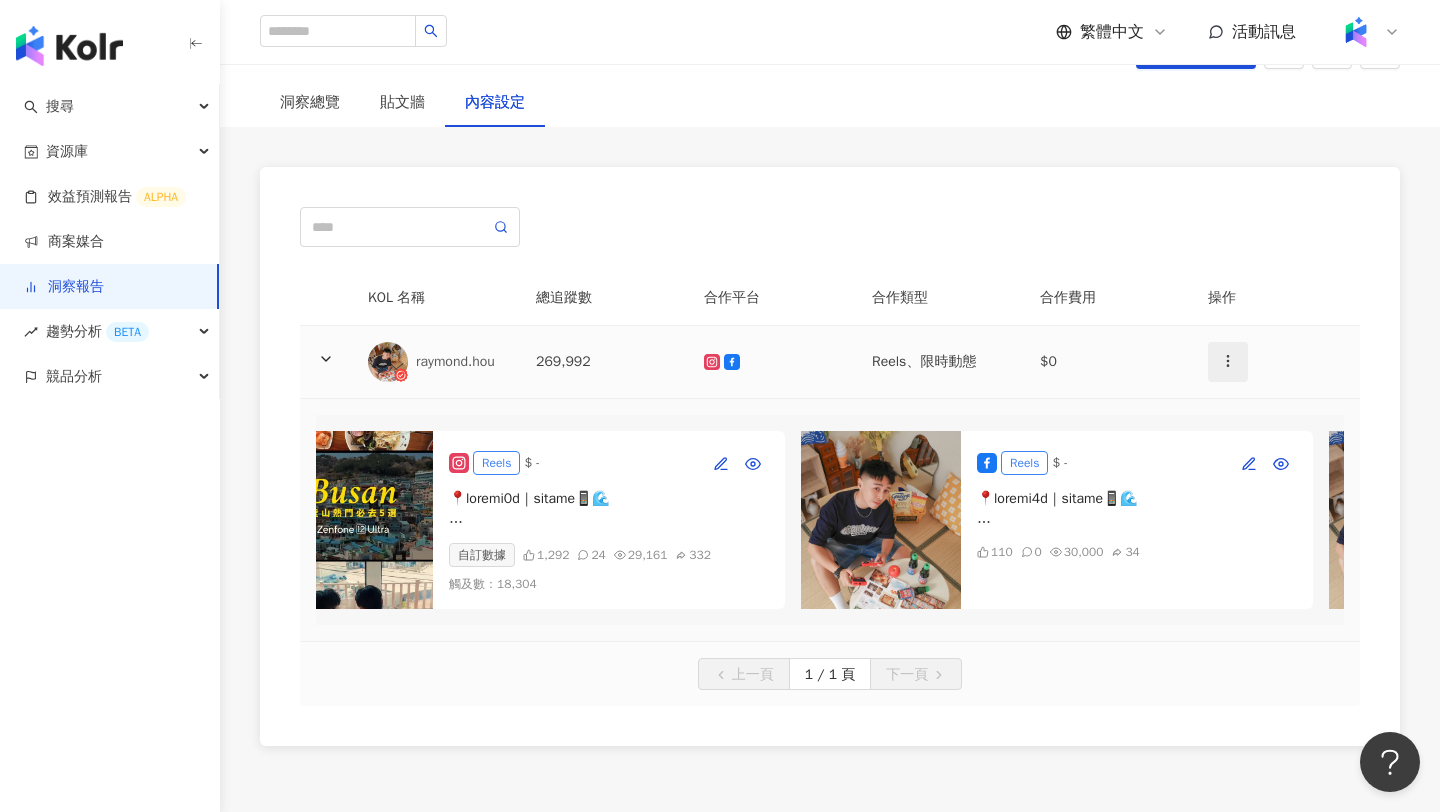 click 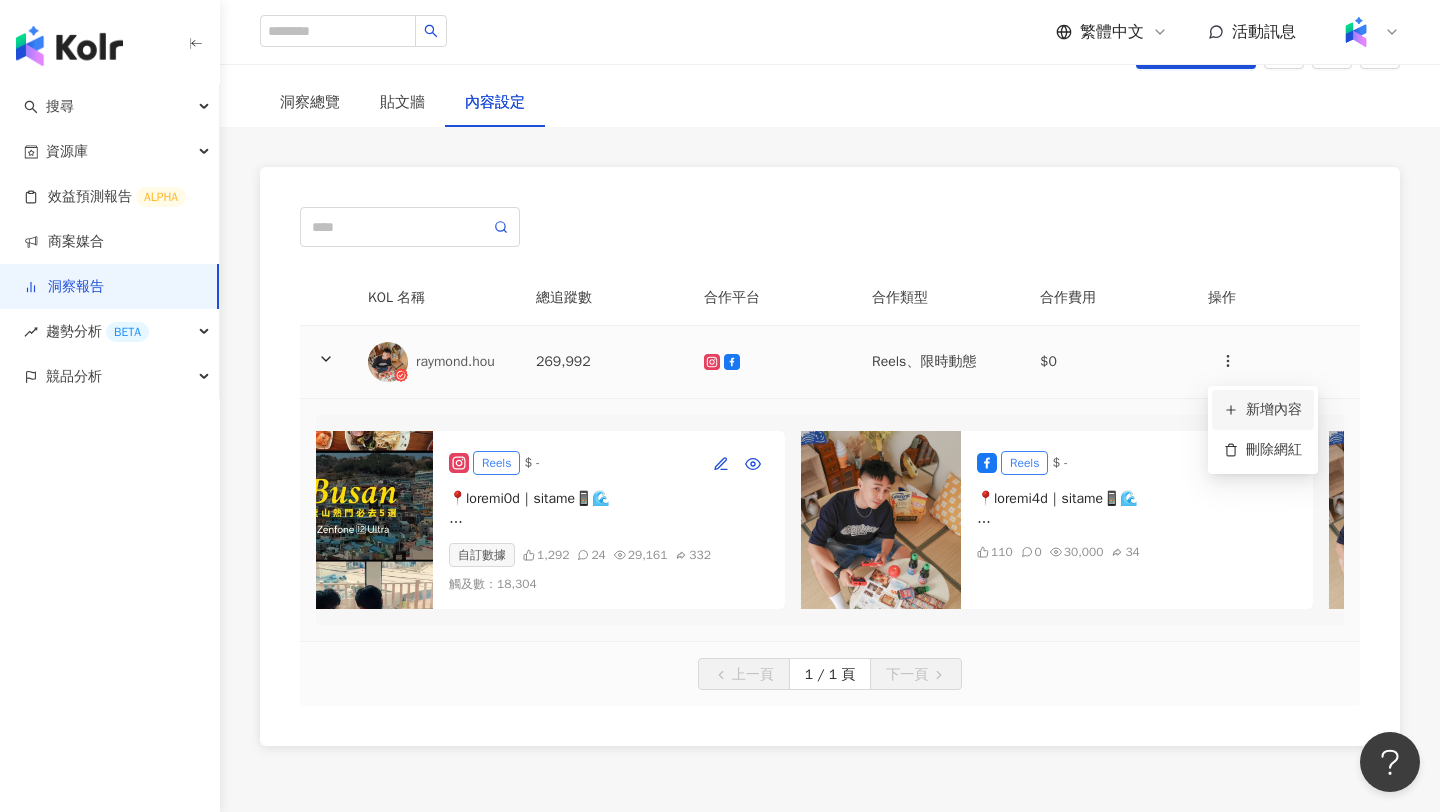 click on "新增內容" at bounding box center [1263, 410] 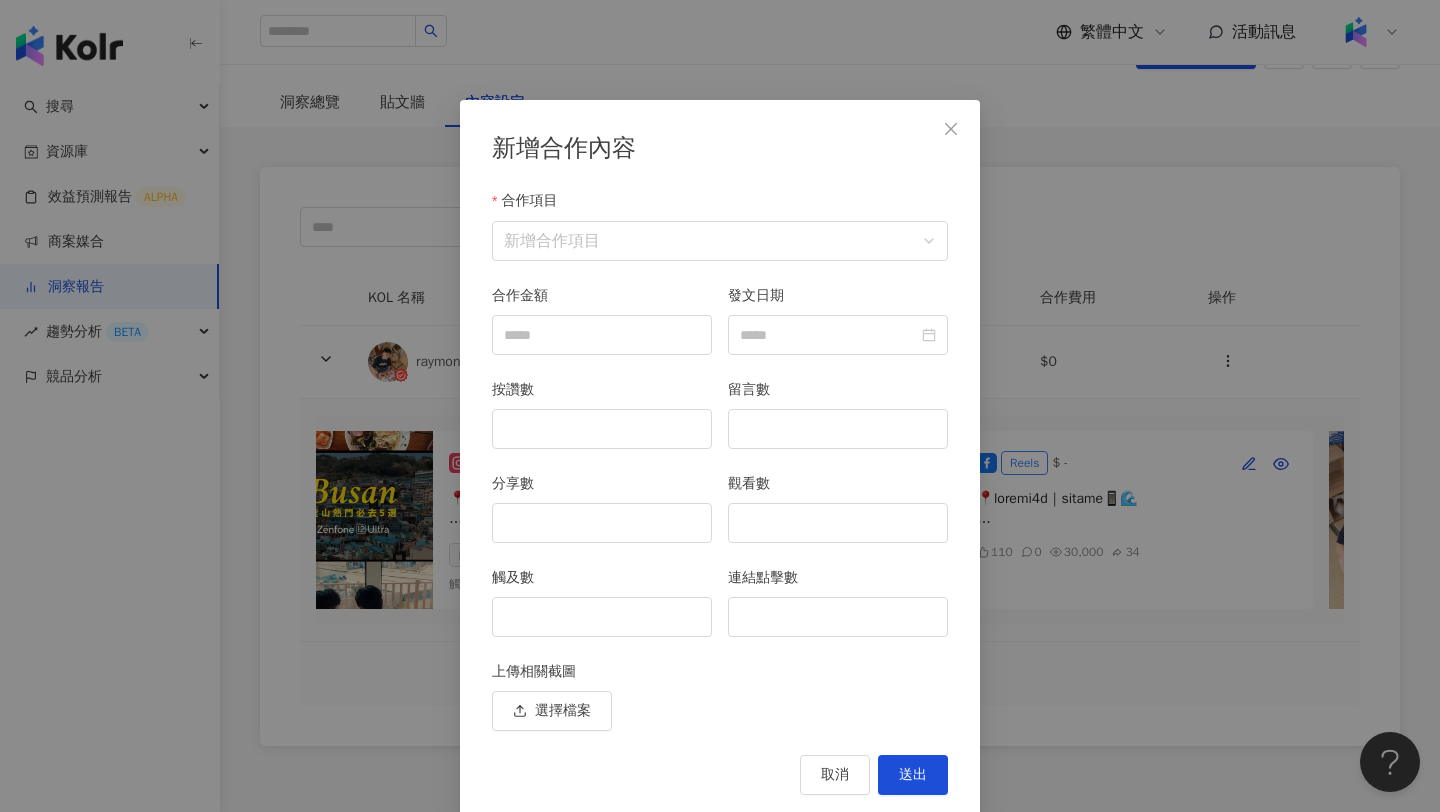scroll, scrollTop: 6, scrollLeft: 0, axis: vertical 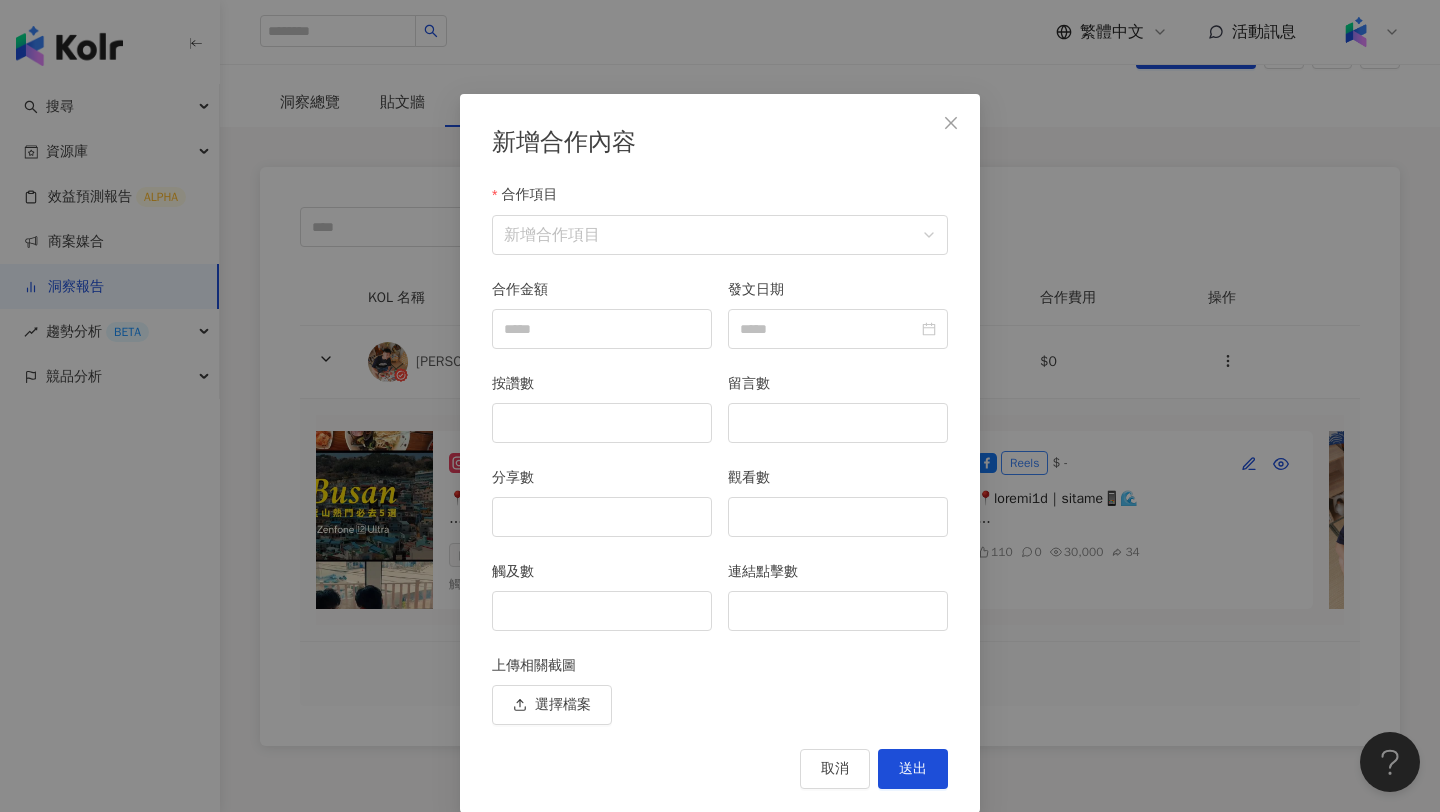 click on "合作項目" at bounding box center (720, 199) 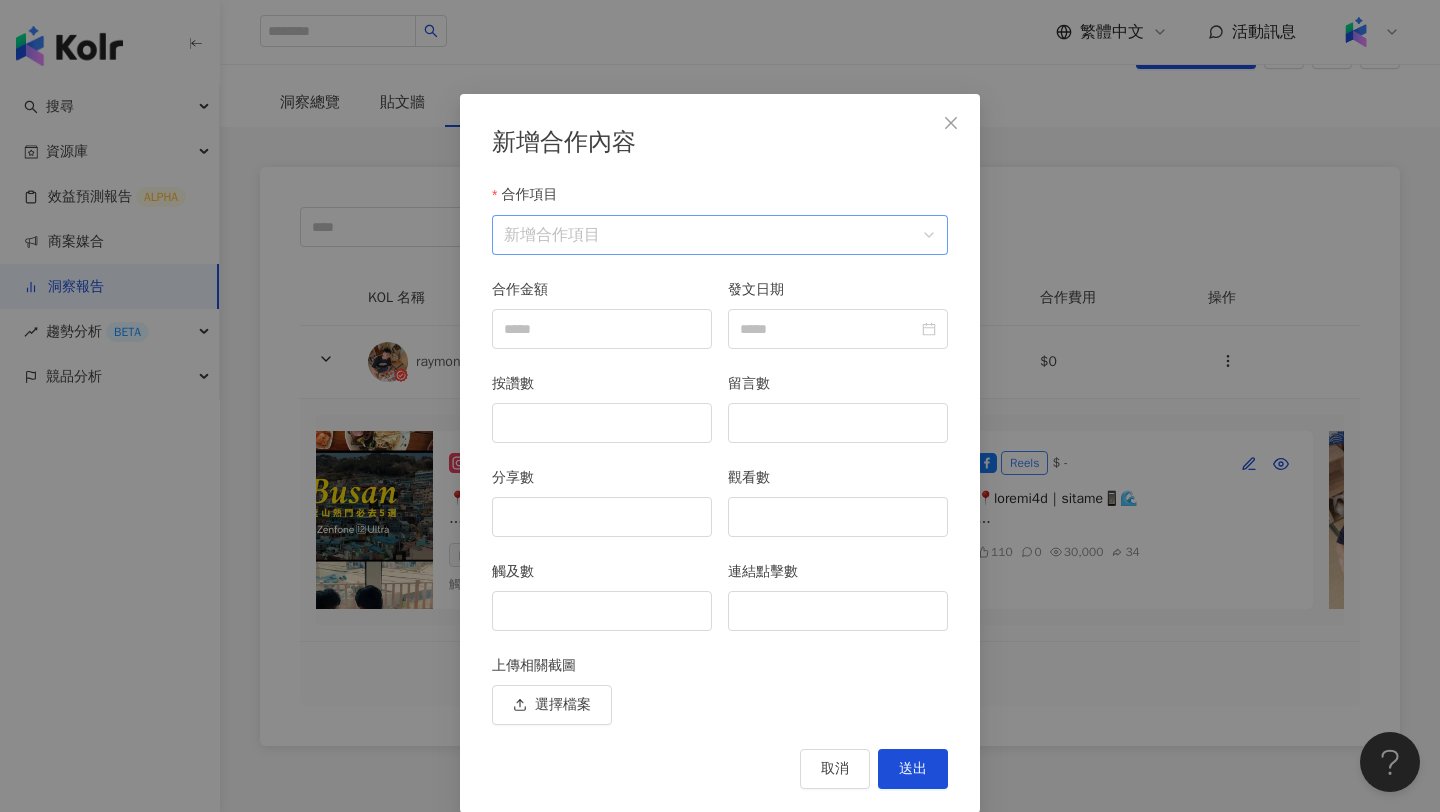 click on "合作項目" at bounding box center [720, 235] 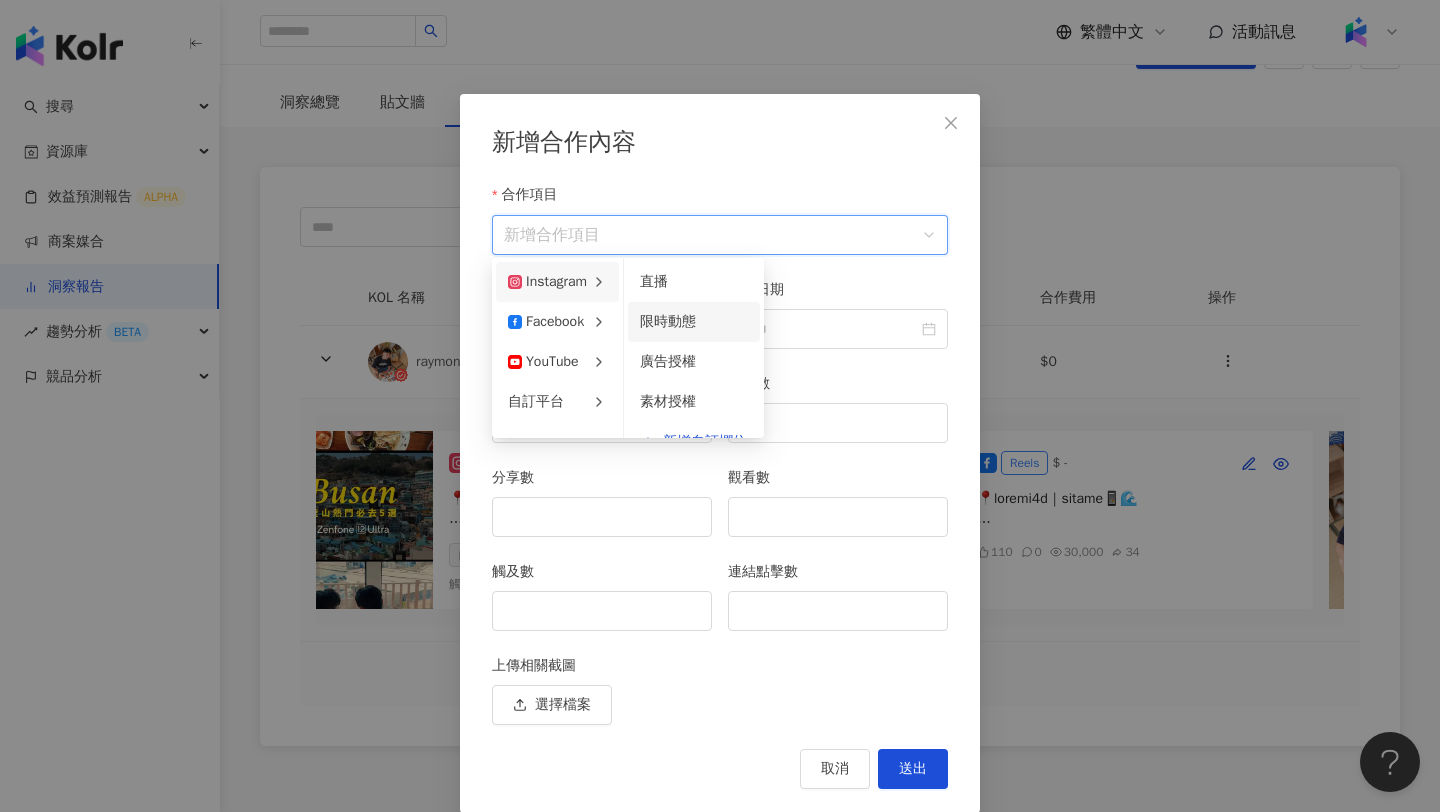 click on "限時動態" at bounding box center [694, 322] 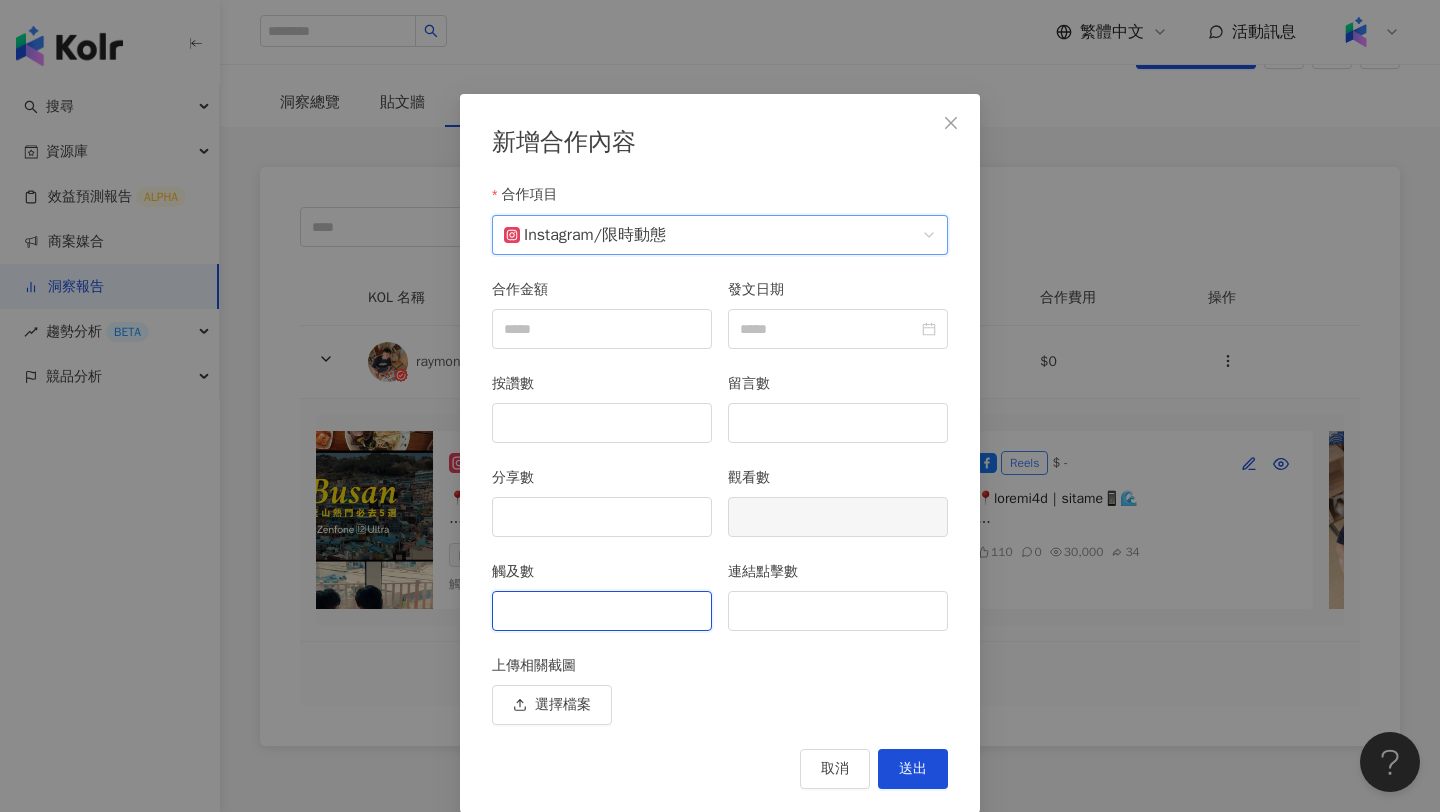 click on "觸及數" at bounding box center (602, 611) 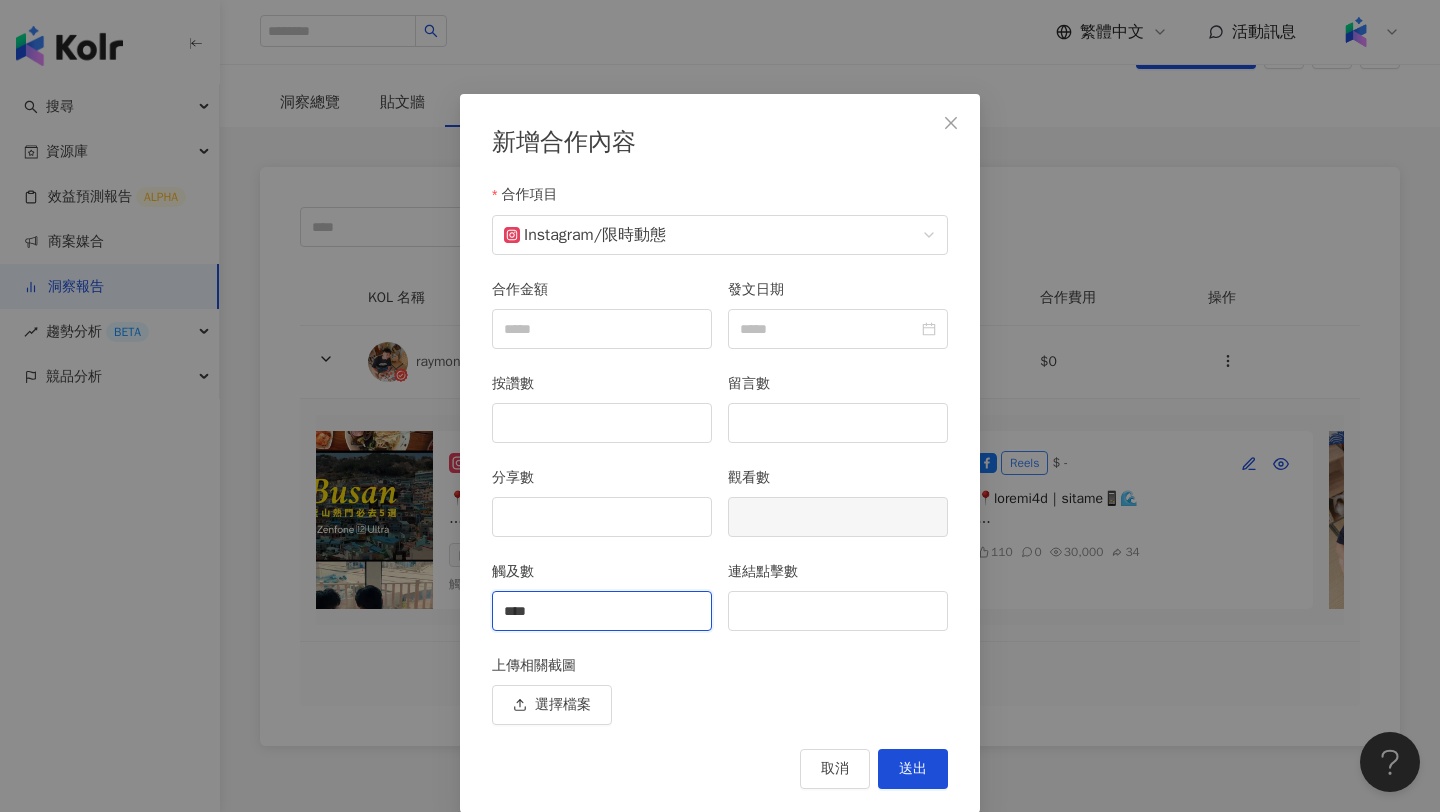 type on "****" 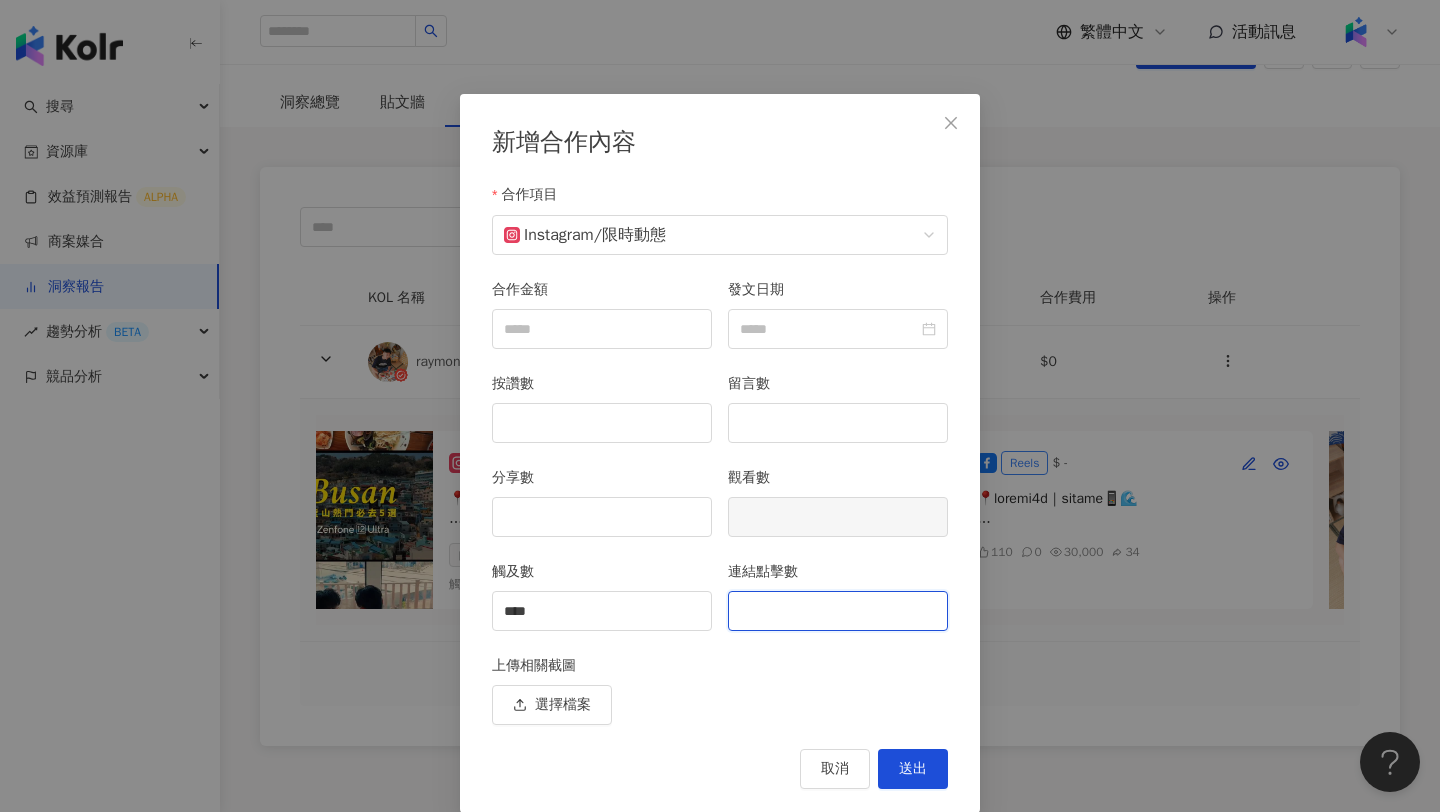 click on "連結點擊數" at bounding box center [838, 611] 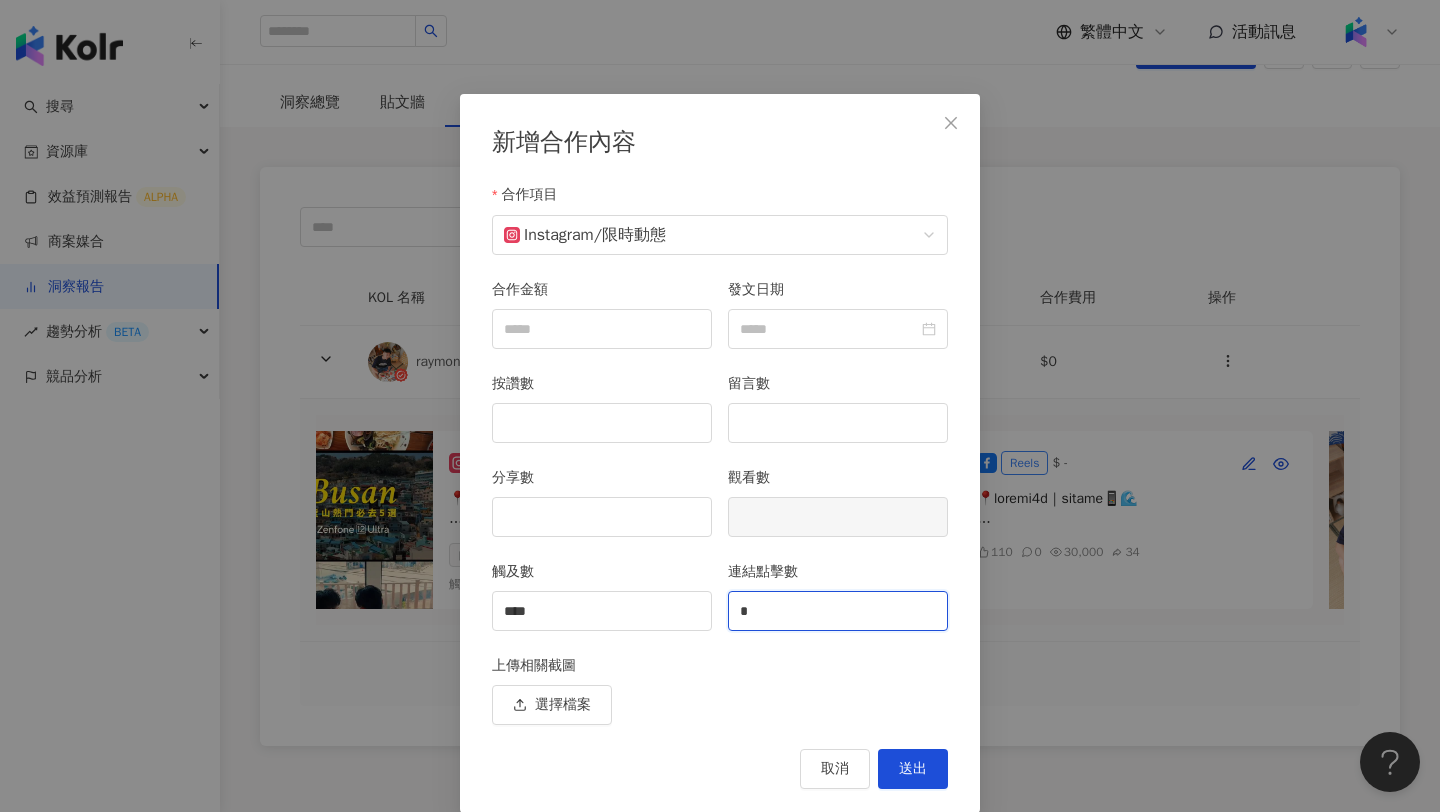 type on "*" 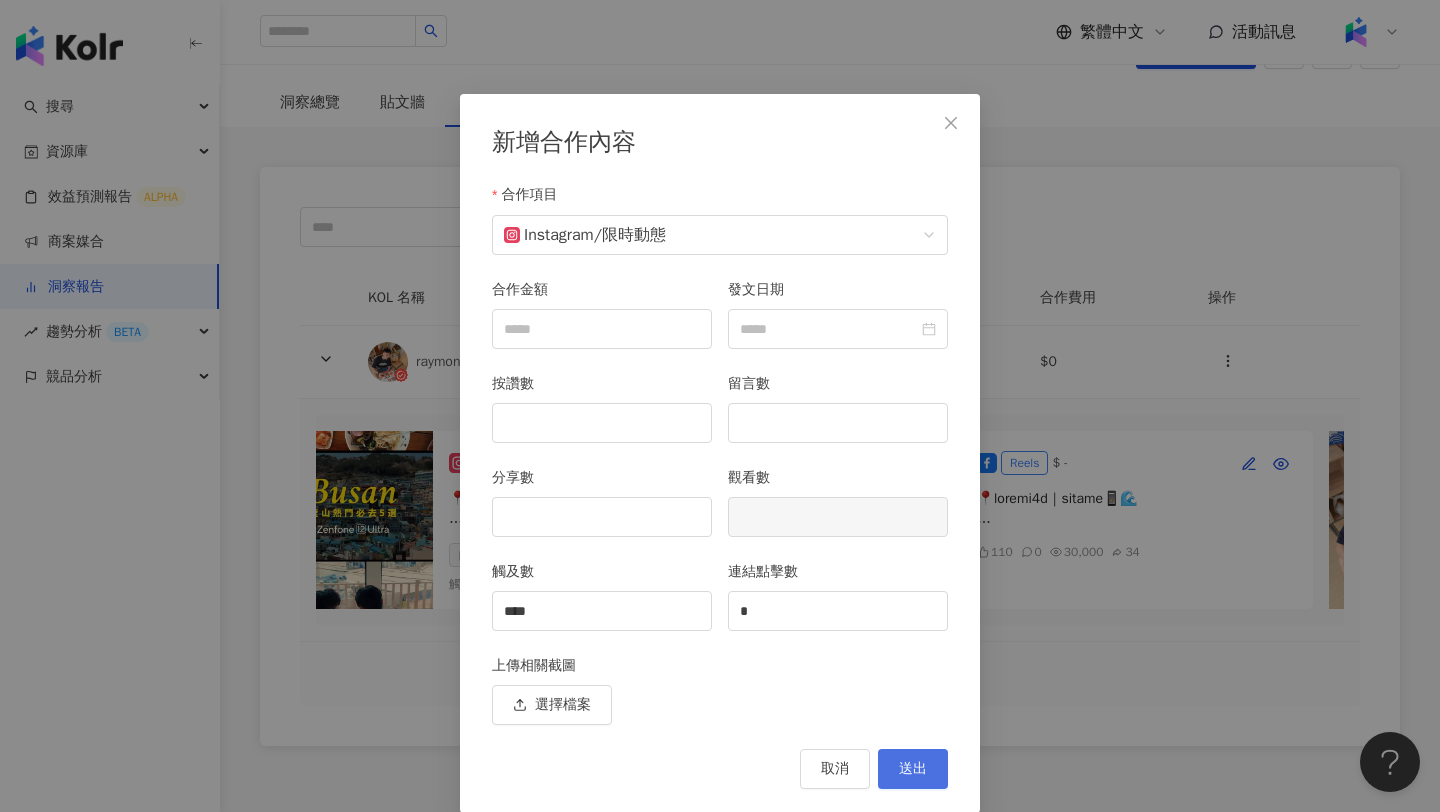 click on "送出" at bounding box center [913, 769] 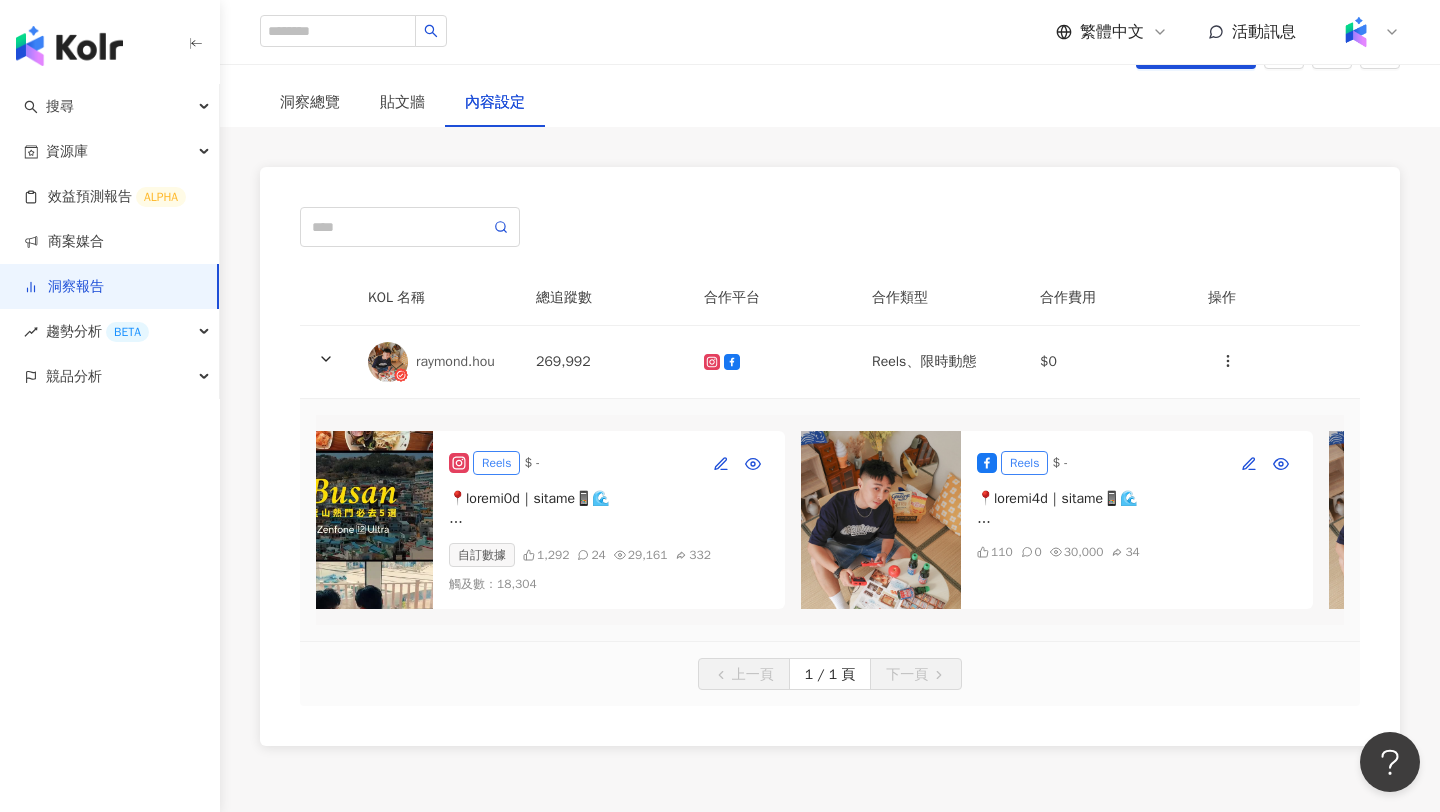scroll, scrollTop: 0, scrollLeft: 0, axis: both 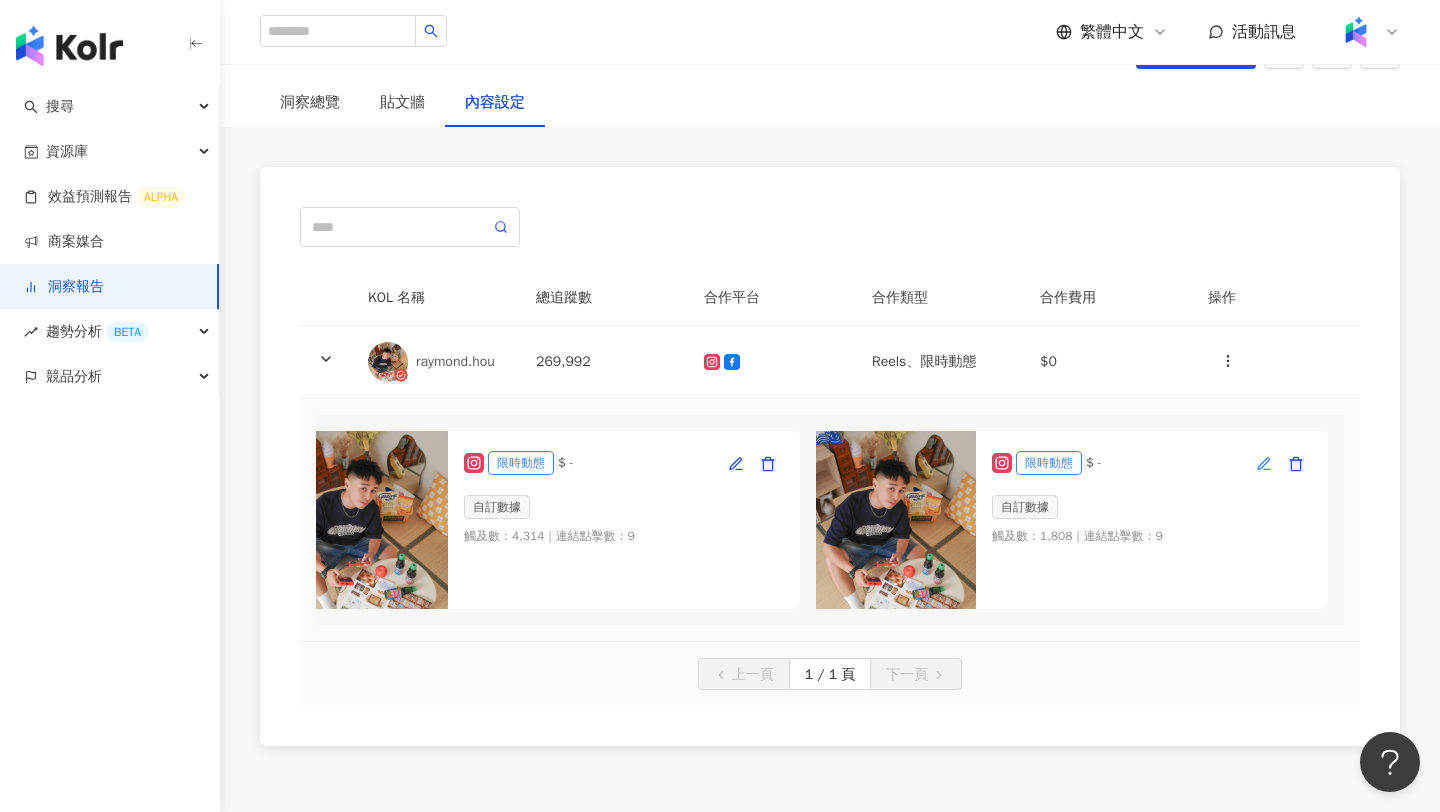 click 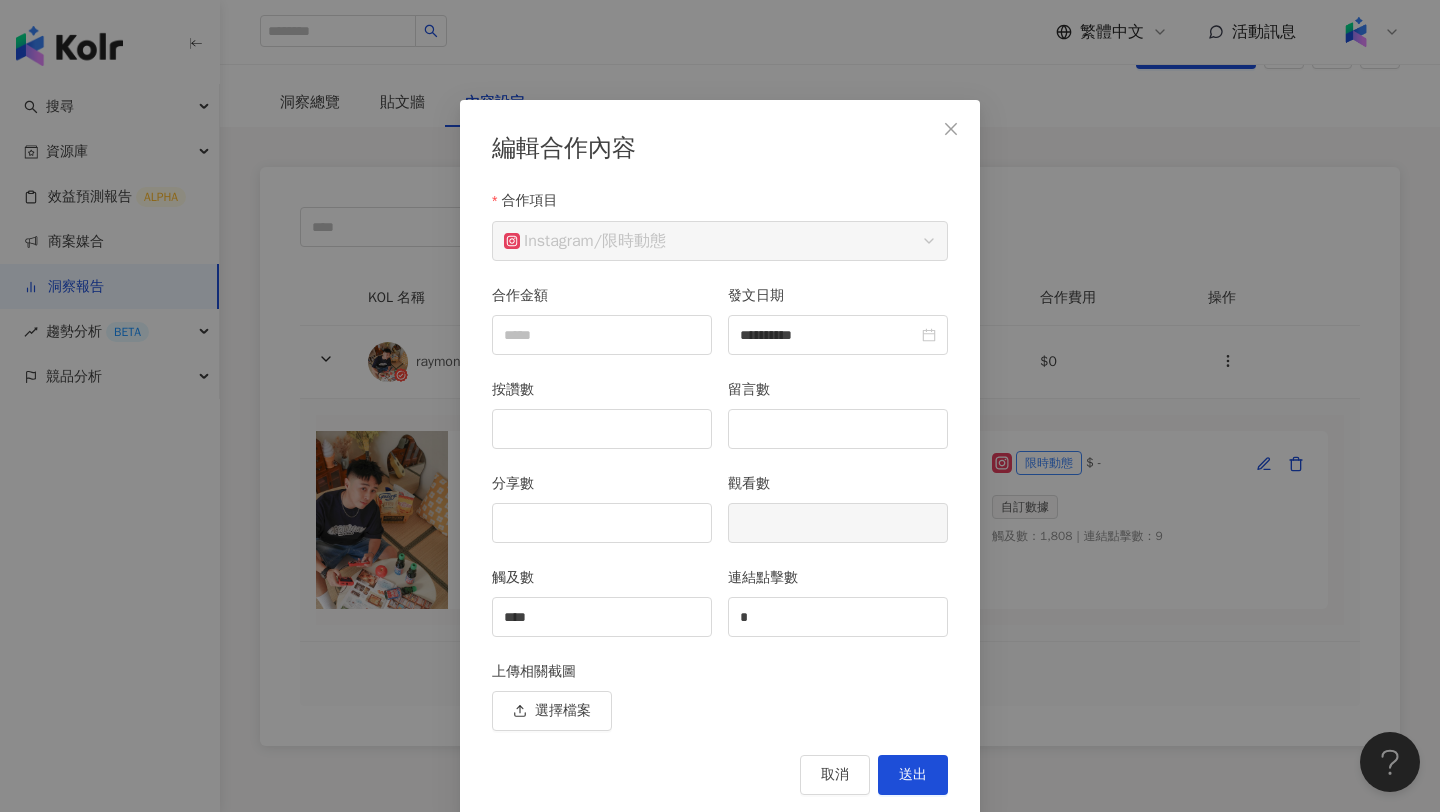 scroll, scrollTop: 6, scrollLeft: 0, axis: vertical 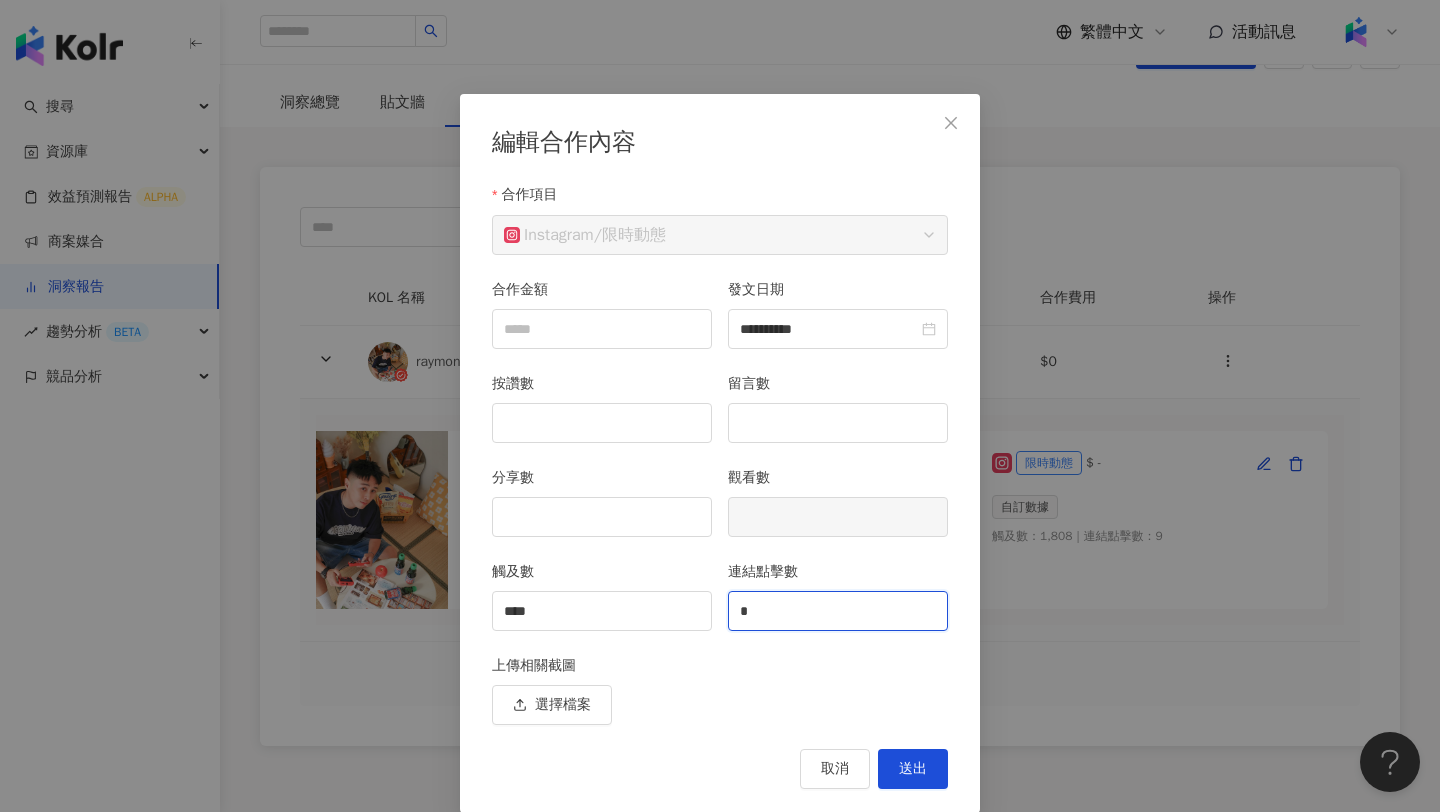 click on "*" at bounding box center (838, 611) 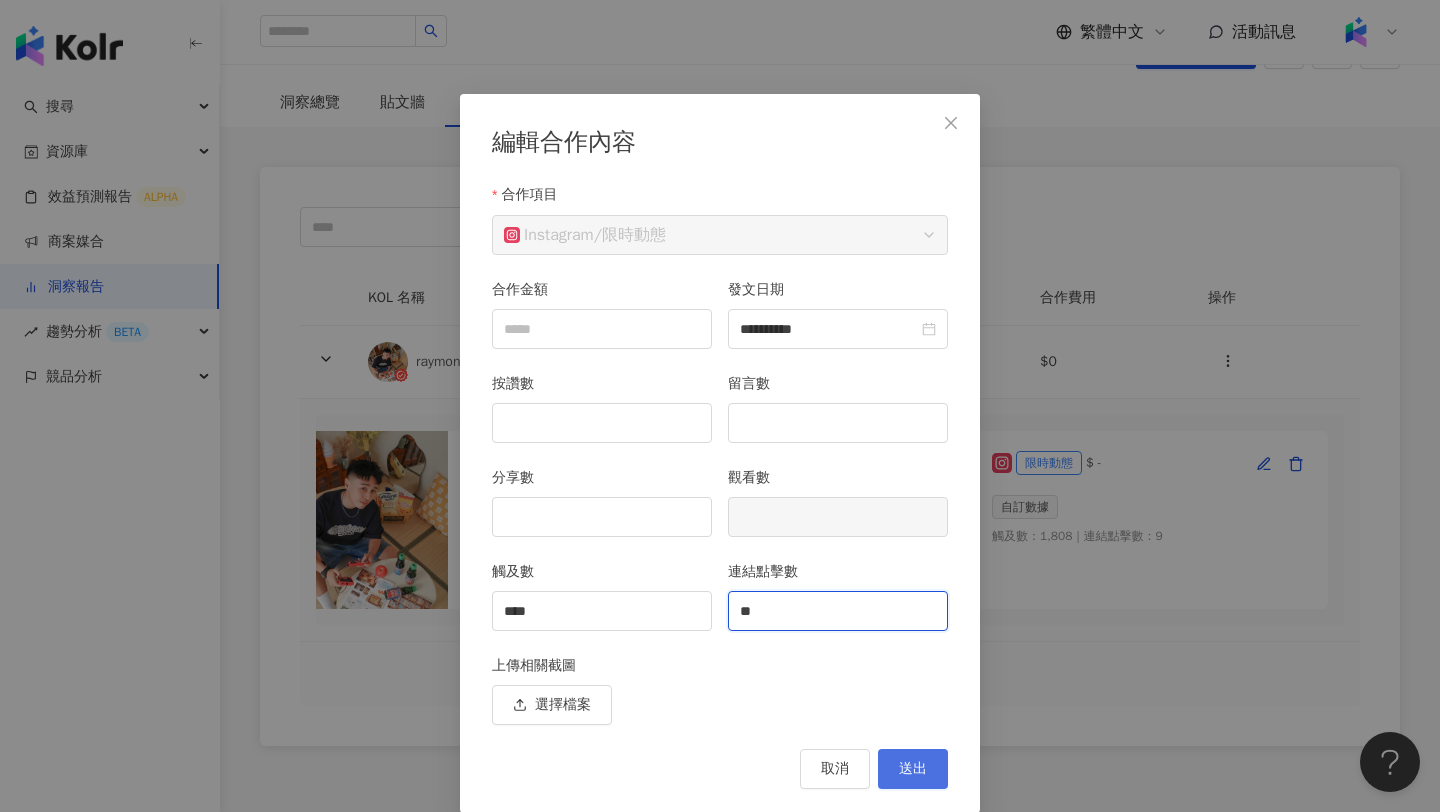 type on "**" 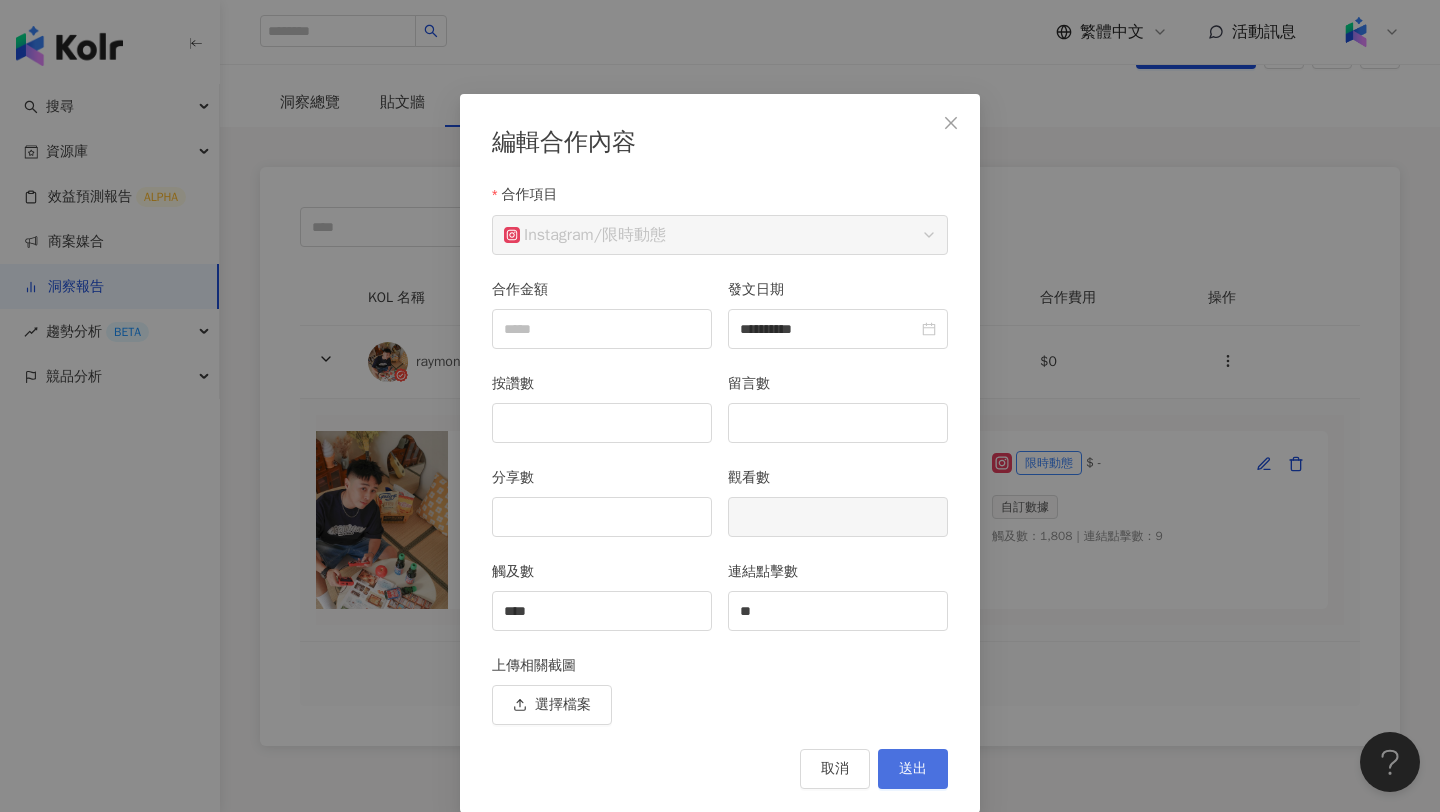 click on "送出" at bounding box center (913, 769) 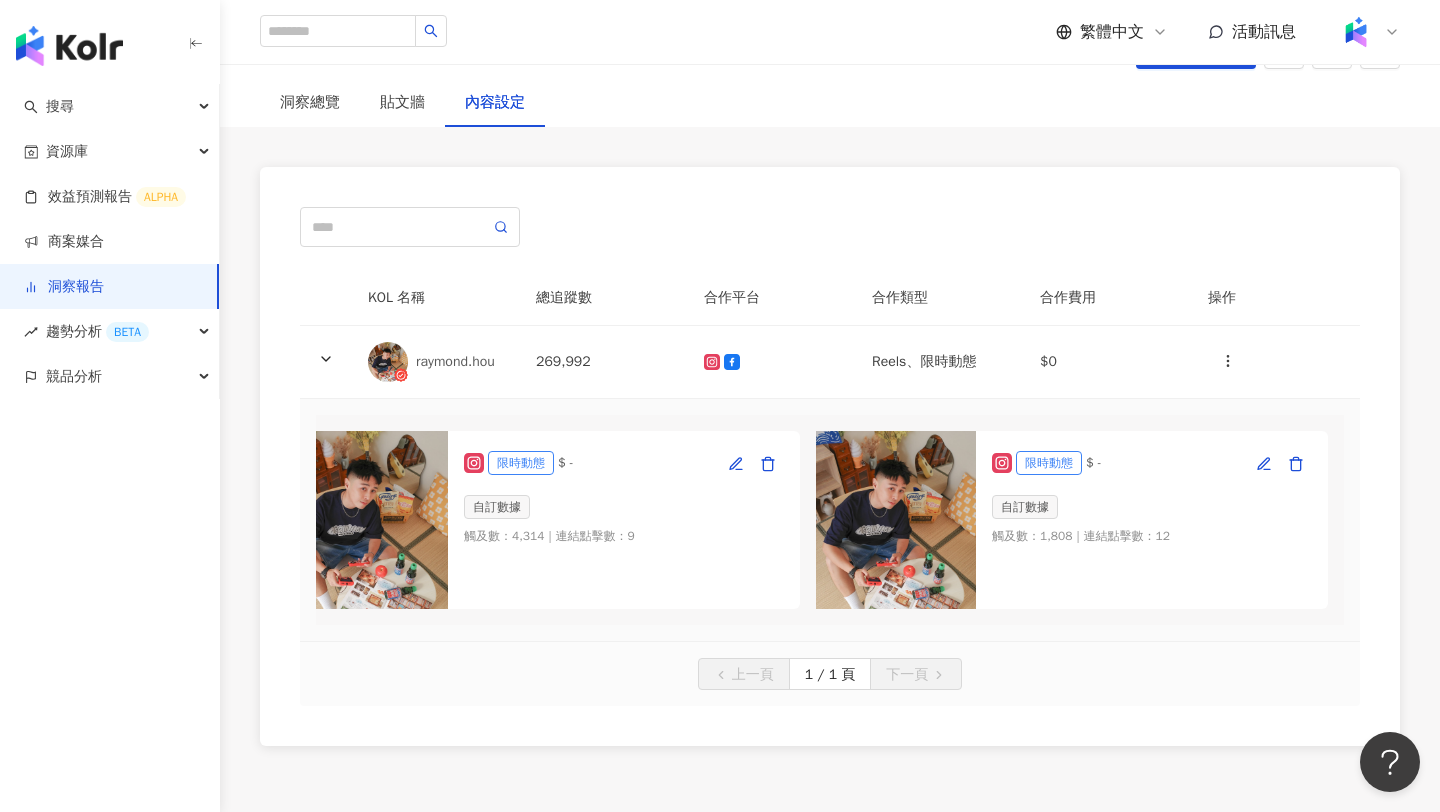 scroll, scrollTop: 0, scrollLeft: 0, axis: both 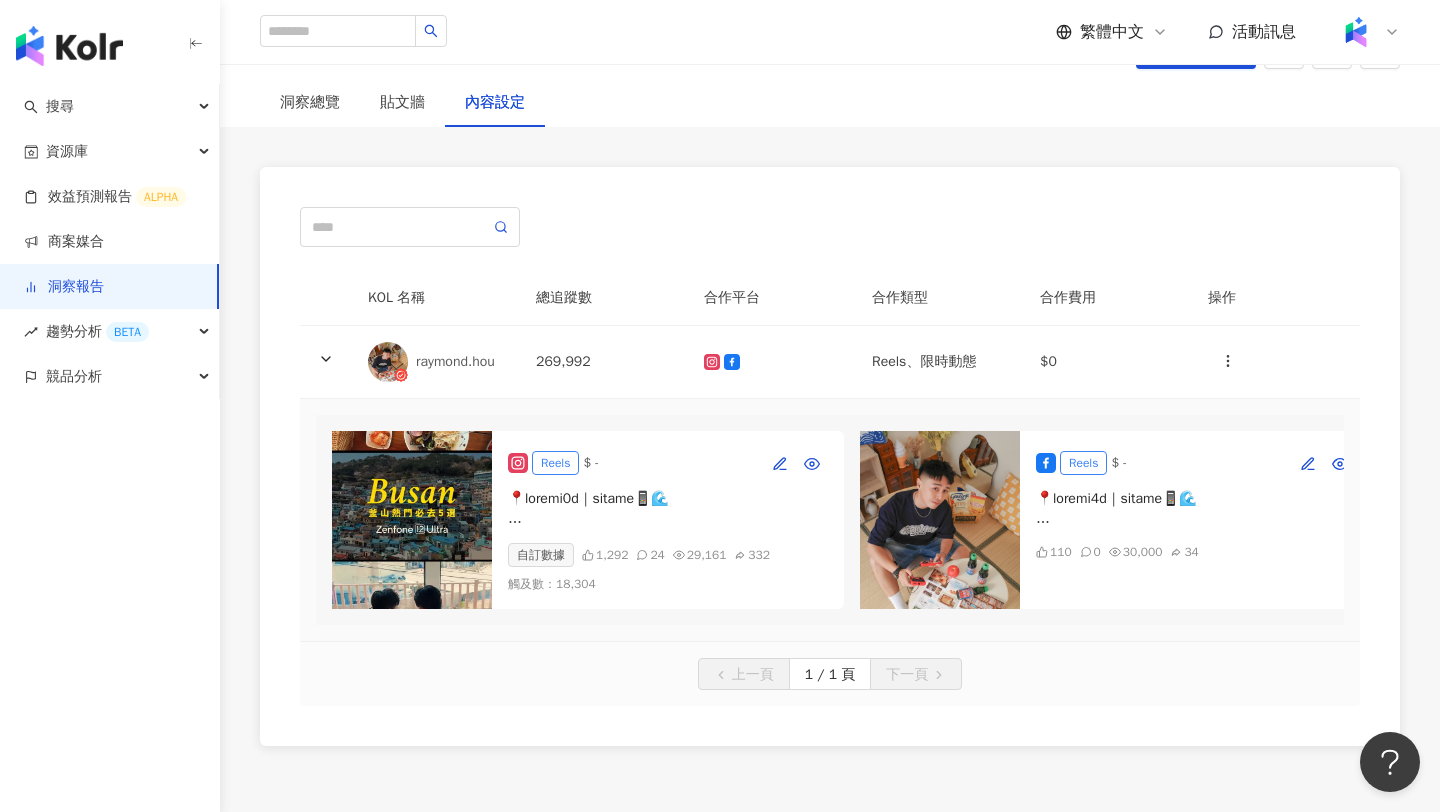 click at bounding box center [412, 520] 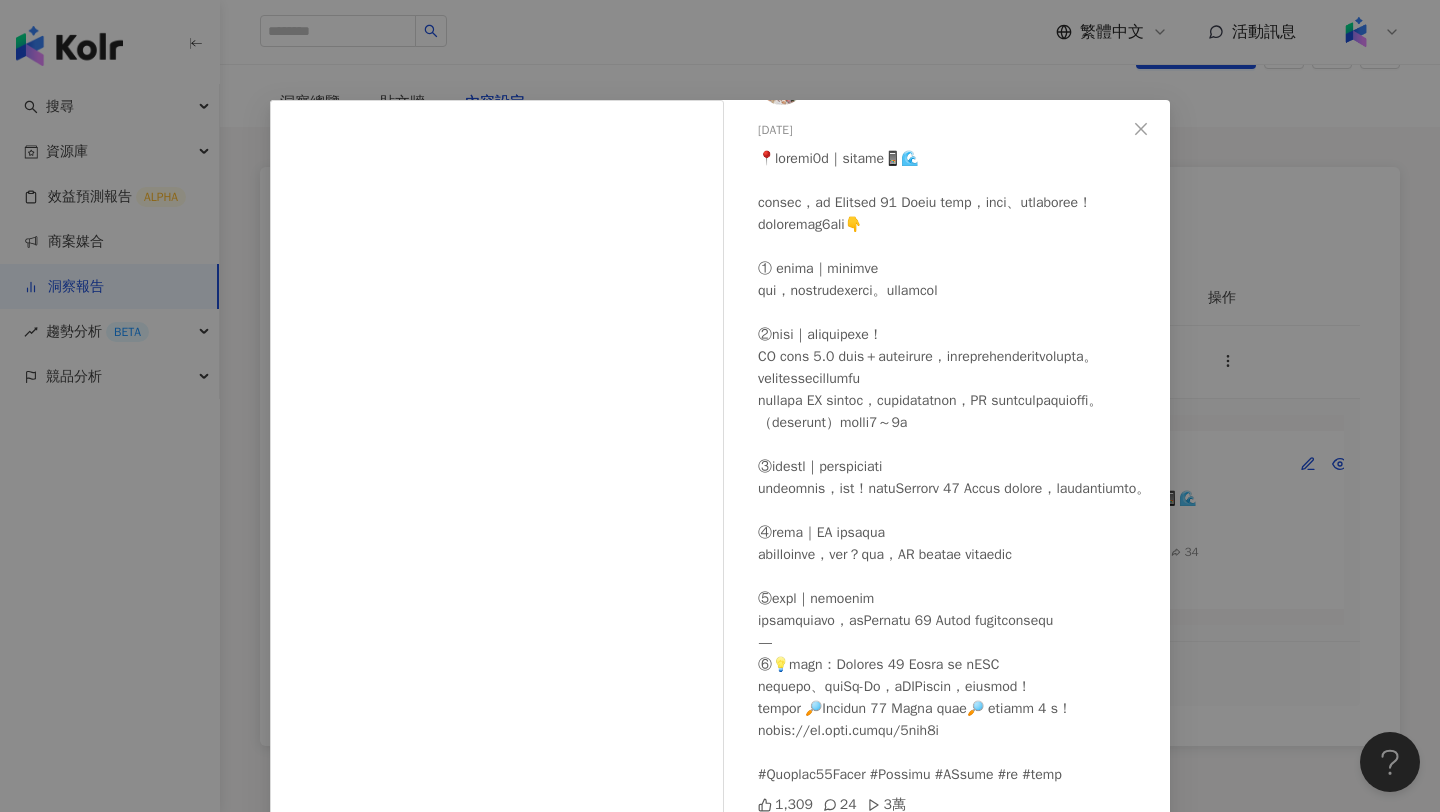 scroll, scrollTop: 235, scrollLeft: 0, axis: vertical 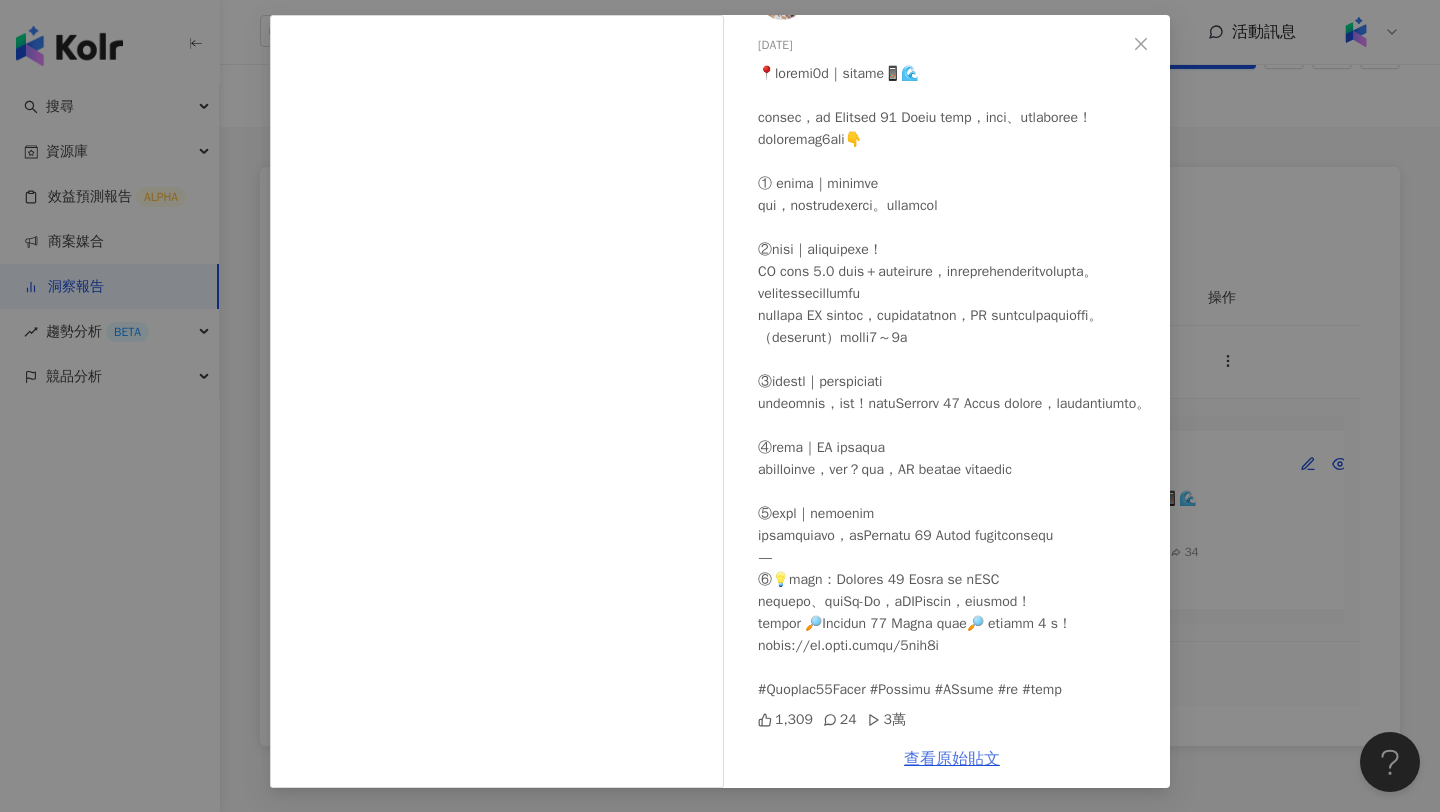 click on "查看原始貼文" at bounding box center (952, 759) 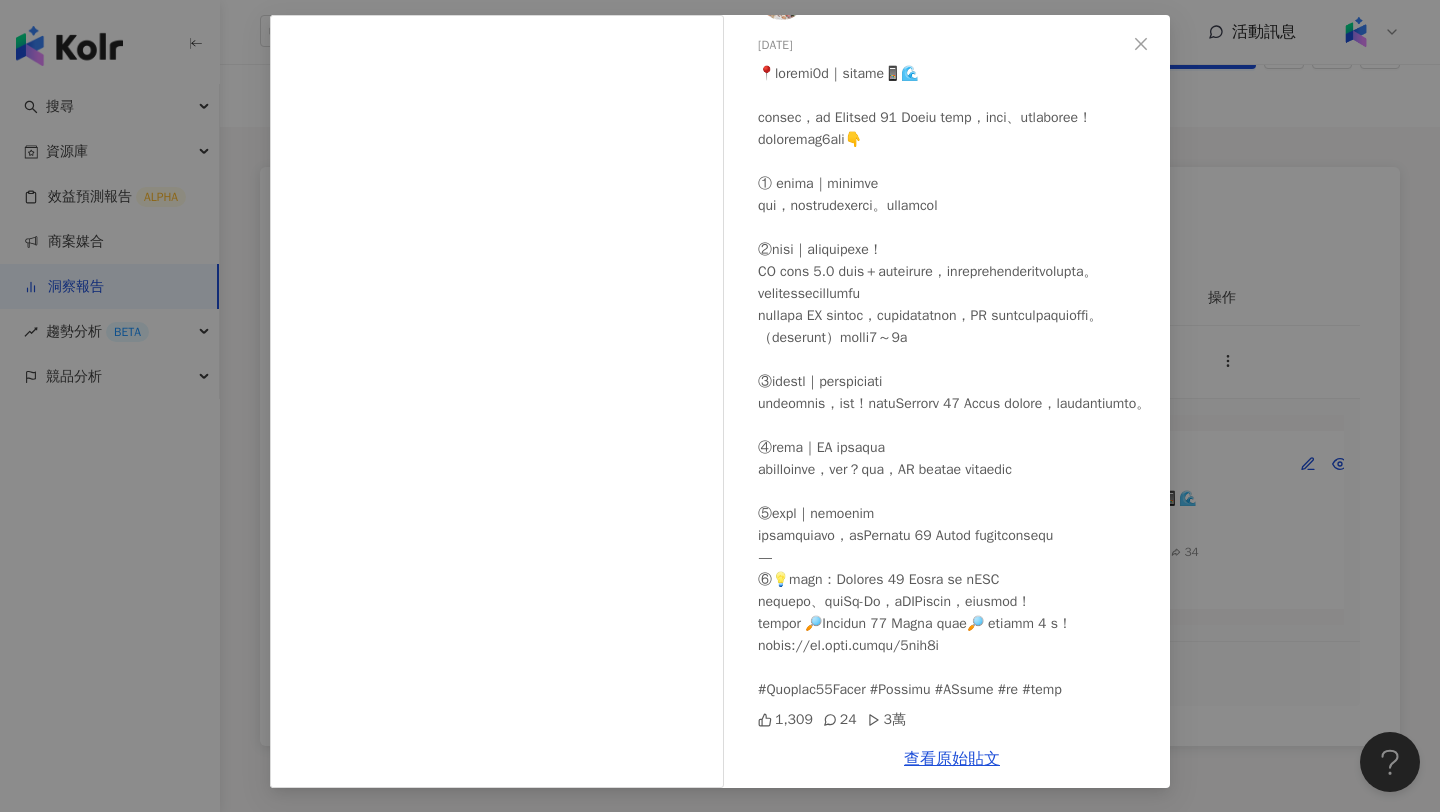 click on "raymond.hou 2025/7/9 1,309 24 3萬 查看原始貼文" at bounding box center [720, 406] 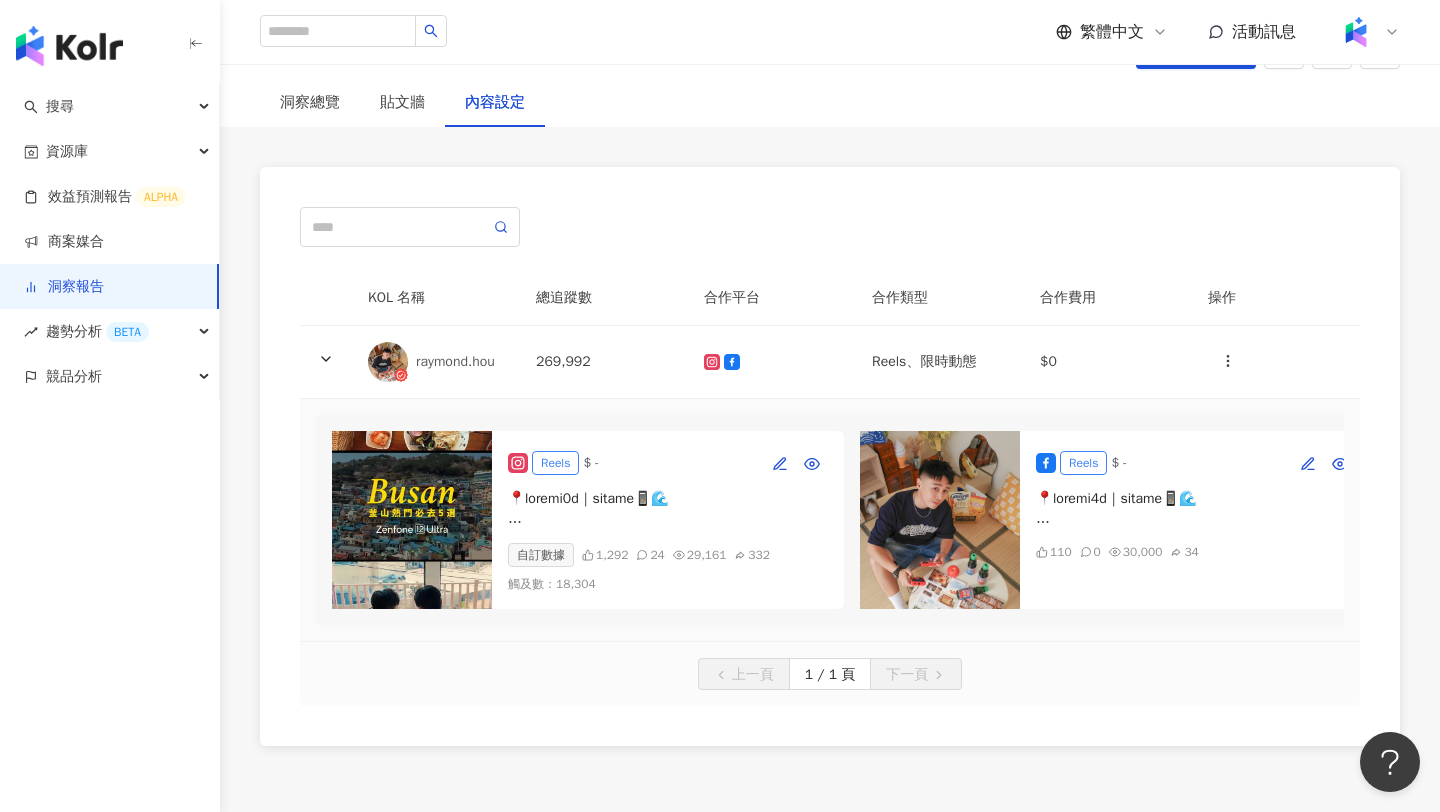 scroll, scrollTop: 0, scrollLeft: 0, axis: both 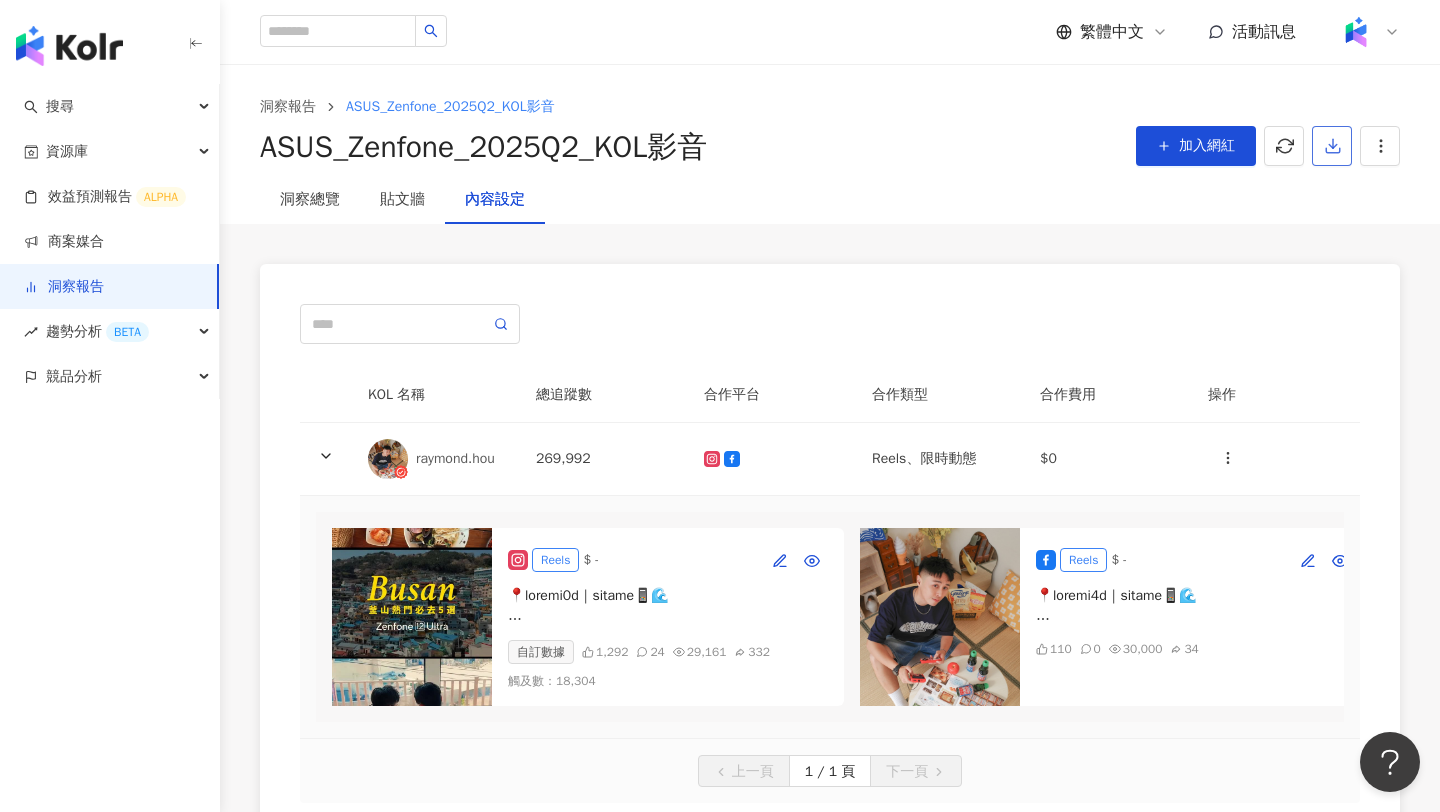 click 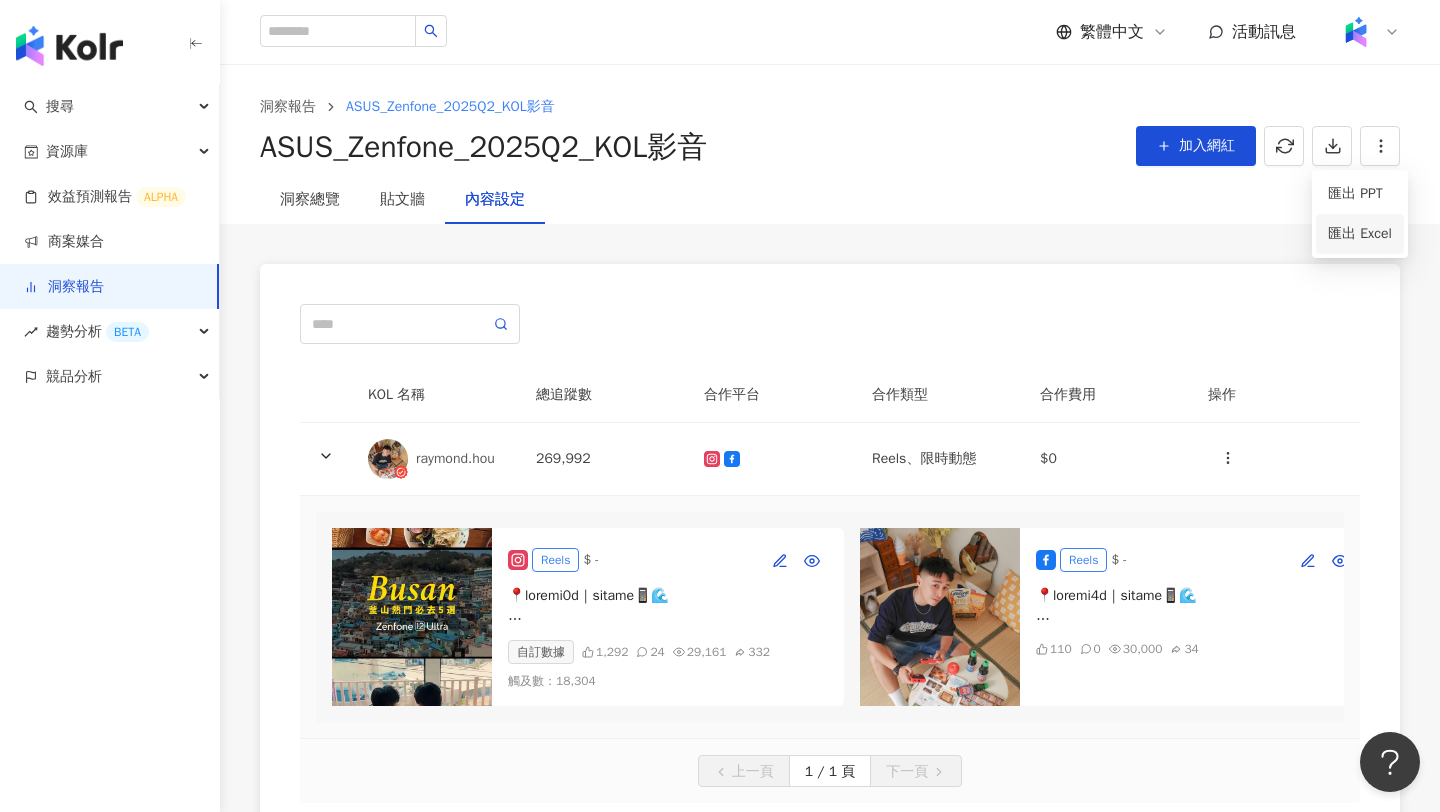click on "匯出 Excel" at bounding box center [1360, 234] 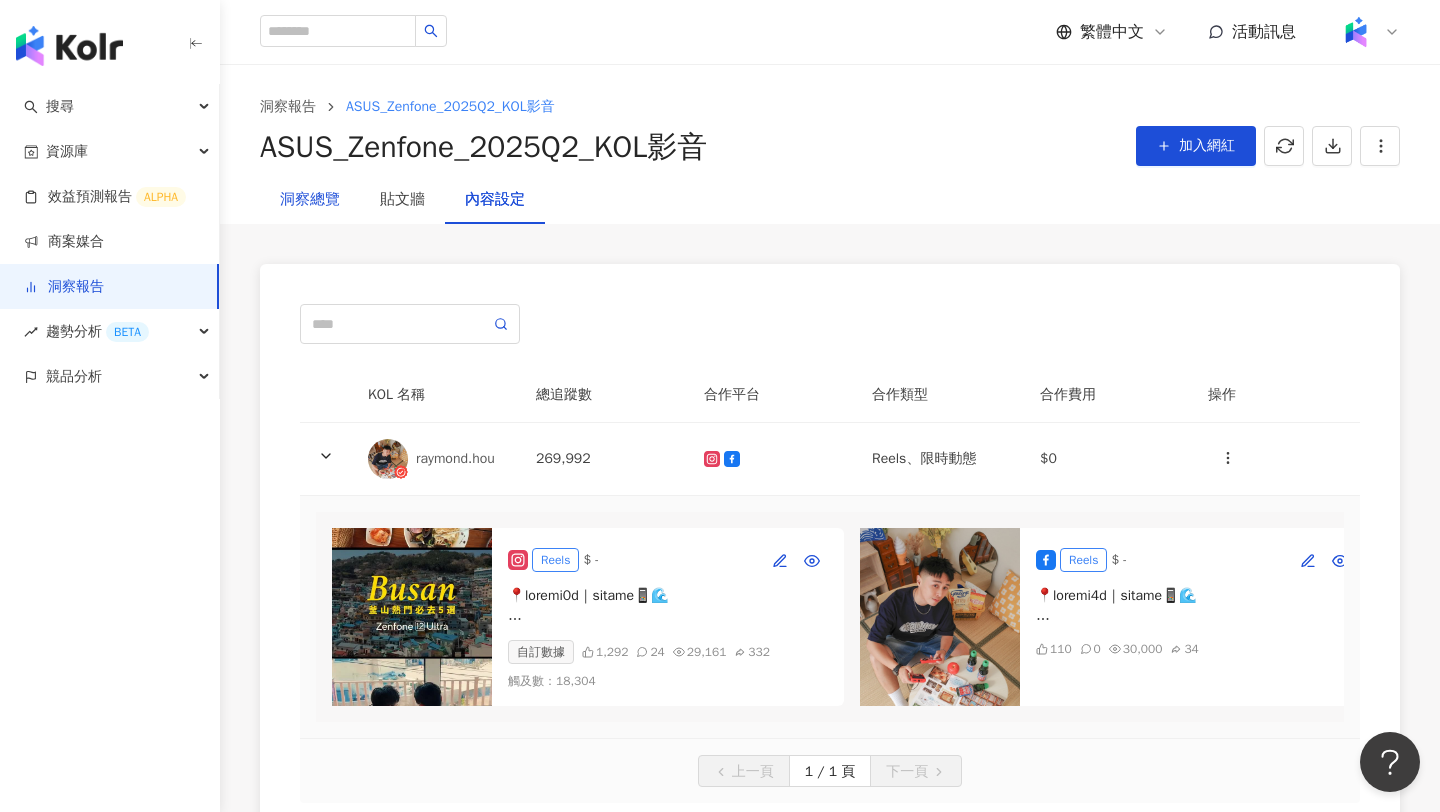 click on "洞察總覽" at bounding box center (310, 200) 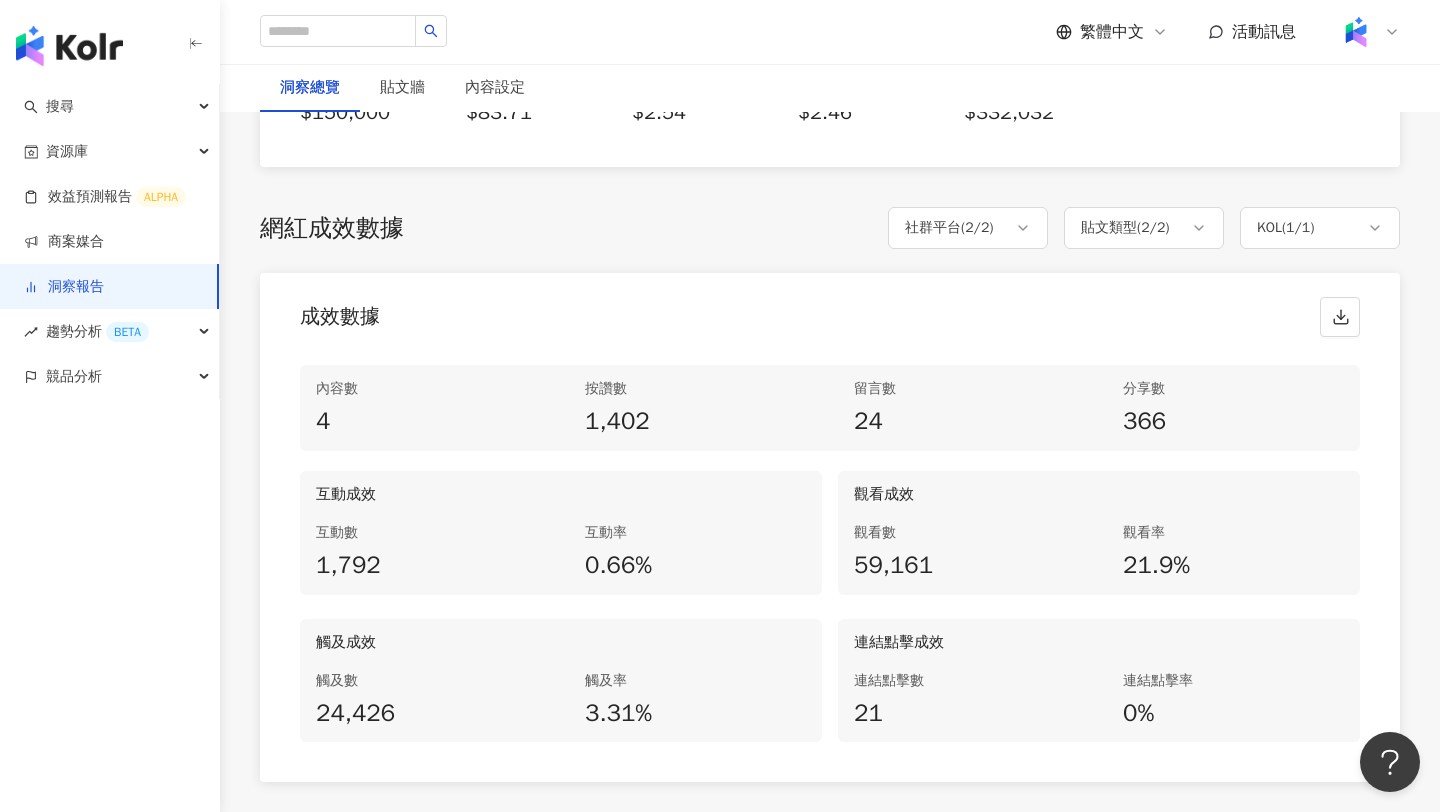 scroll, scrollTop: 810, scrollLeft: 0, axis: vertical 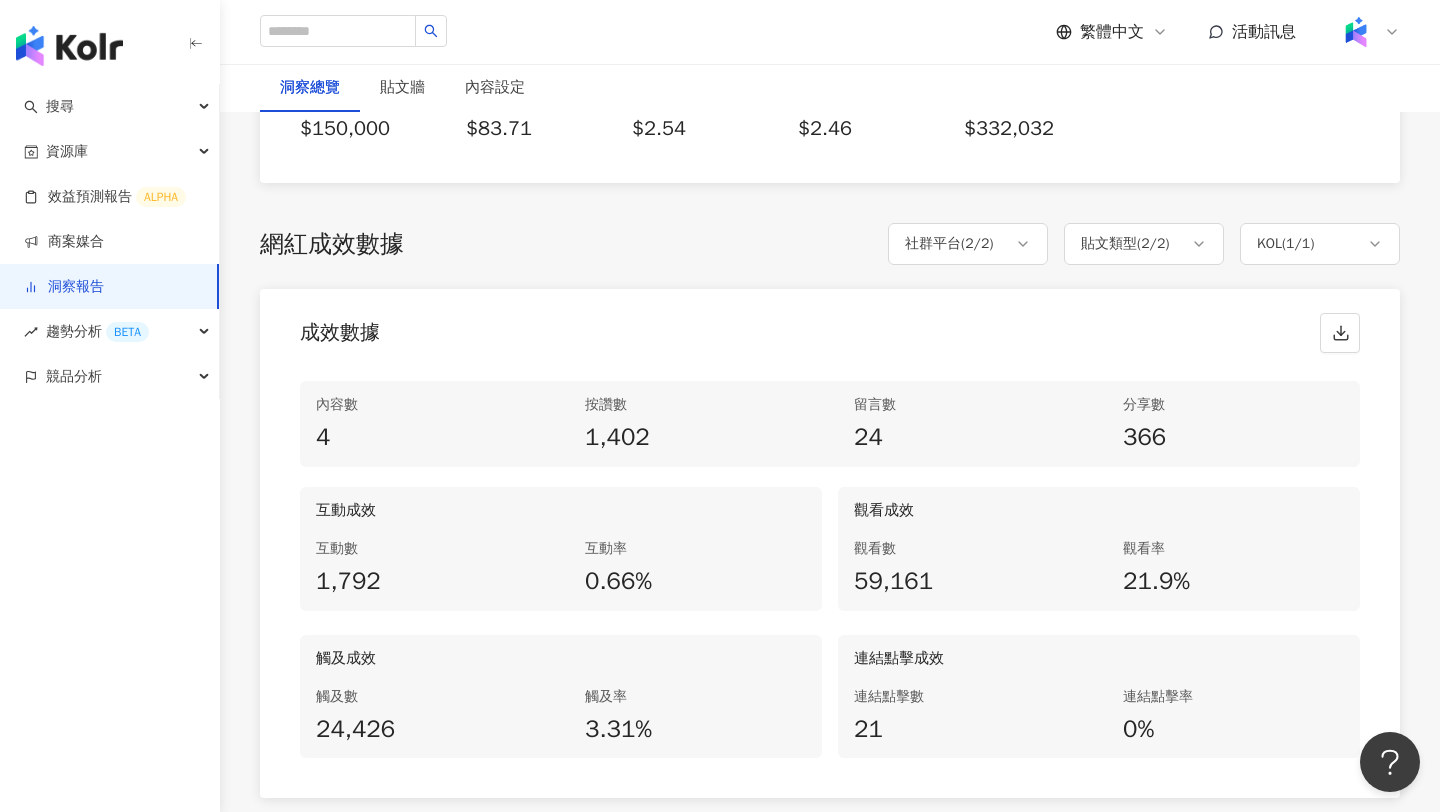 click on "網紅成效數據 社群平台  ( 2 / 2 ) 貼文類型  ( 2 / 2 ) KOL  ( 1 / 1 ) 成效數據 內容數 4 按讚數 1,402 留言數 24 分享數 366 互動成效 互動數 1,792 互動率 0.66% 觀看成效 觀看數 59,161 觀看率 21.9% 觸及成效 觸及數 24,426 觸及率 3.31% 連結點擊成效 連結點擊數 21 連結點擊率 0%" at bounding box center (830, 510) 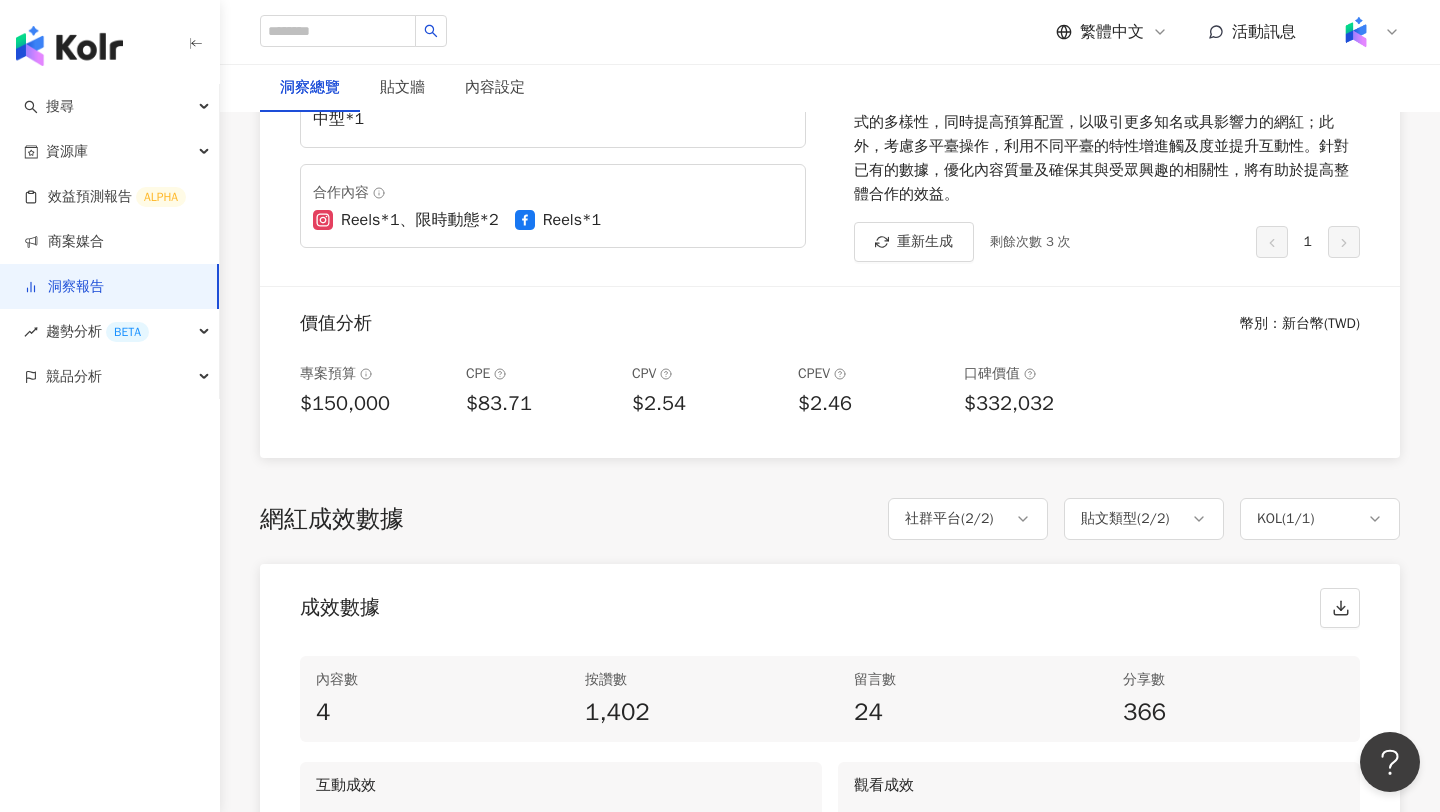scroll, scrollTop: 505, scrollLeft: 0, axis: vertical 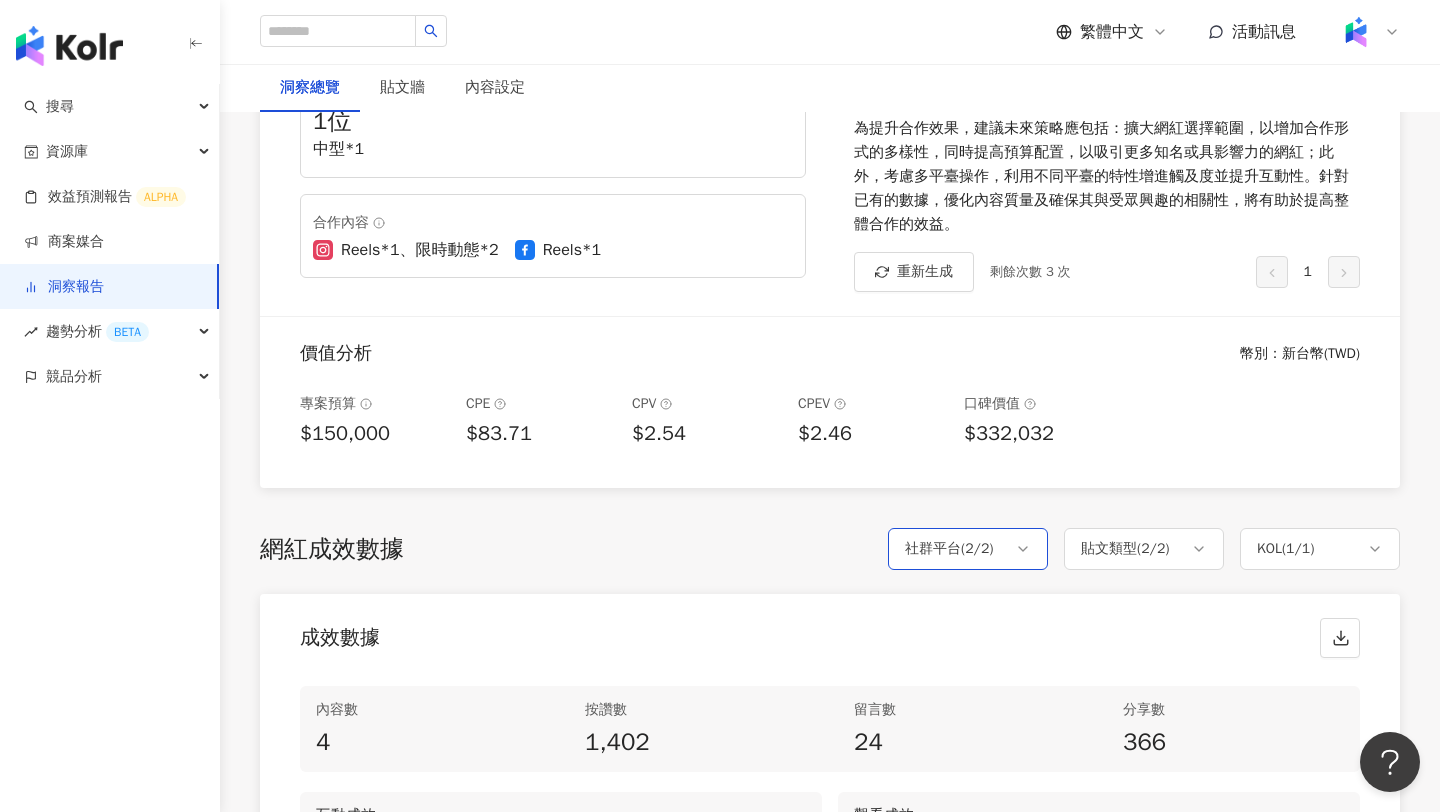 click 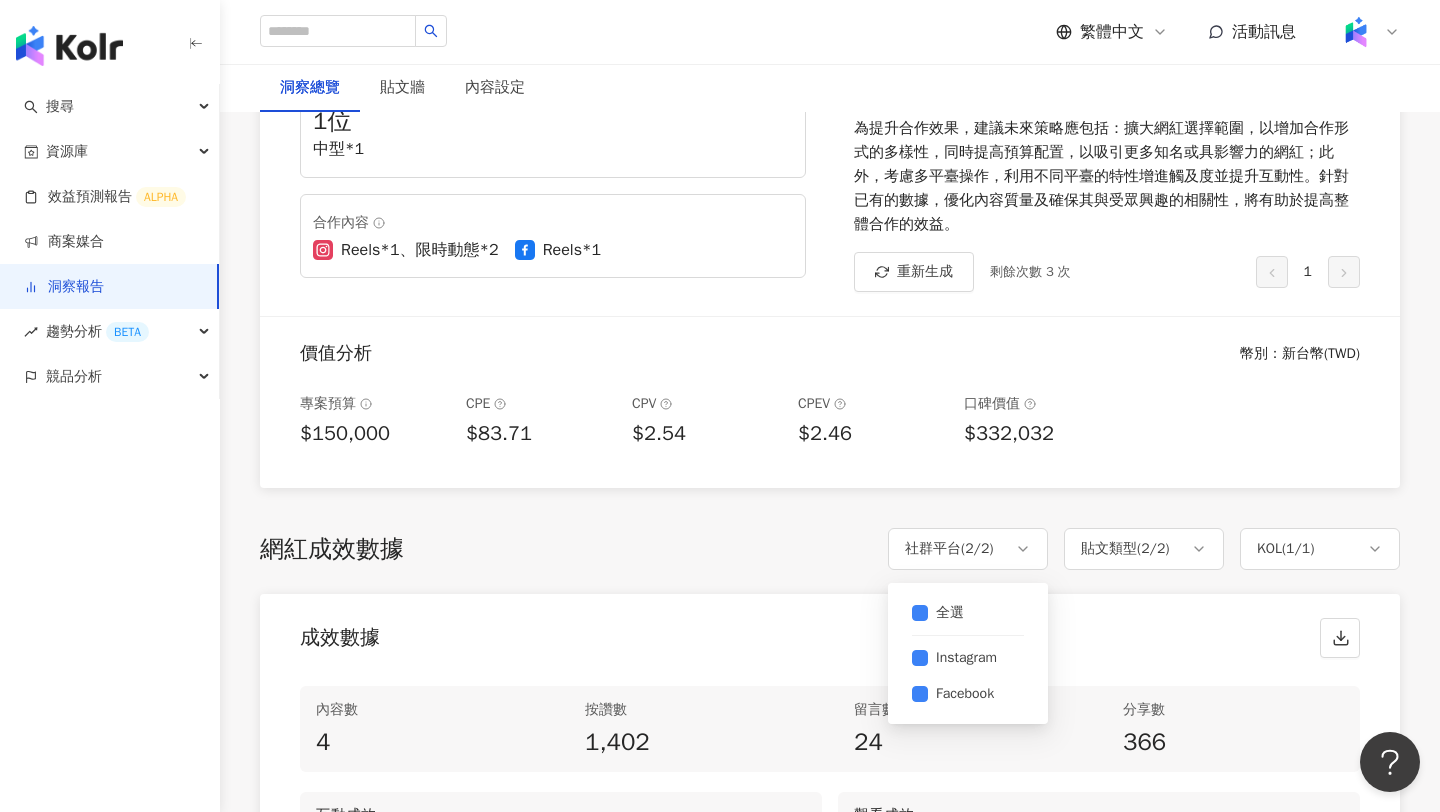 click on "全選 Instagram Facebook" at bounding box center (968, 653) 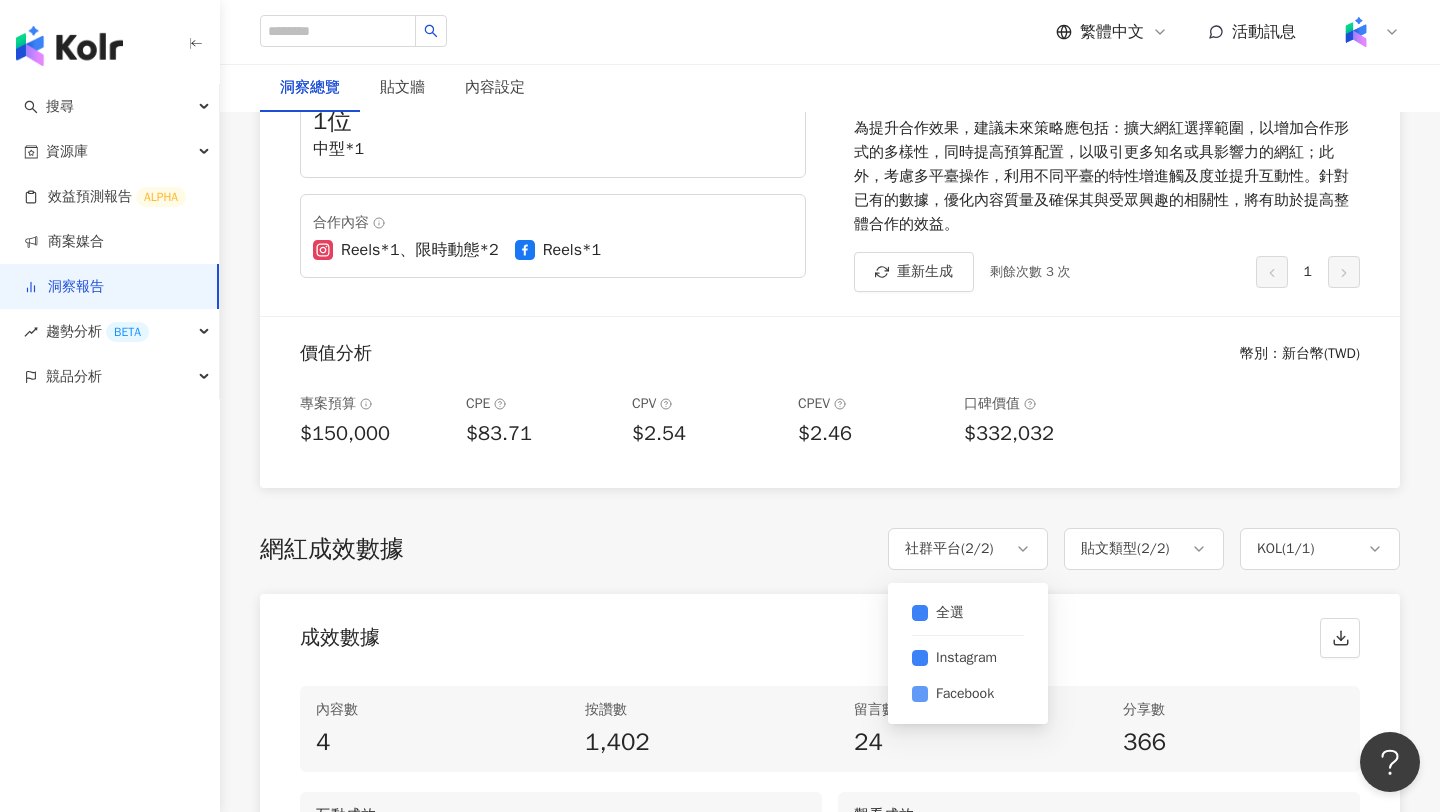 click on "Facebook" at bounding box center [965, 694] 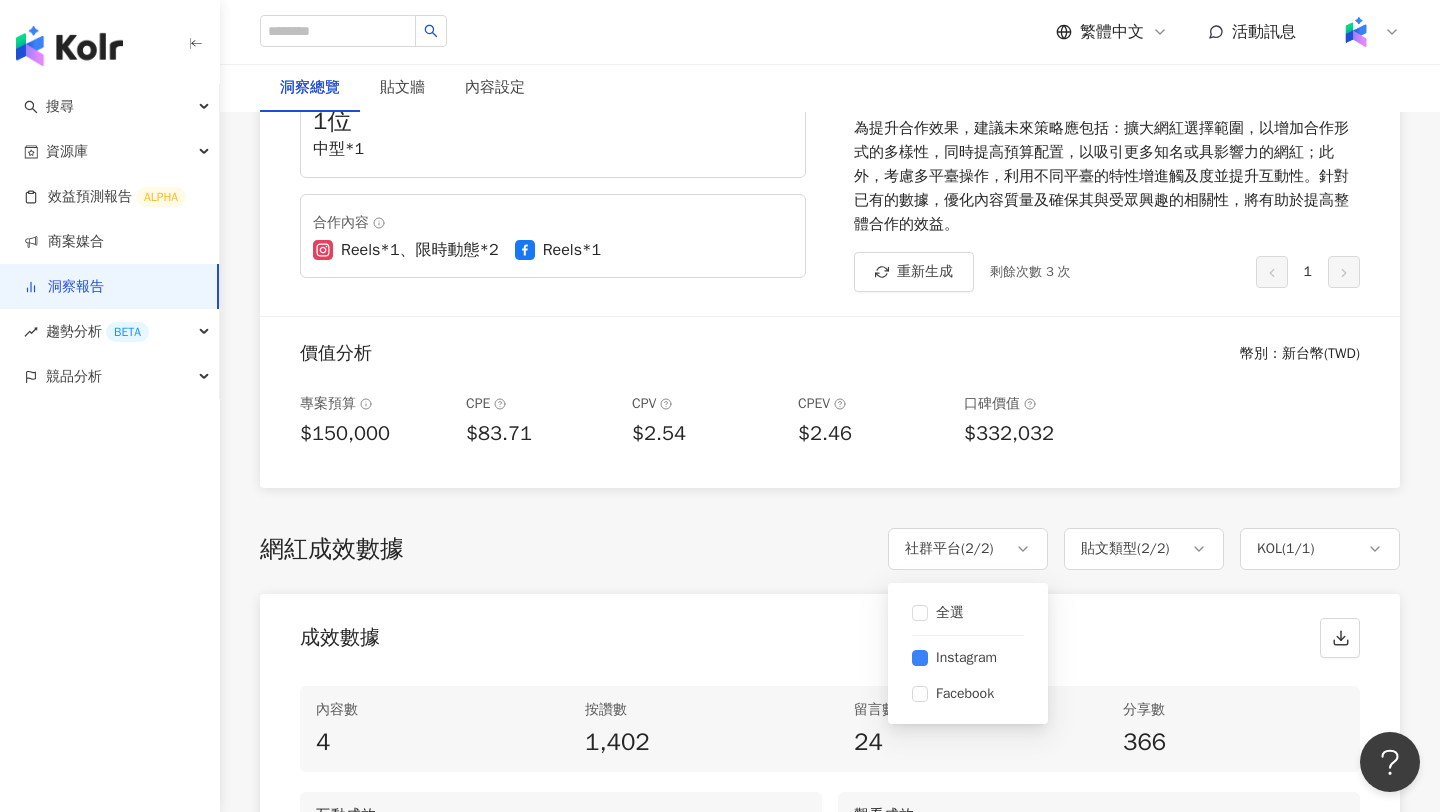 click on "成效數據" at bounding box center [830, 632] 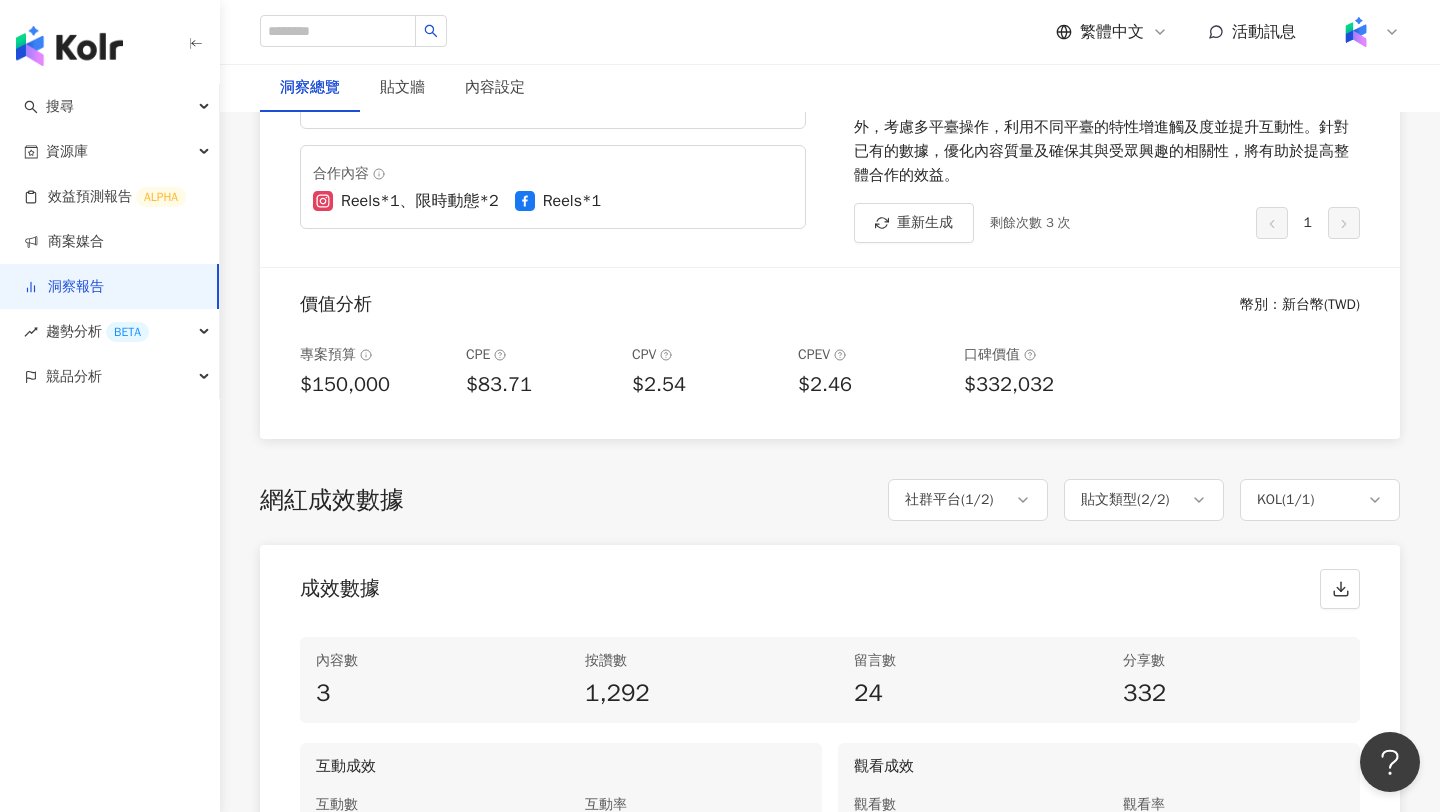 scroll, scrollTop: 543, scrollLeft: 0, axis: vertical 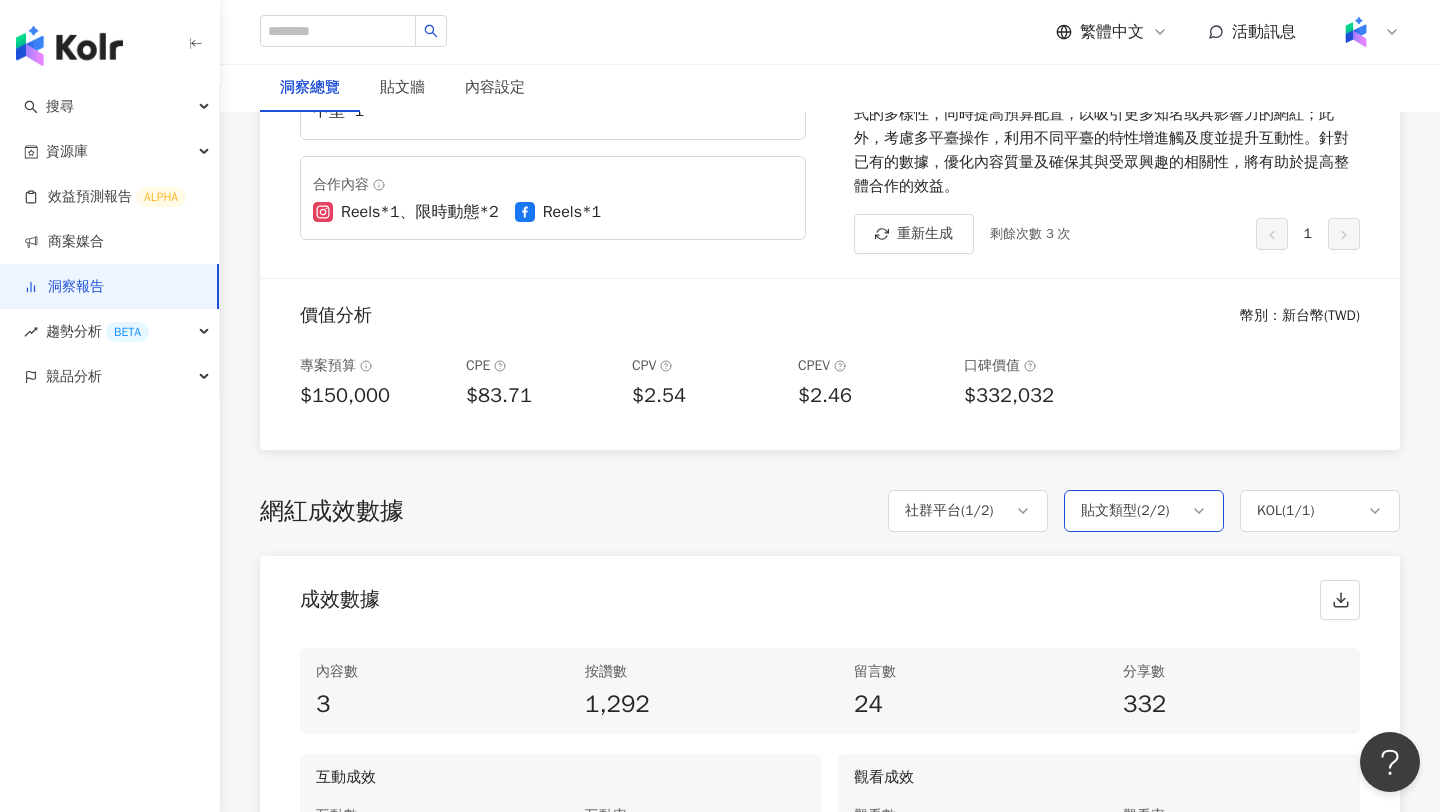click on "貼文類型  ( 2 / 2 )" at bounding box center (1125, 511) 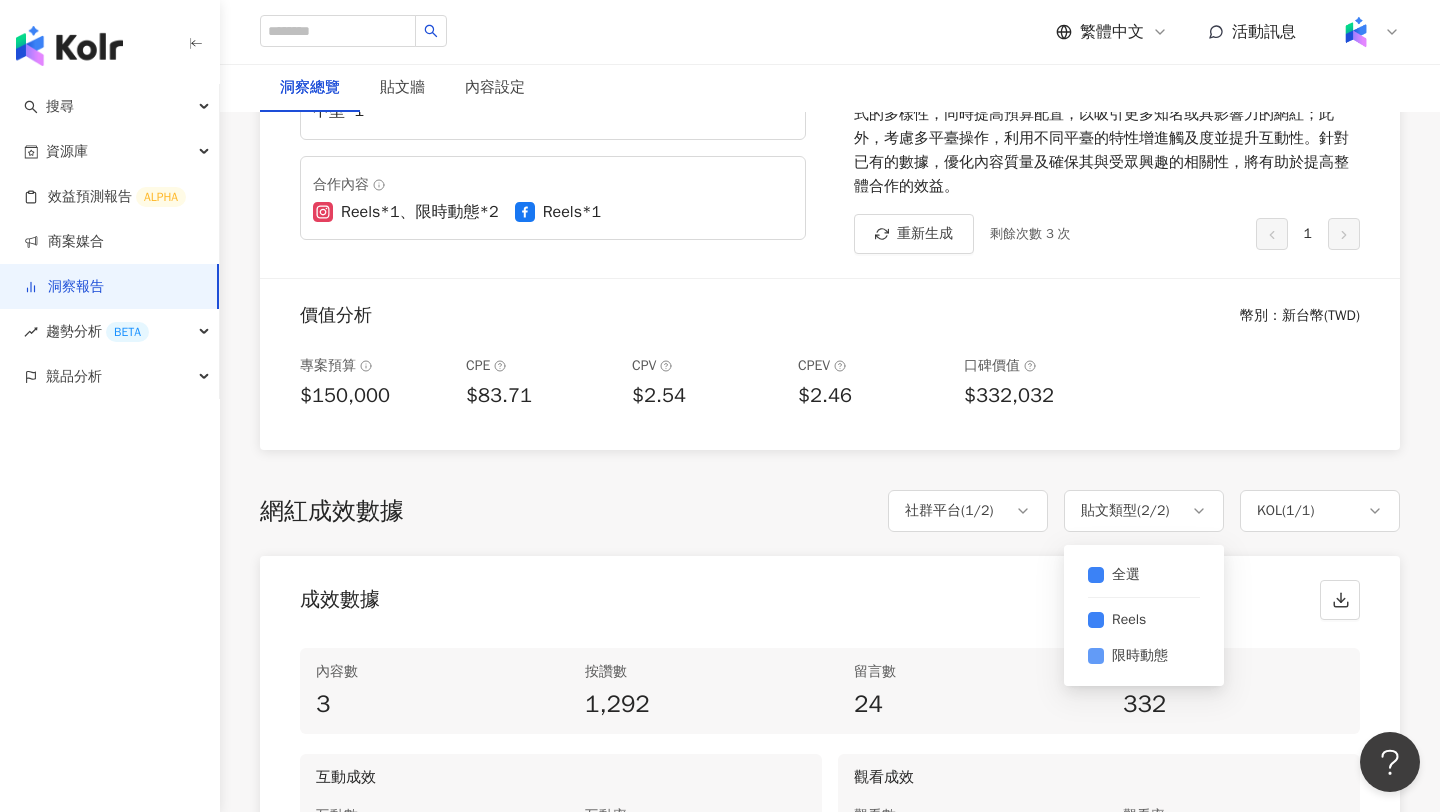 click on "限時動態" at bounding box center (1140, 656) 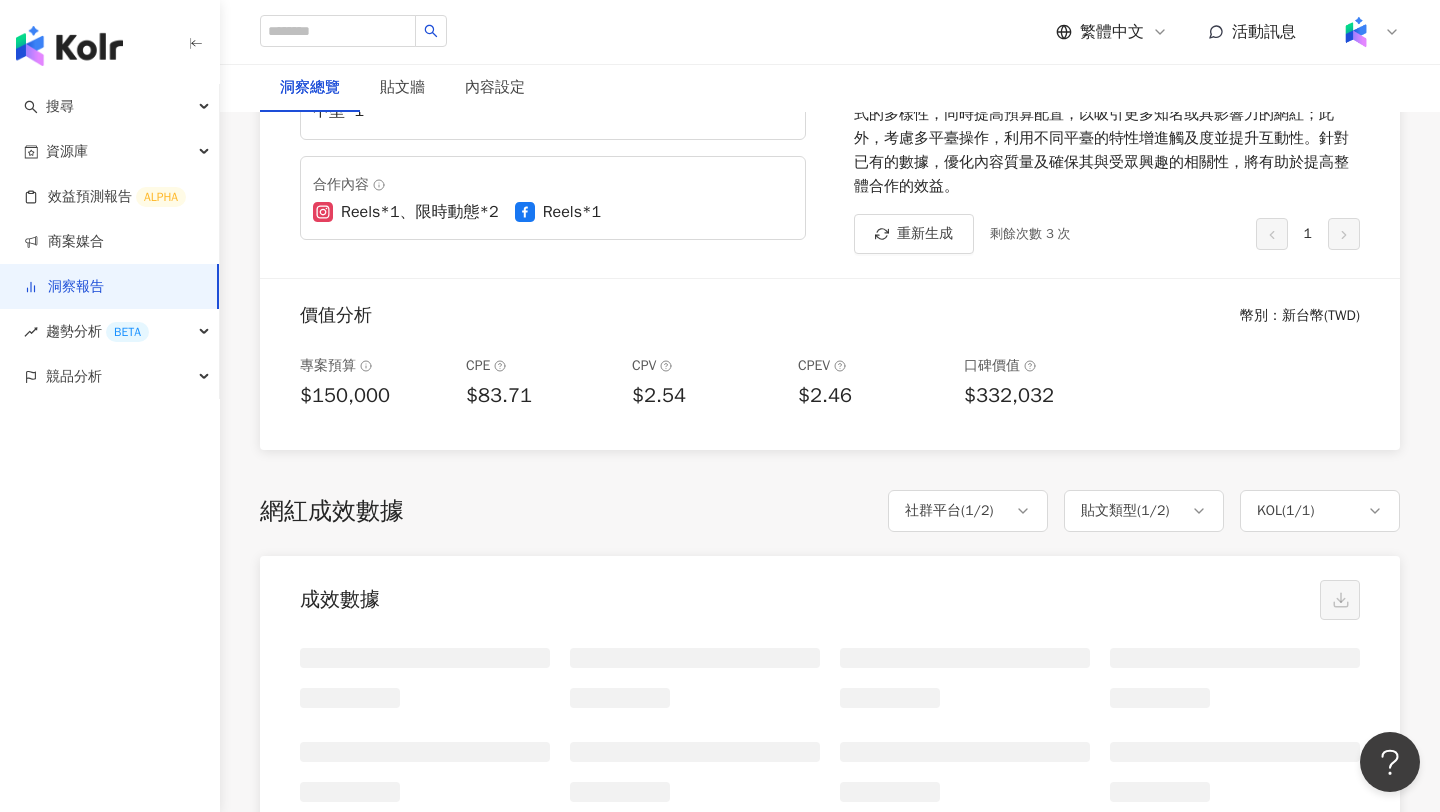 click at bounding box center (830, 791) 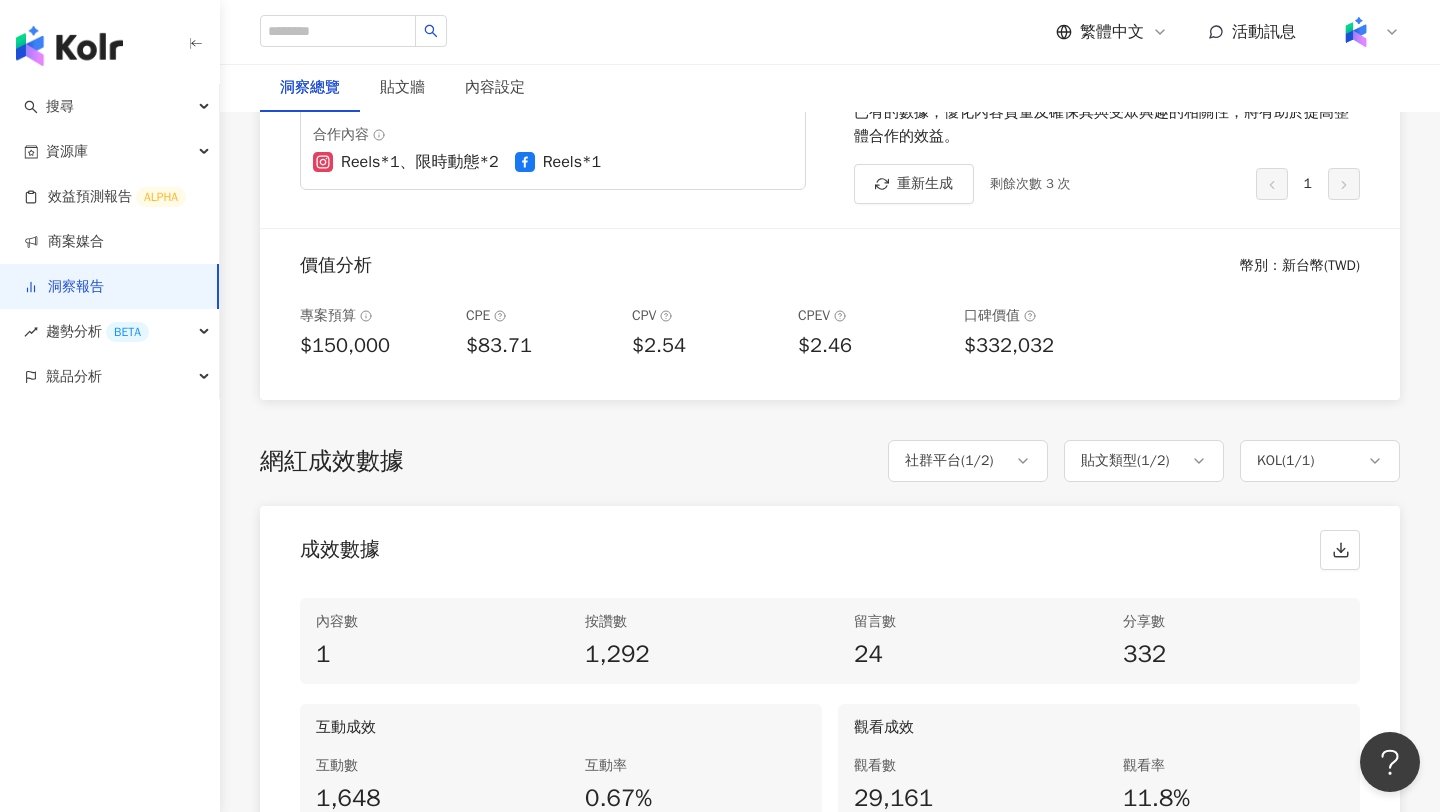 scroll, scrollTop: 575, scrollLeft: 0, axis: vertical 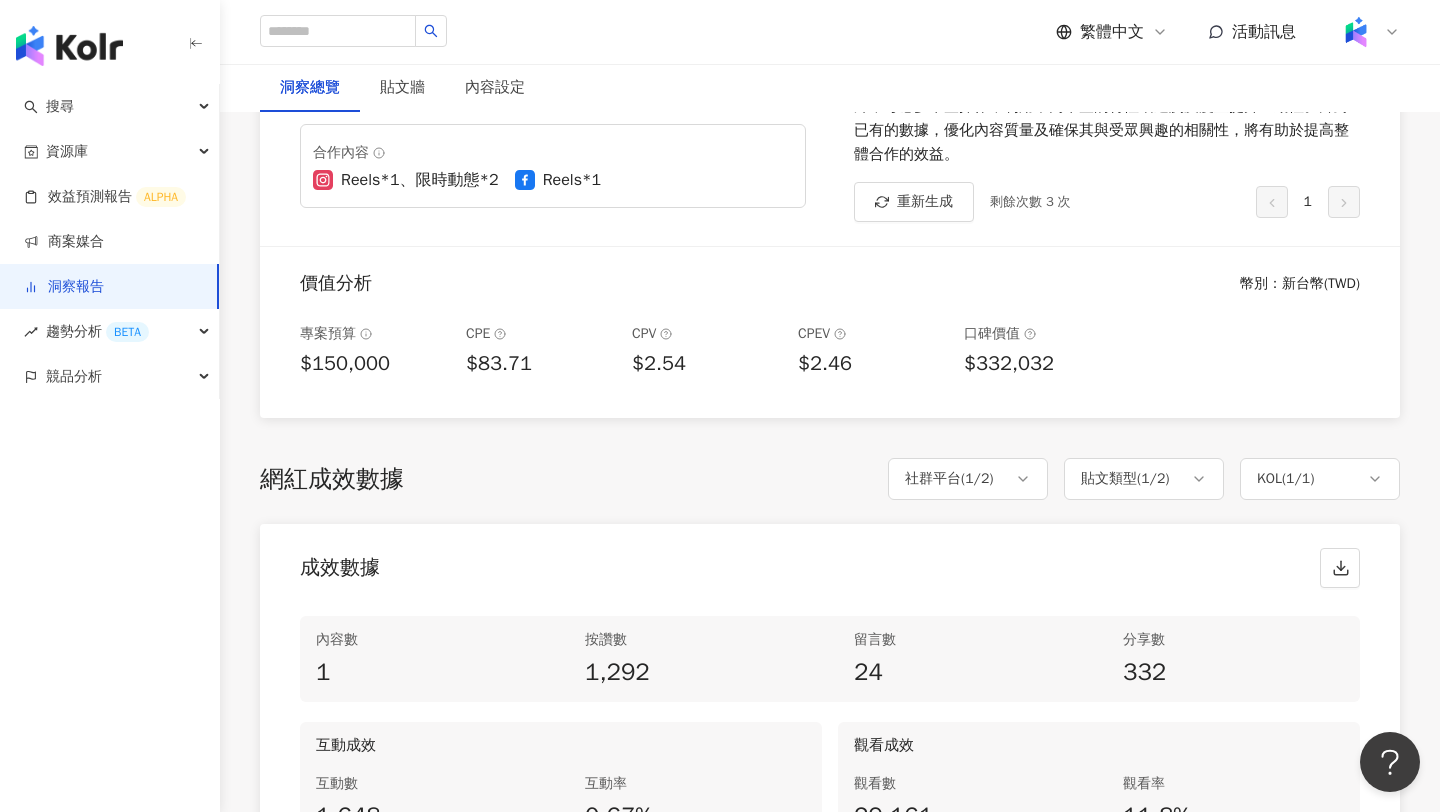 click on "網紅成效數據 社群平台  ( 1 / 2 ) 貼文類型  ( 1 / 2 ) KOL  ( 1 / 1 ) 全選 Instagram Facebook 全選 Reels 限時動態 成效數據 內容數 1 按讚數 1,292 留言數 24 分享數 332 互動成效 互動數 1,648 互動率 0.67% 觀看成效 觀看數 29,161 觀看率 11.8% 觸及成效 觸及數 18,304 觸及率 7.43% 連結點擊成效 連結點擊數 無資料 連結點擊率 無資料" at bounding box center [830, 745] 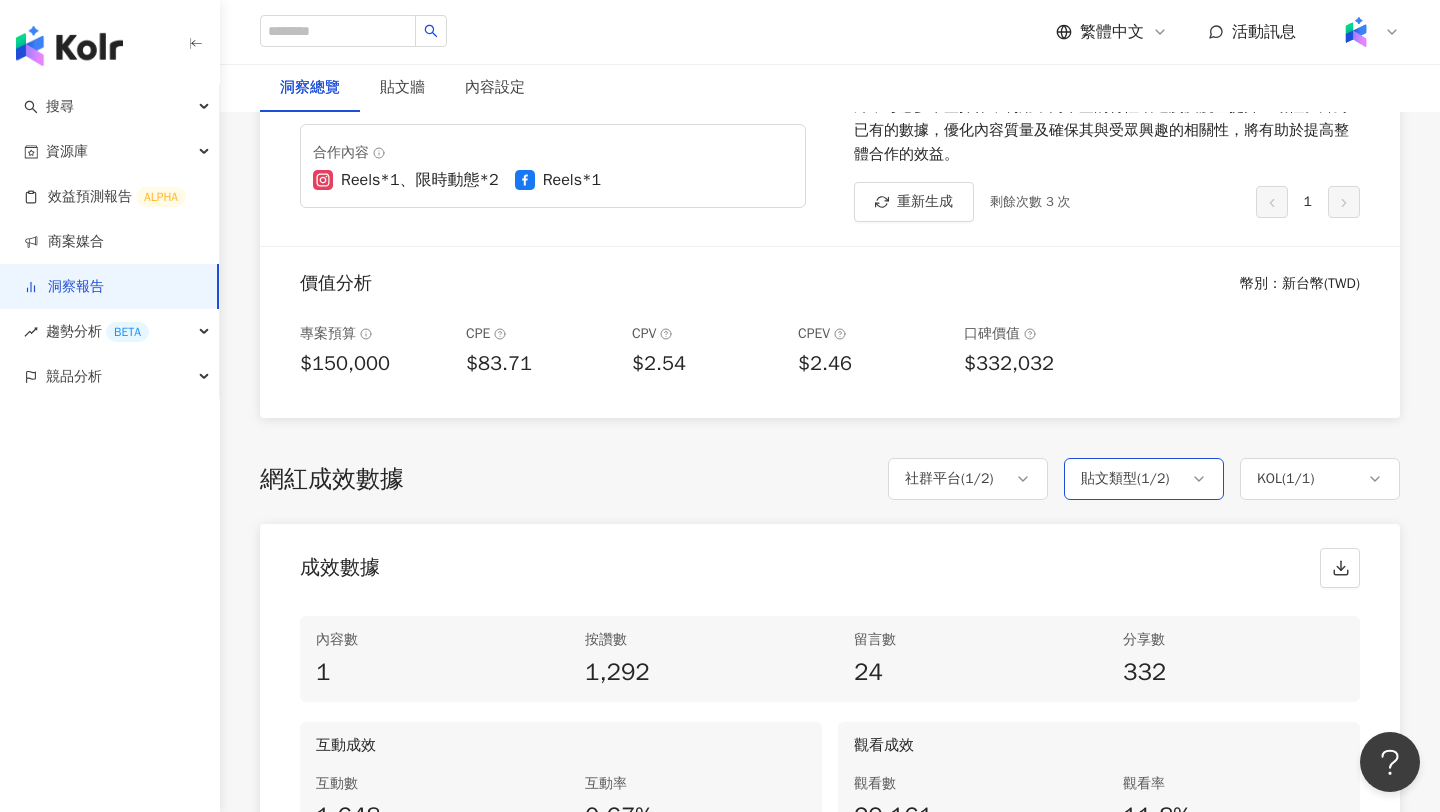 click on "貼文類型  ( 1 / 2 )" at bounding box center (1144, 479) 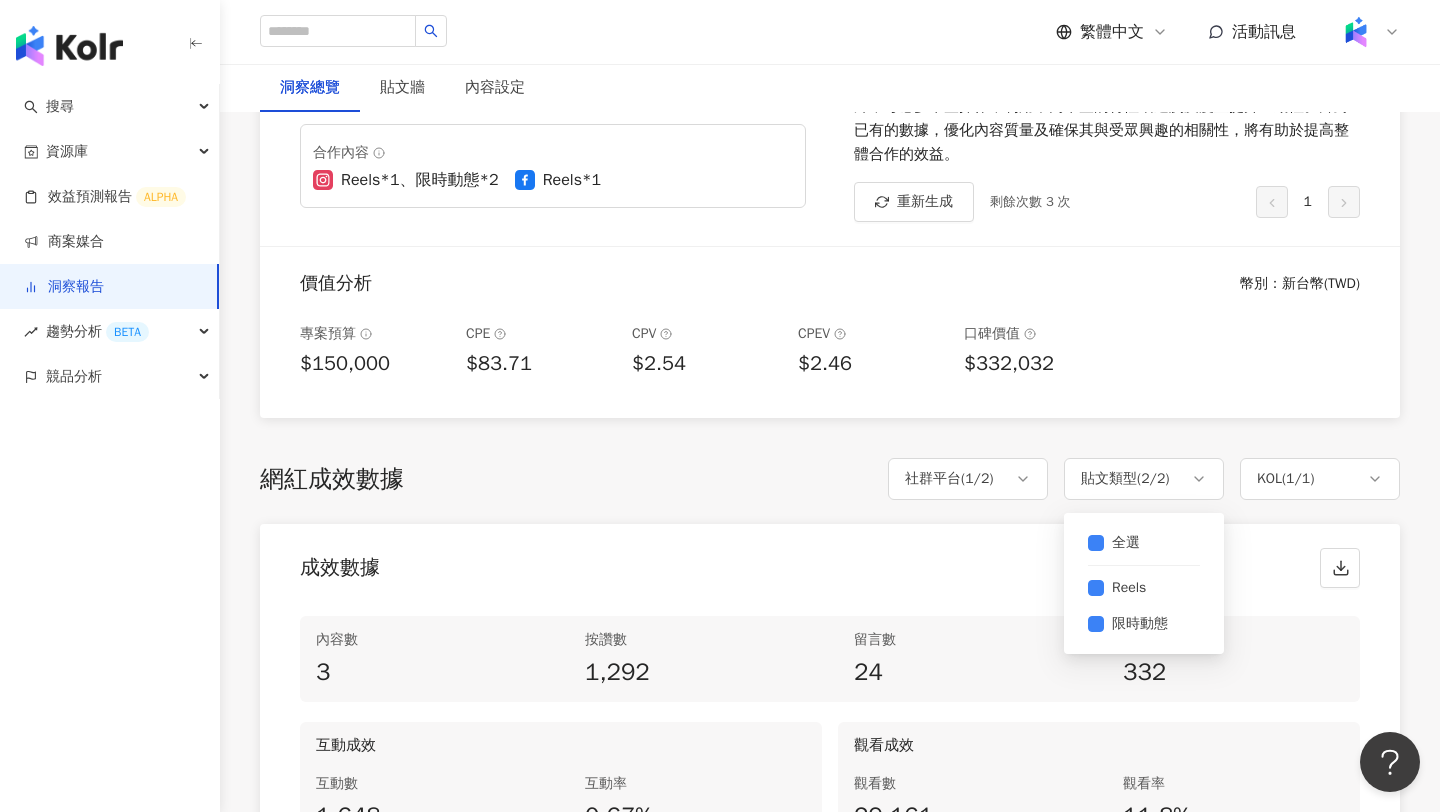 click on "成效數據" at bounding box center (830, 562) 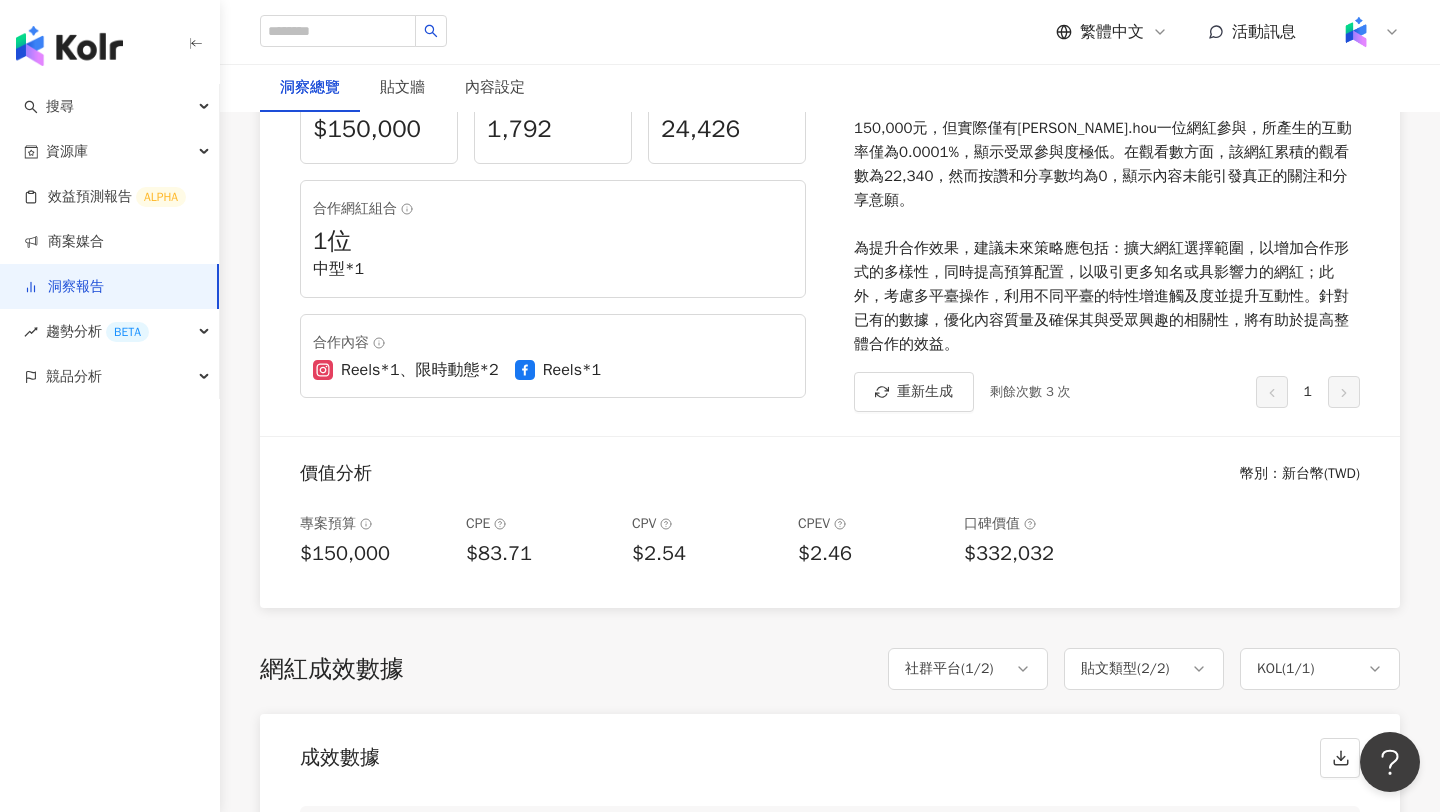 scroll, scrollTop: 0, scrollLeft: 0, axis: both 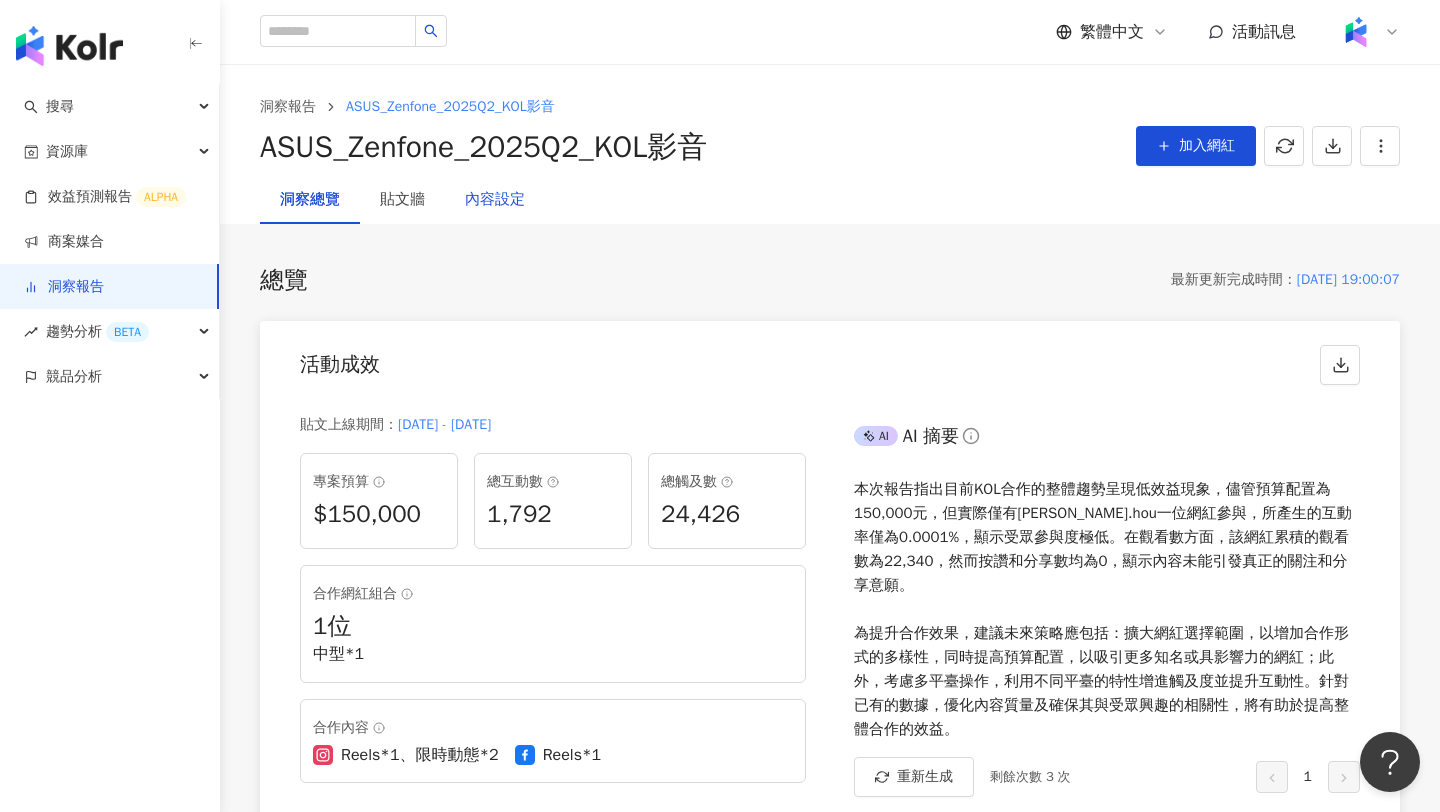 click on "內容設定" at bounding box center [495, 200] 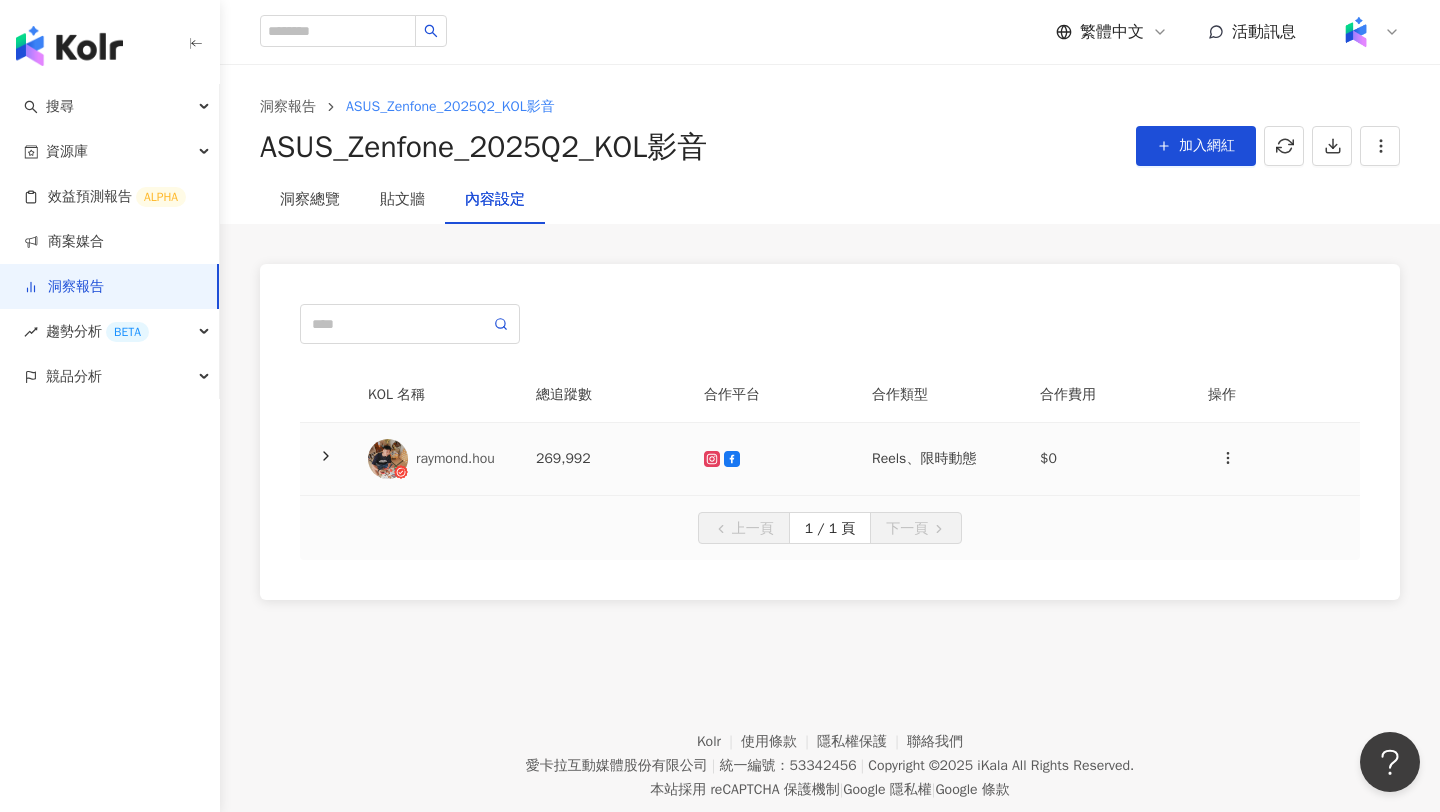 click on "269,992" at bounding box center [604, 459] 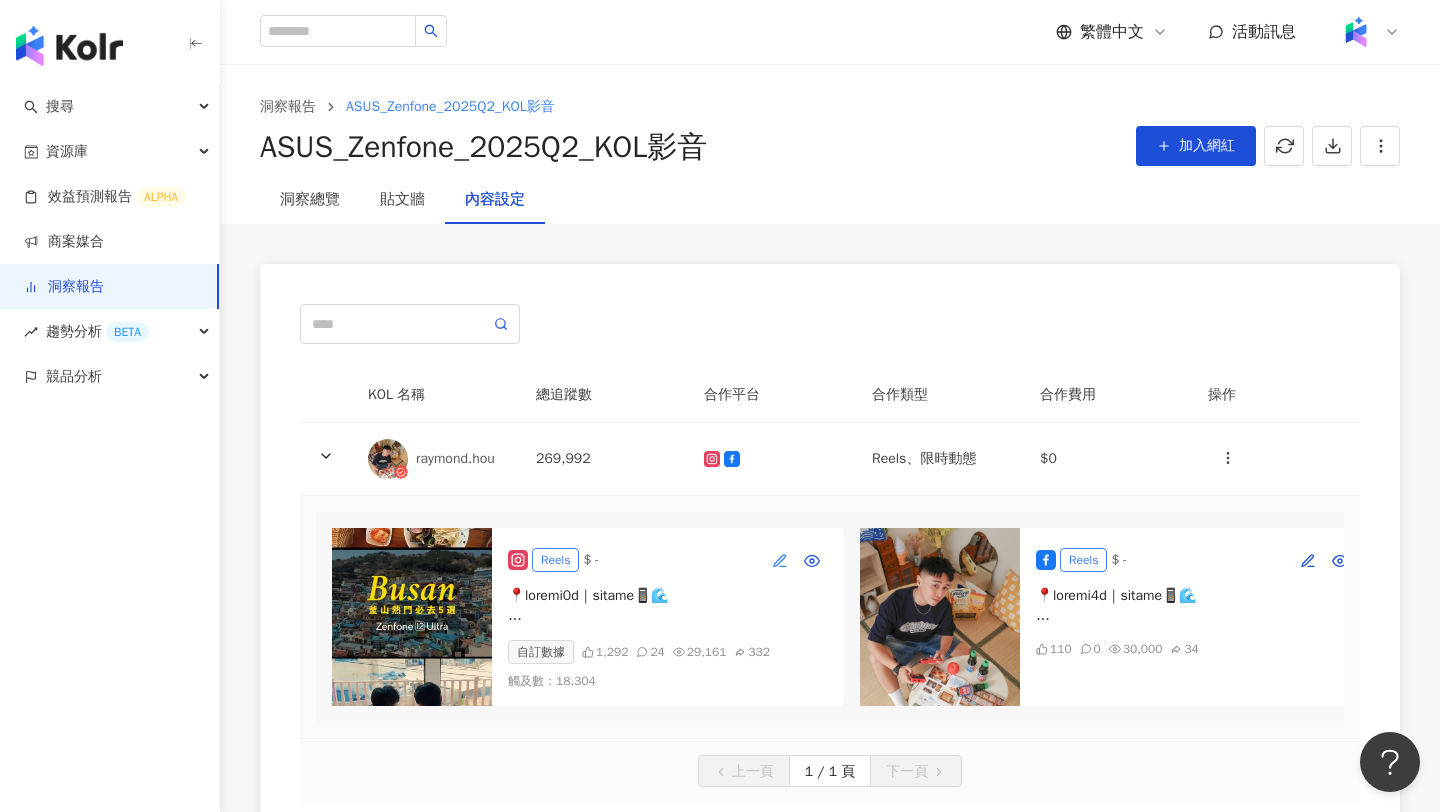 click 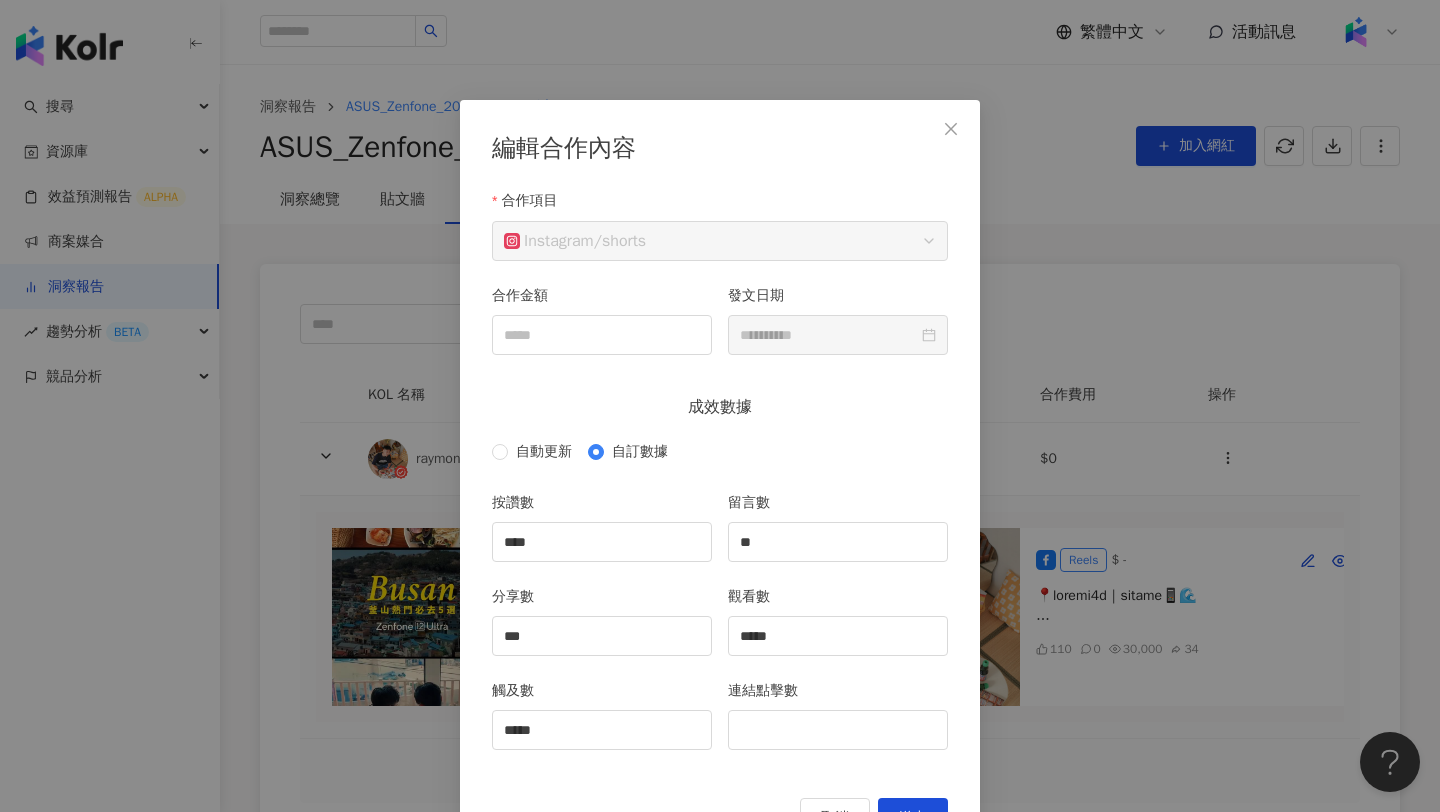 scroll, scrollTop: 49, scrollLeft: 0, axis: vertical 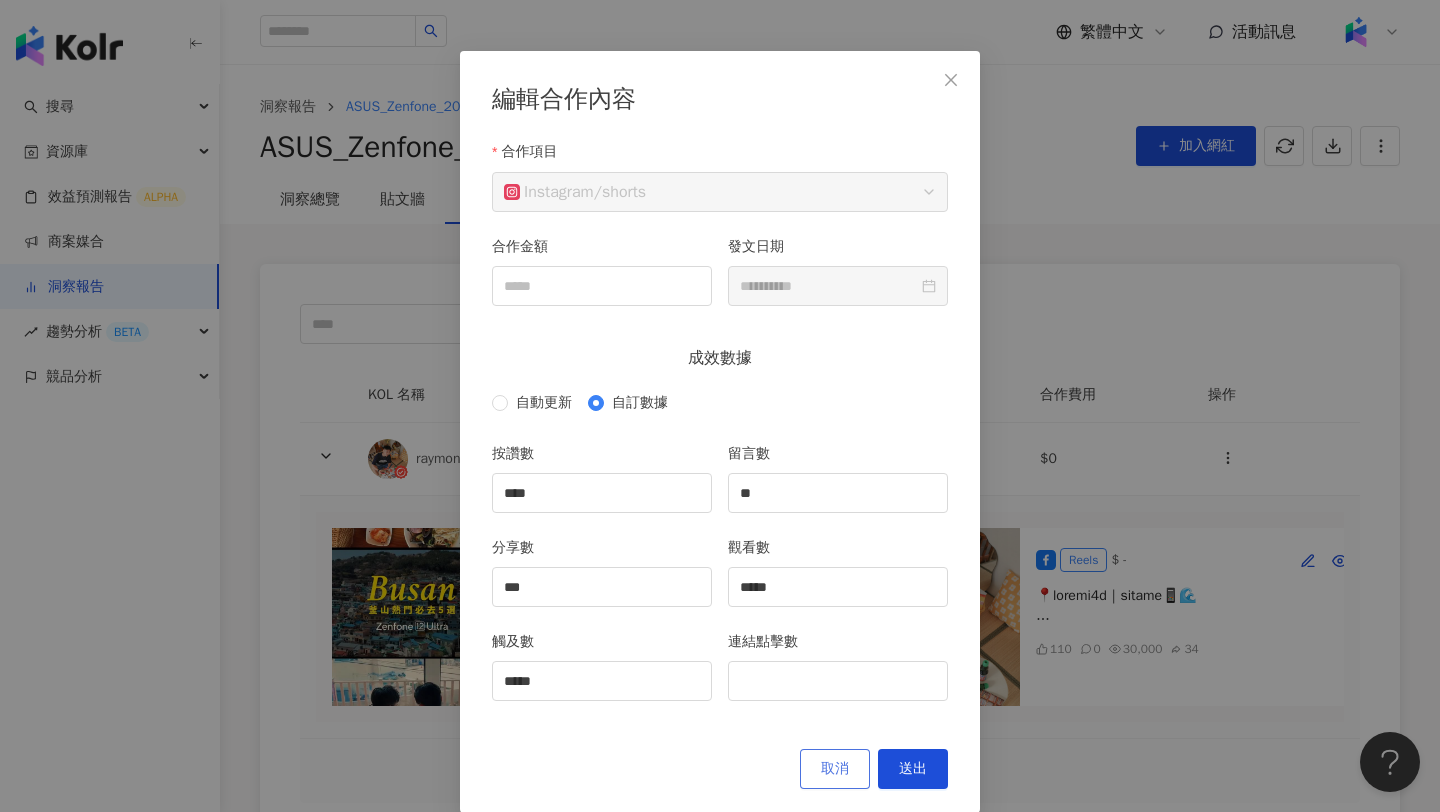 click on "取消" at bounding box center [835, 769] 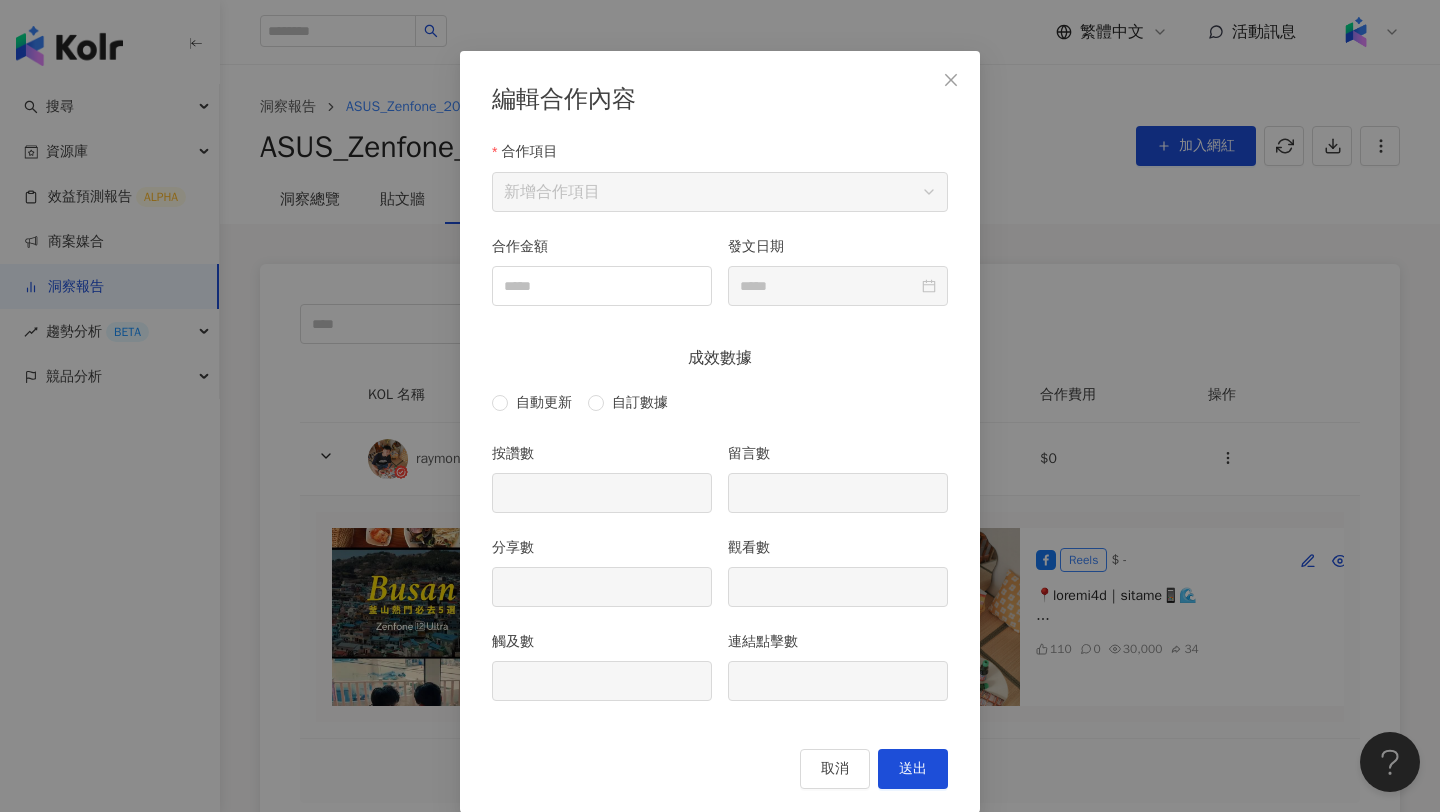 scroll, scrollTop: 0, scrollLeft: 0, axis: both 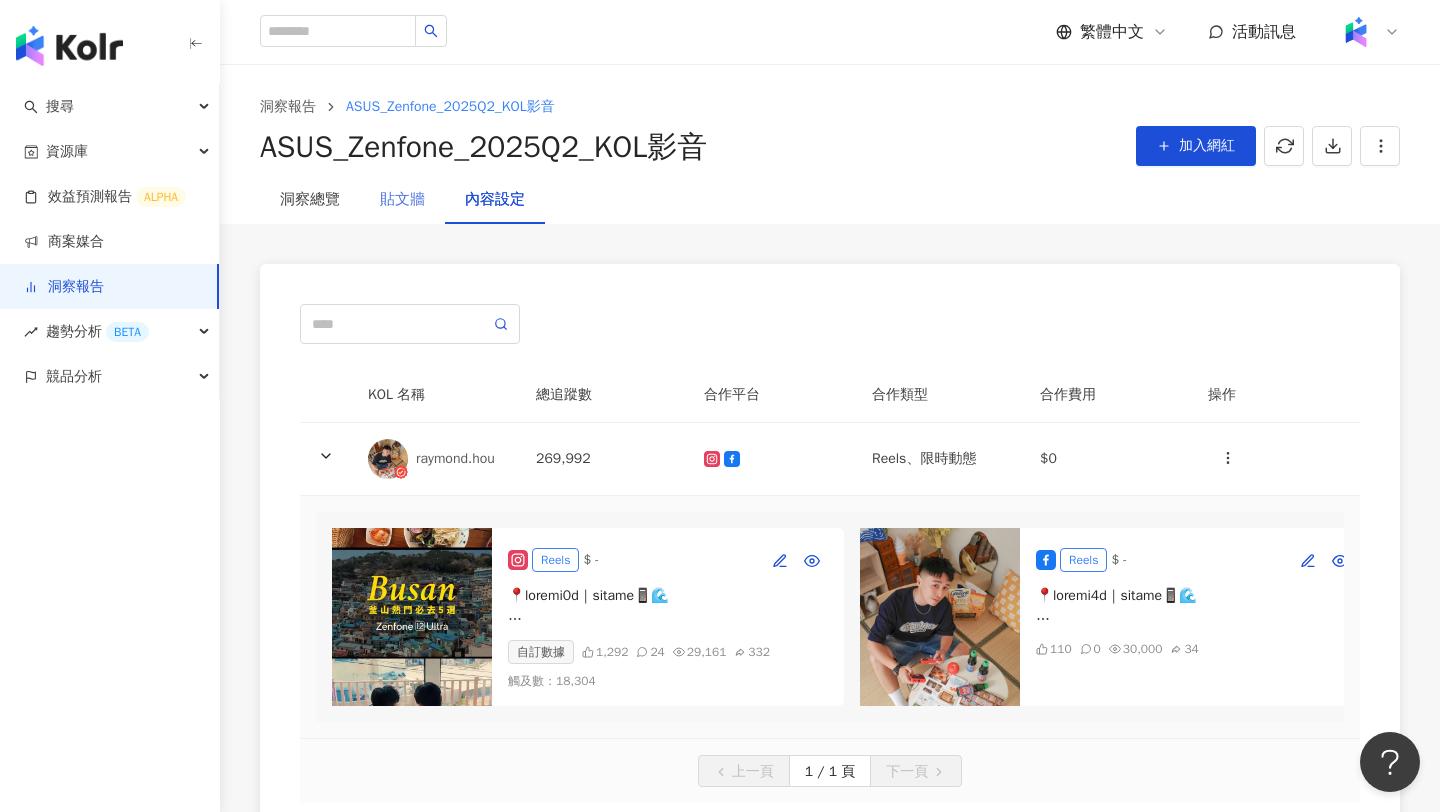 click on "貼文牆" at bounding box center (402, 200) 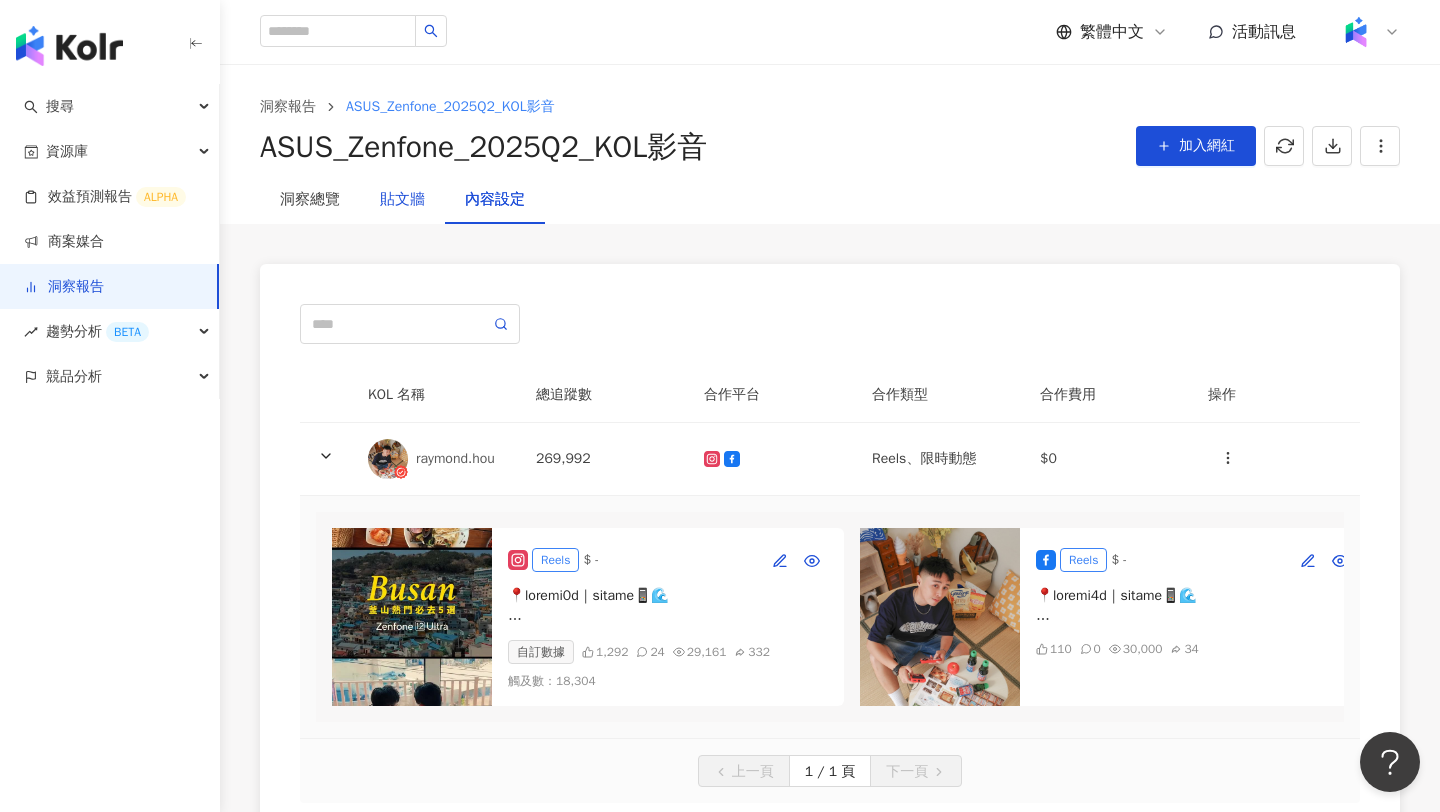 click on "貼文牆" at bounding box center [402, 200] 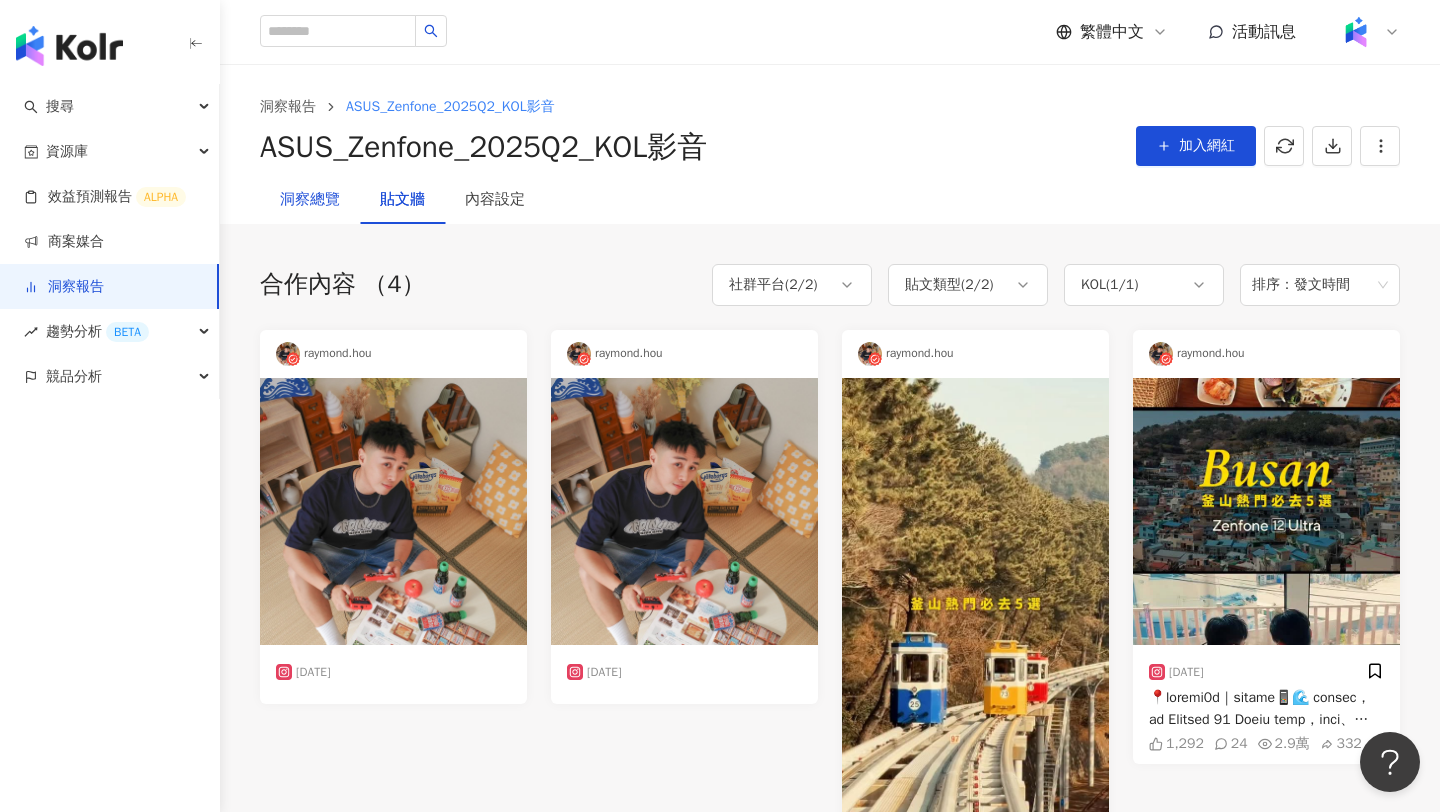 click on "洞察總覽" at bounding box center [310, 200] 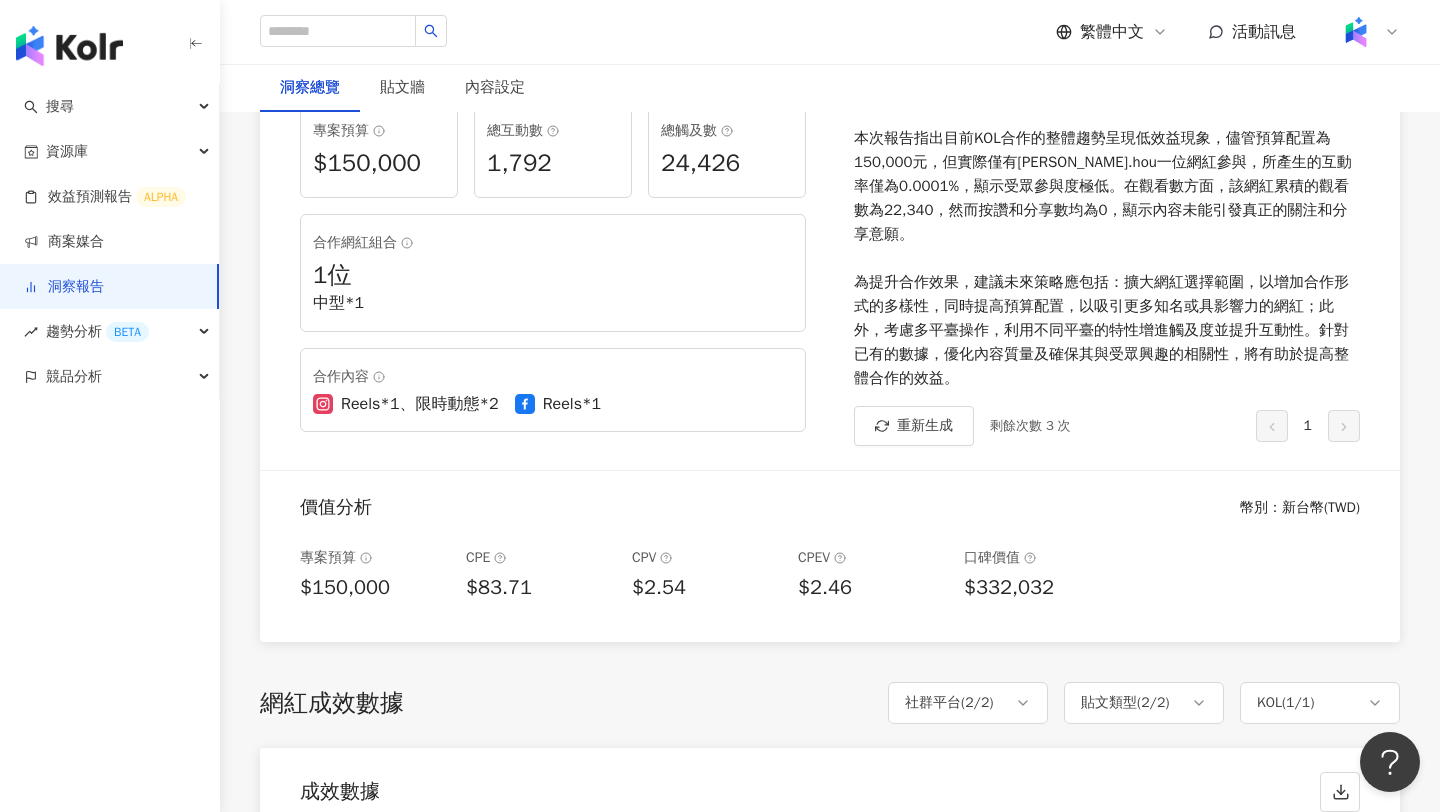 scroll, scrollTop: 349, scrollLeft: 0, axis: vertical 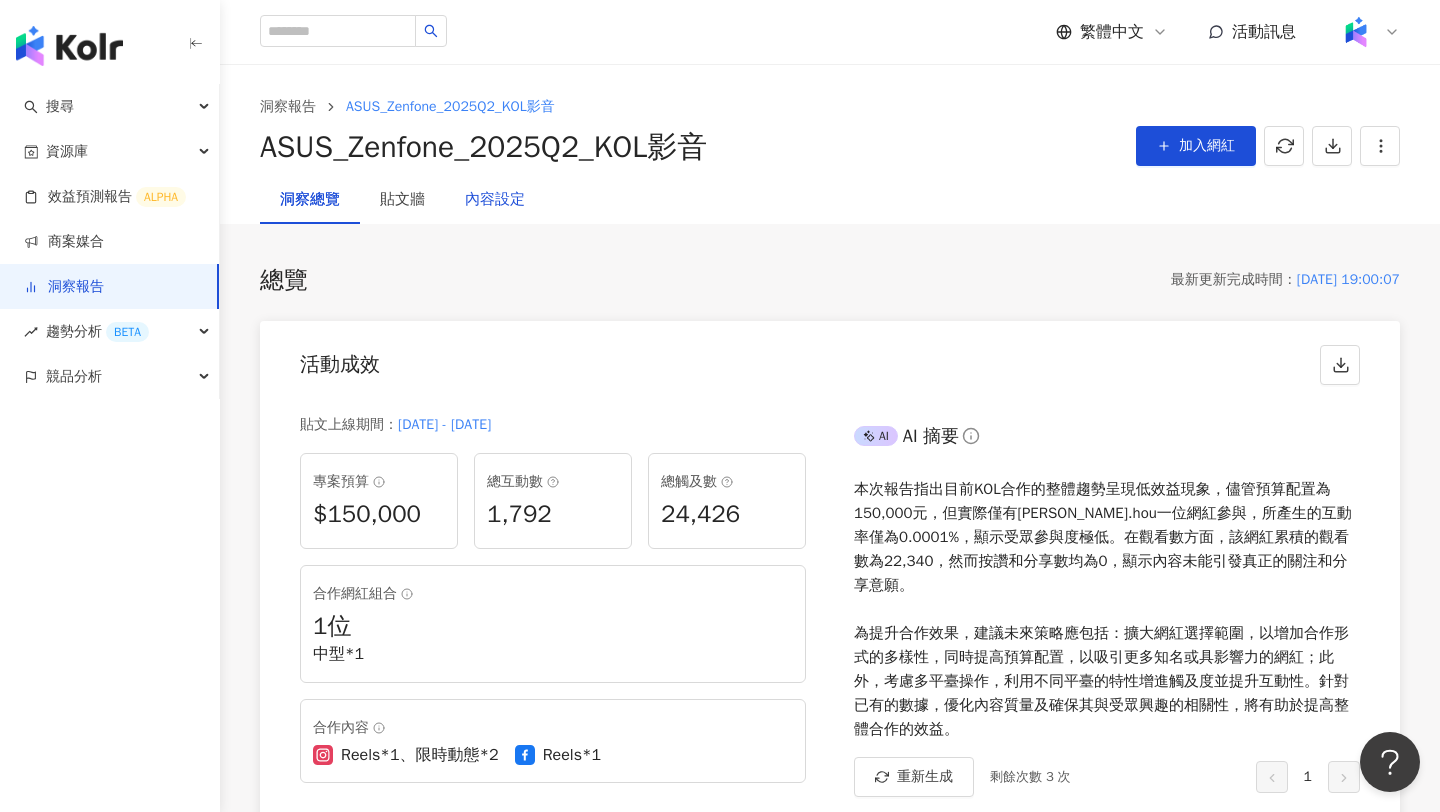 click on "內容設定" at bounding box center [495, 200] 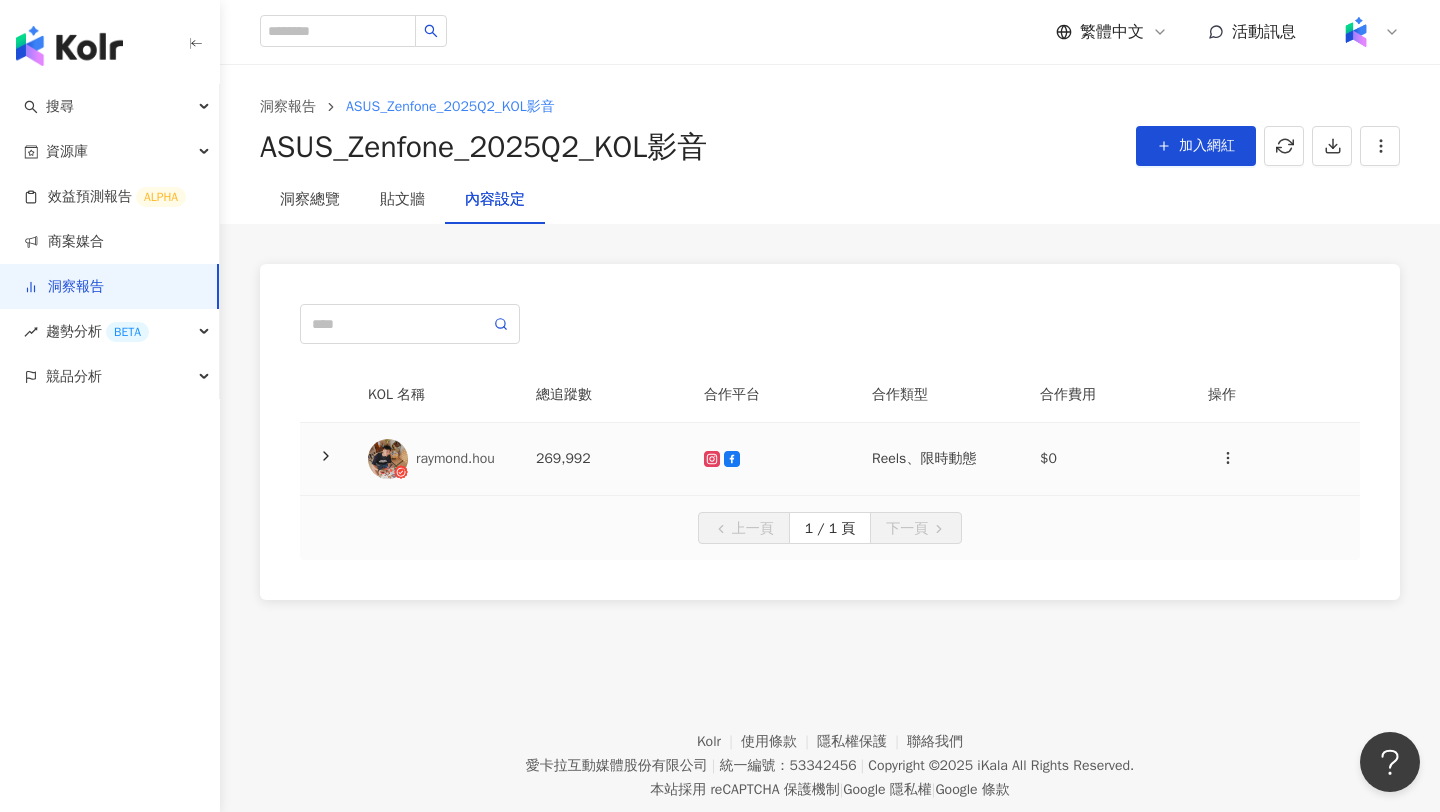 click at bounding box center (388, 459) 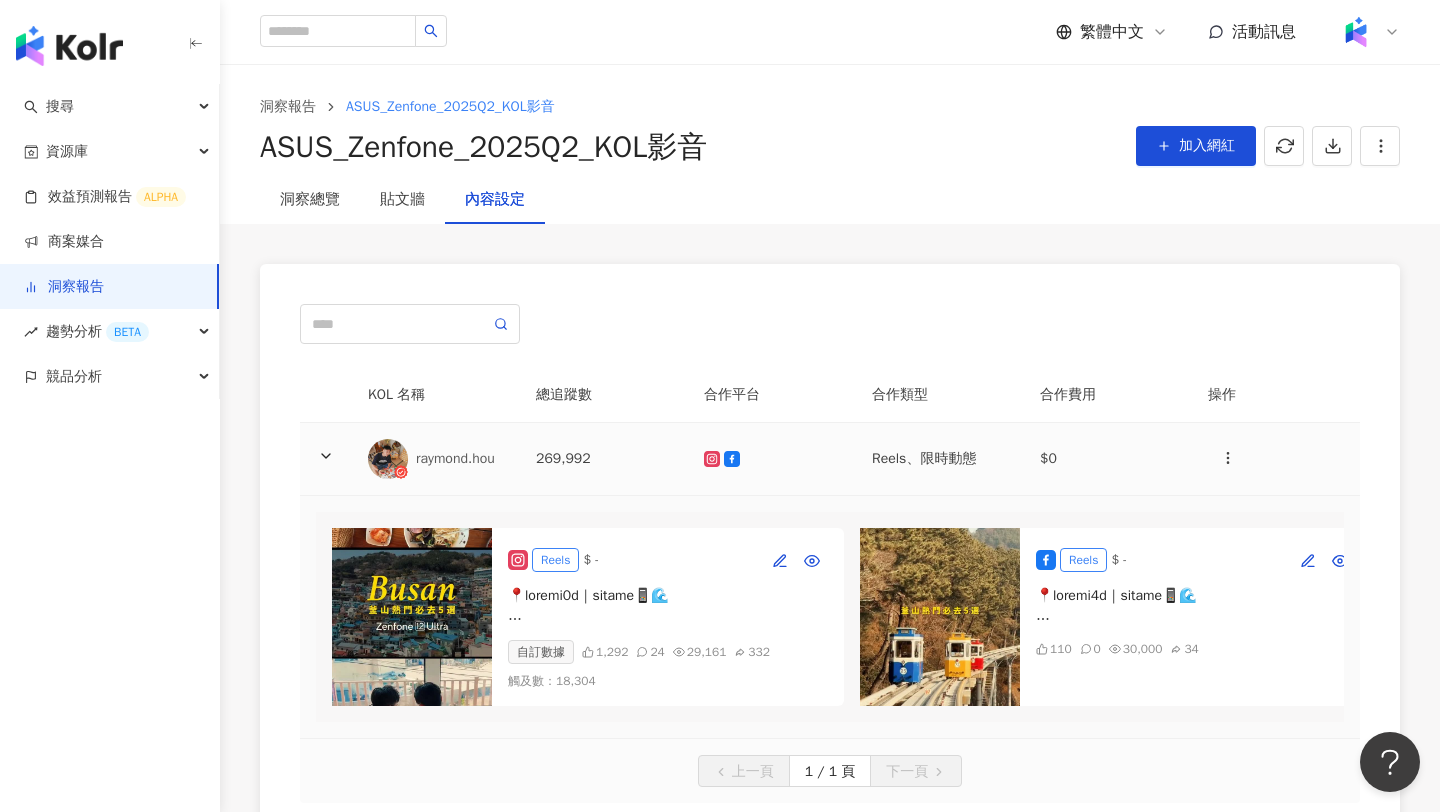 click on "raymond.hou" at bounding box center [460, 459] 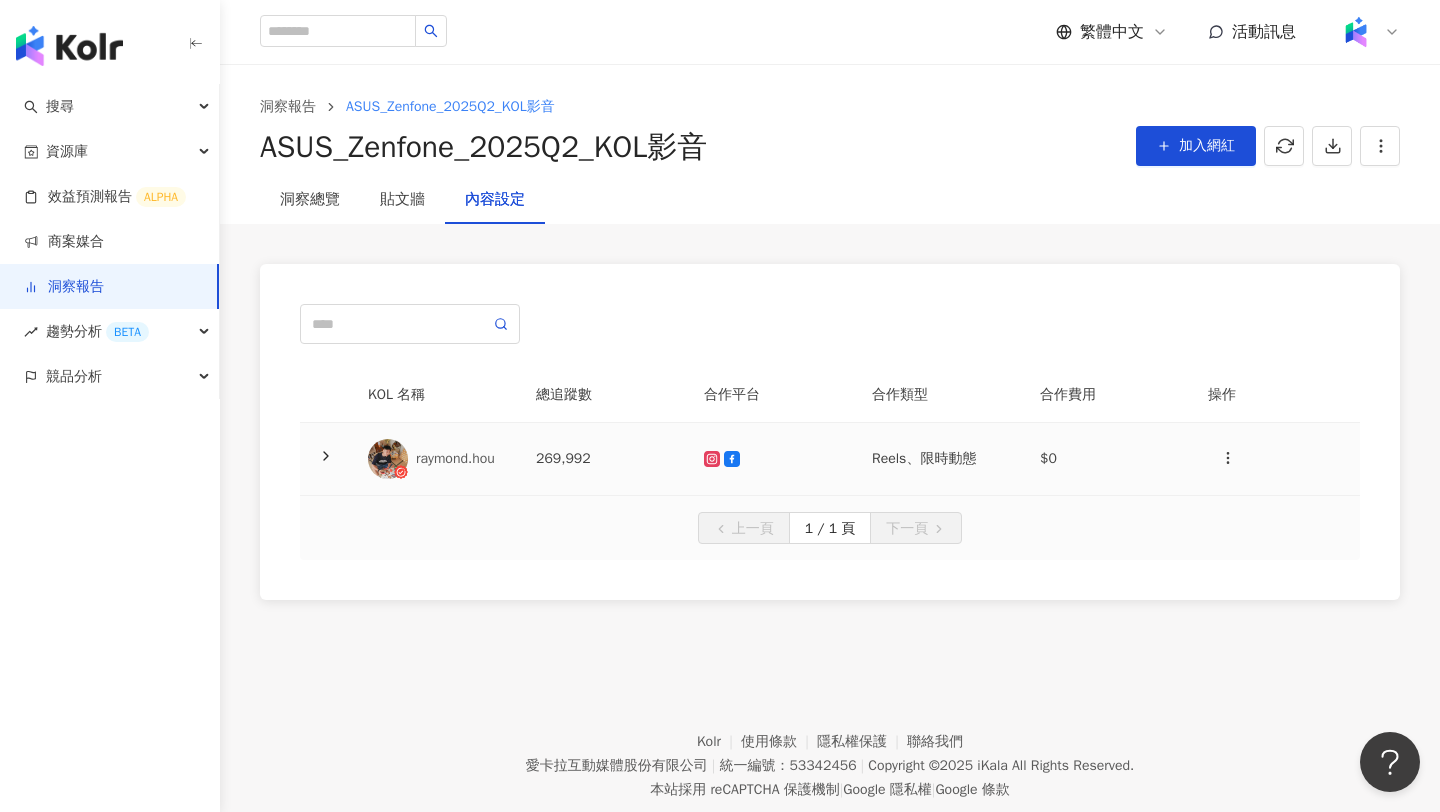 click on "raymond.hou" at bounding box center [460, 459] 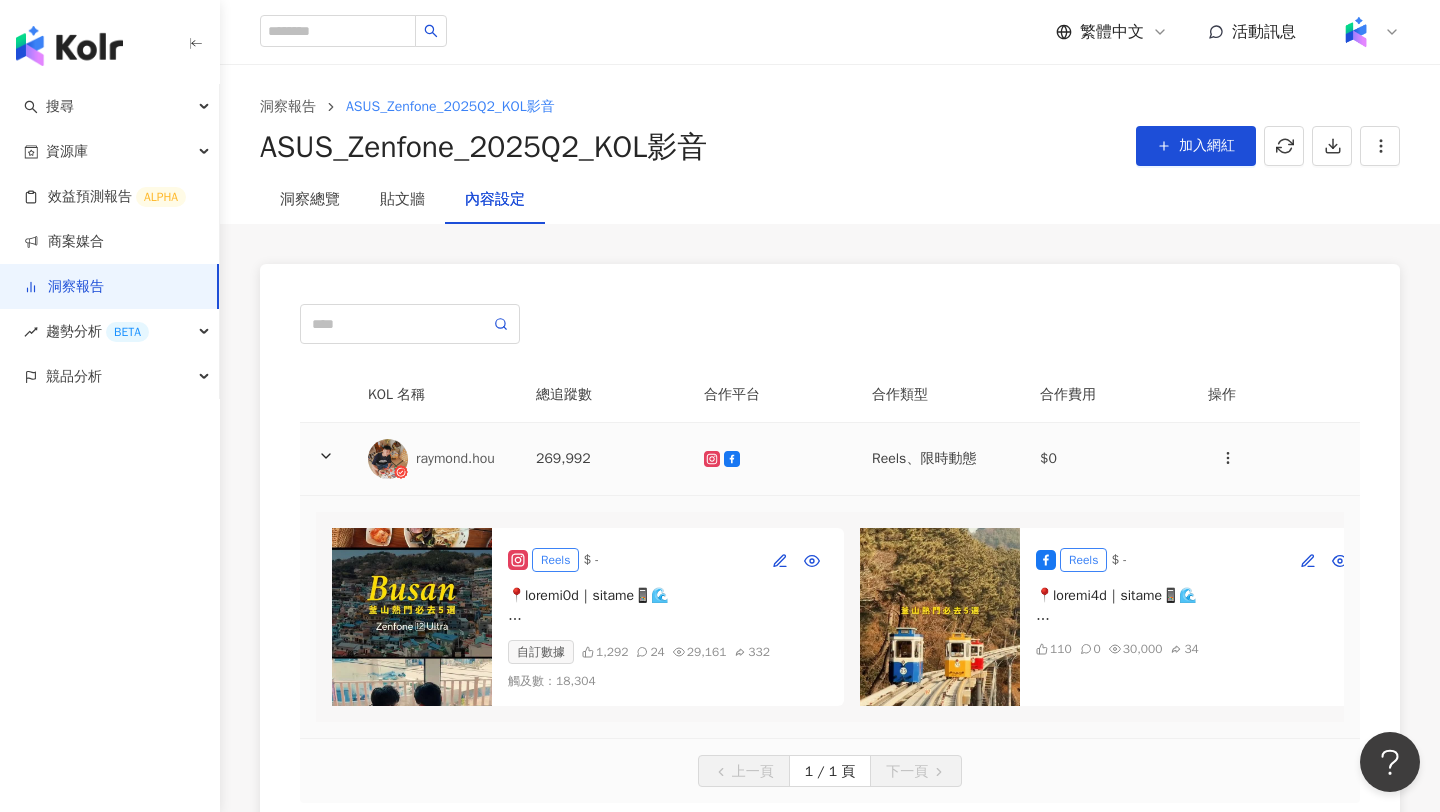 click at bounding box center [388, 459] 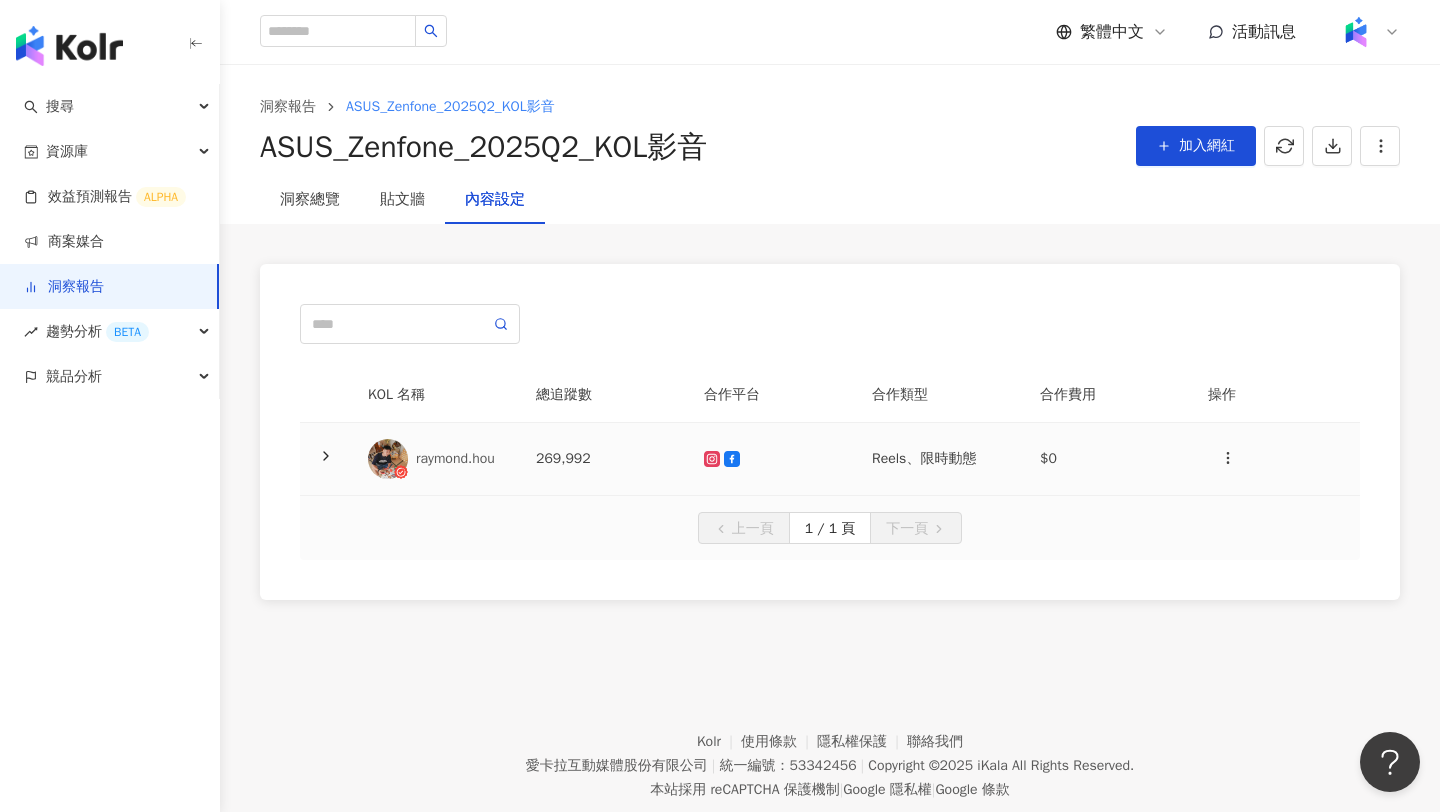 click at bounding box center [388, 459] 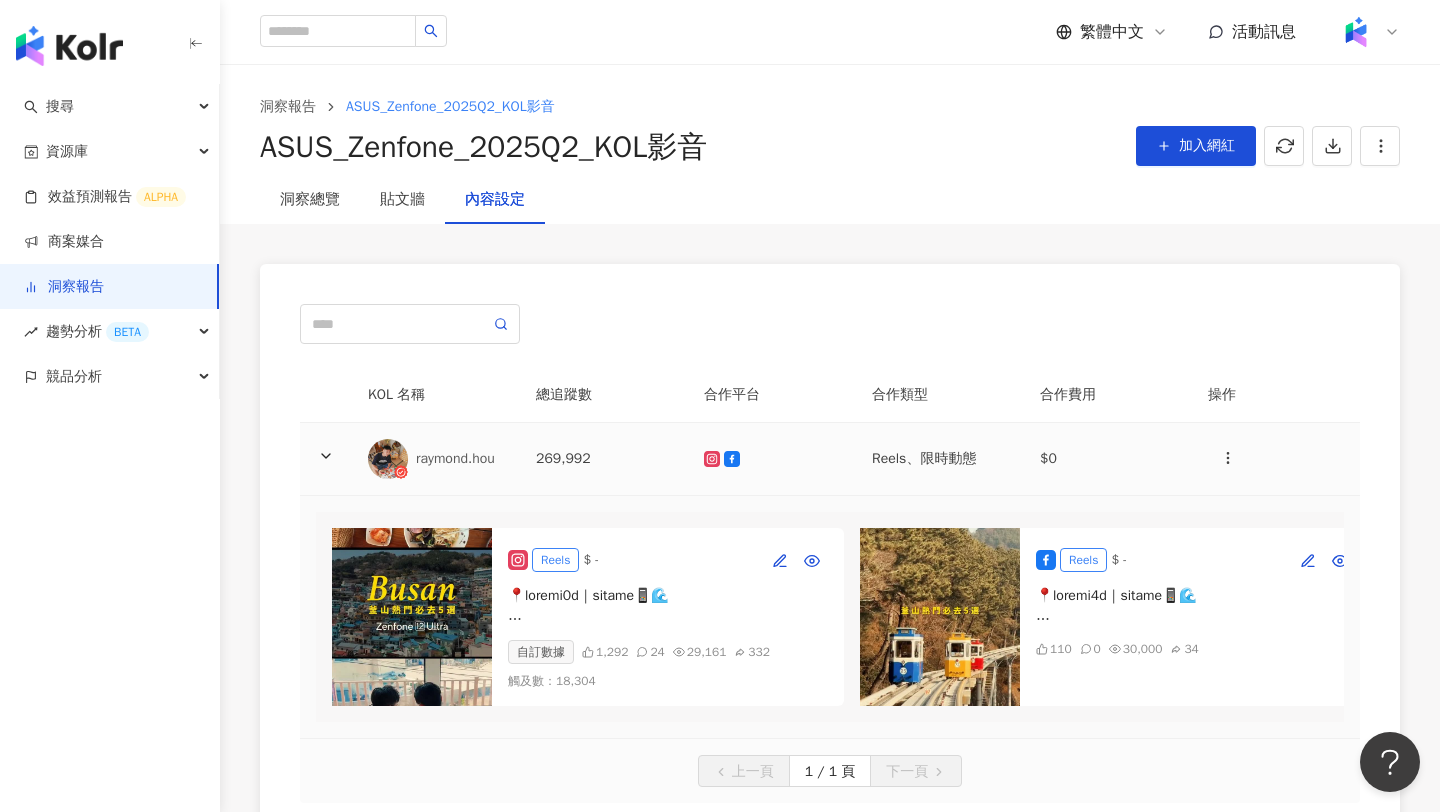 click 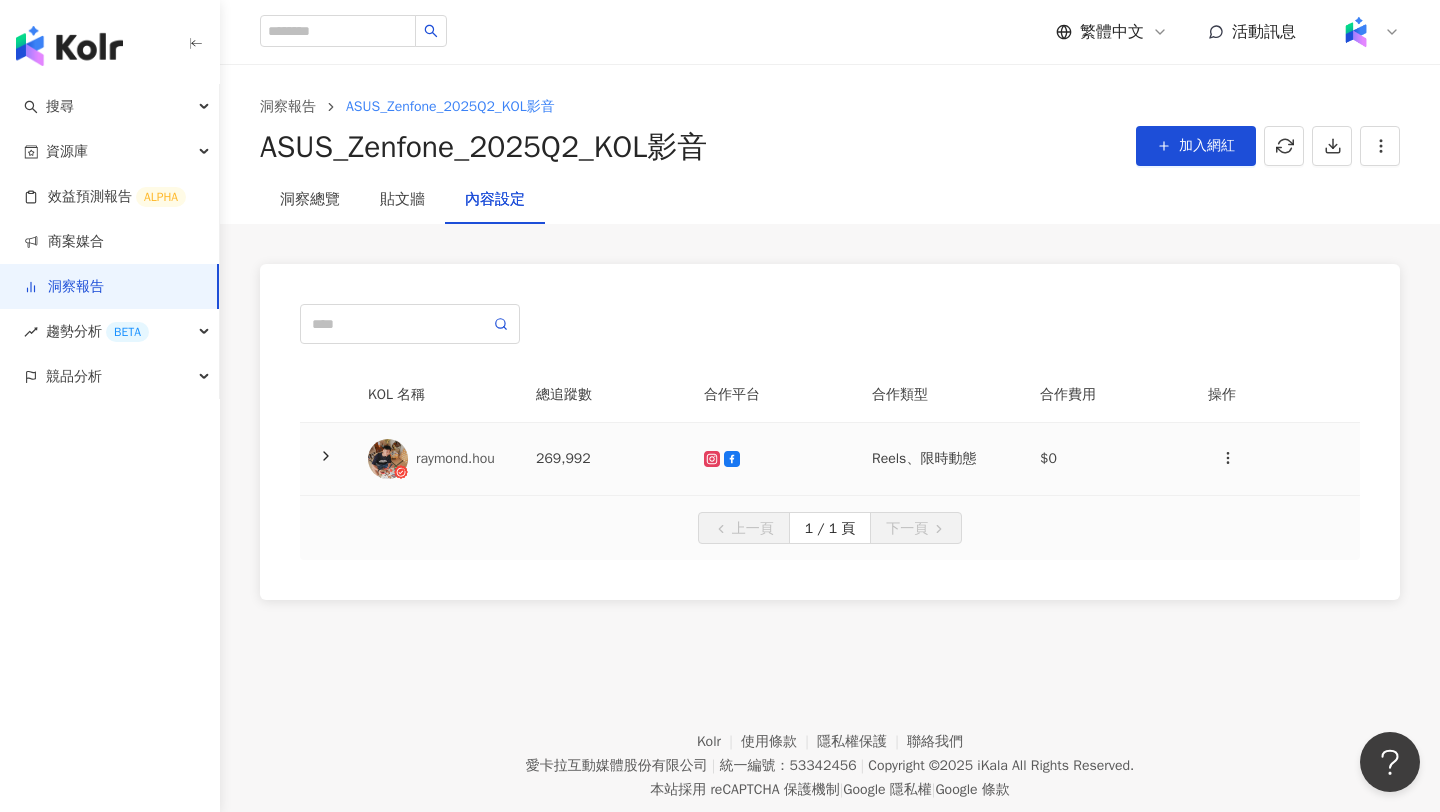 click 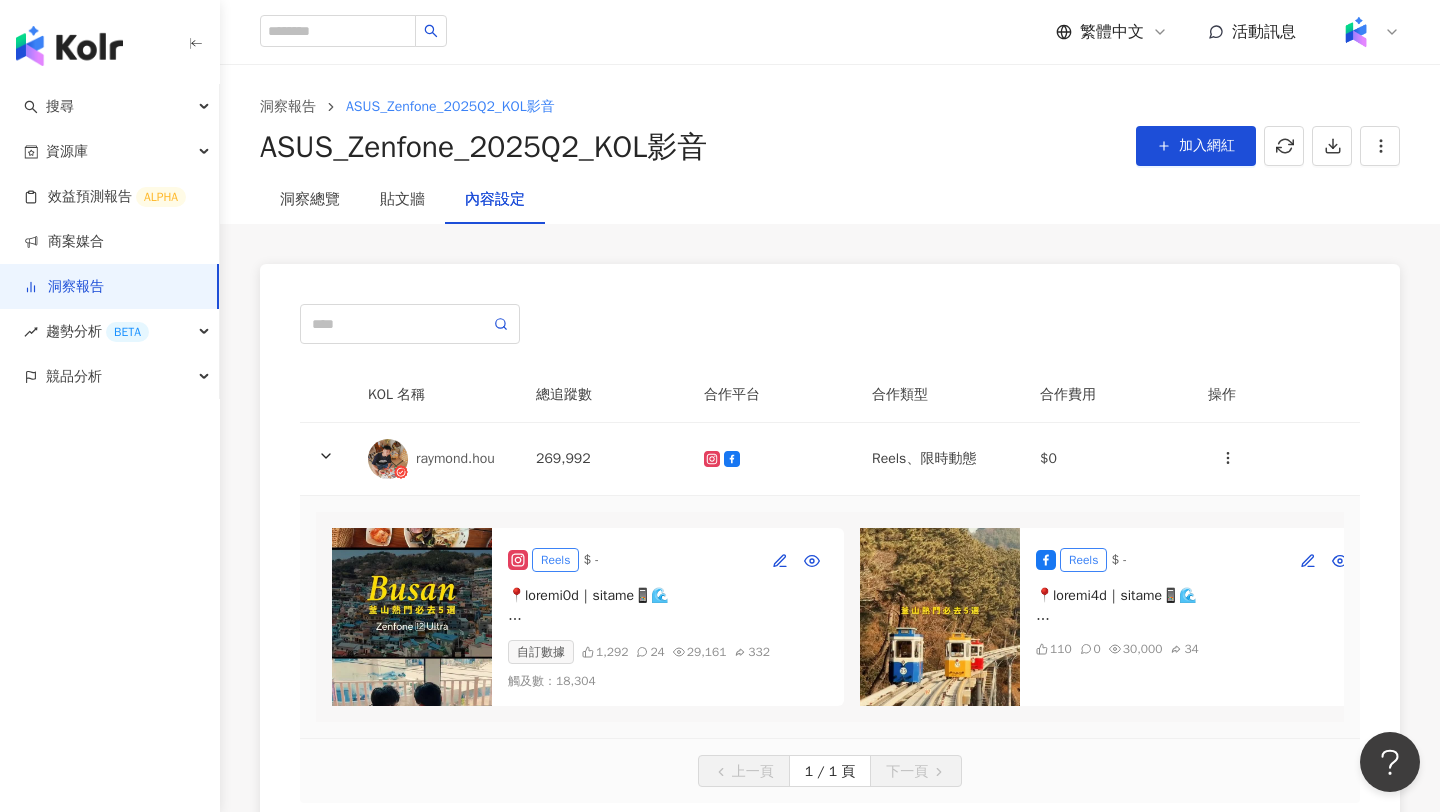 click at bounding box center [412, 617] 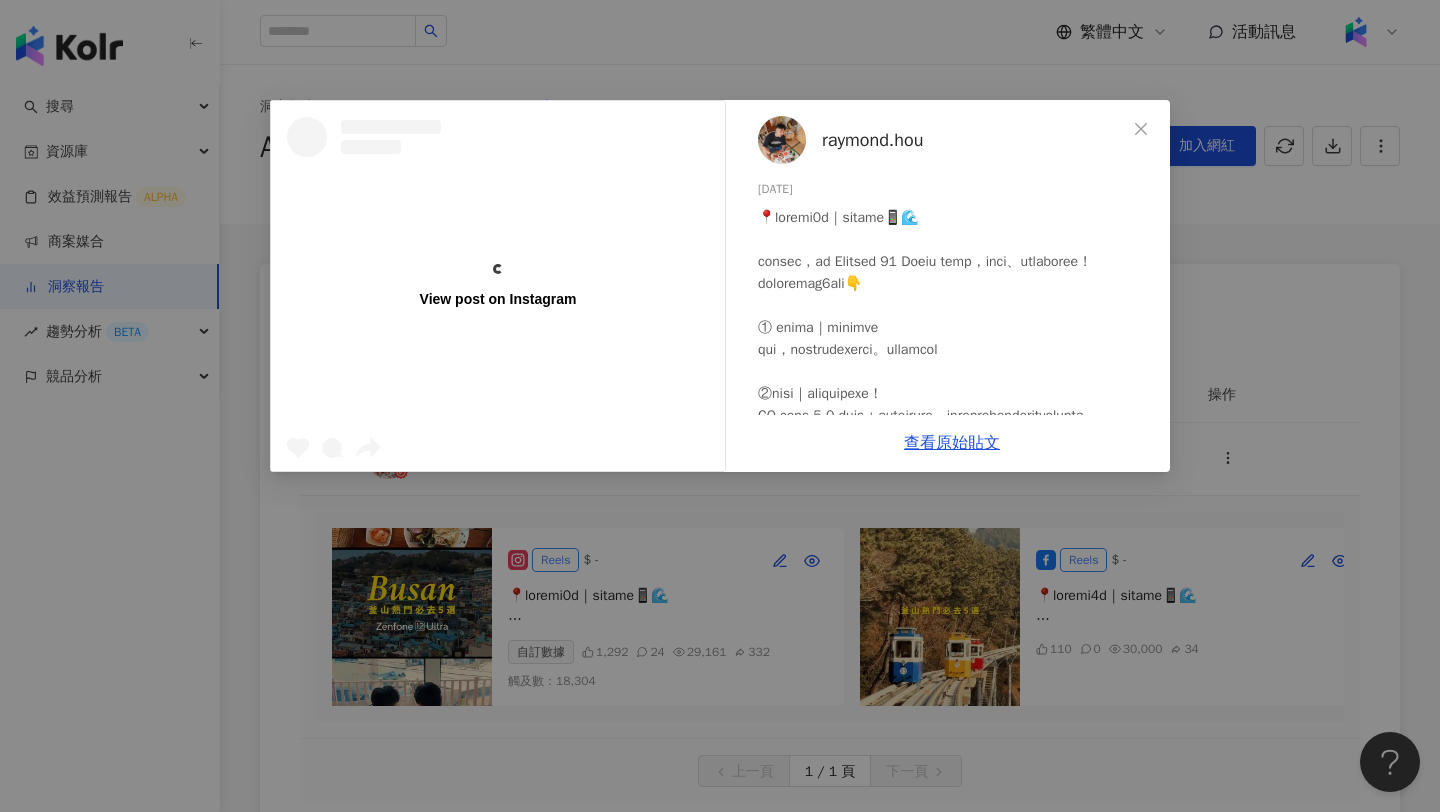 click on "raymond.hou" at bounding box center (872, 140) 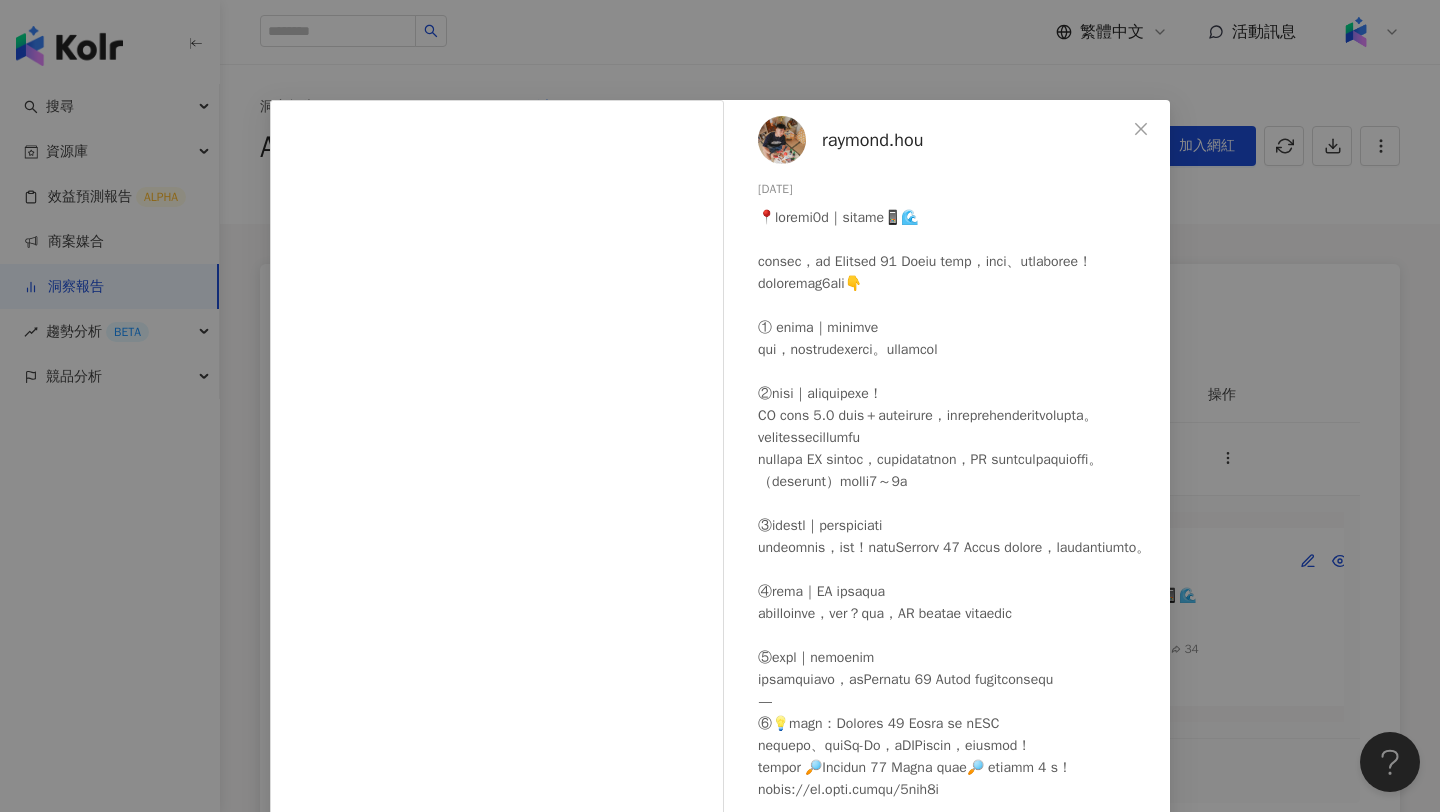 click on "raymond.hou 2025/7/9 1,309 24 3萬 查看原始貼文" at bounding box center [720, 406] 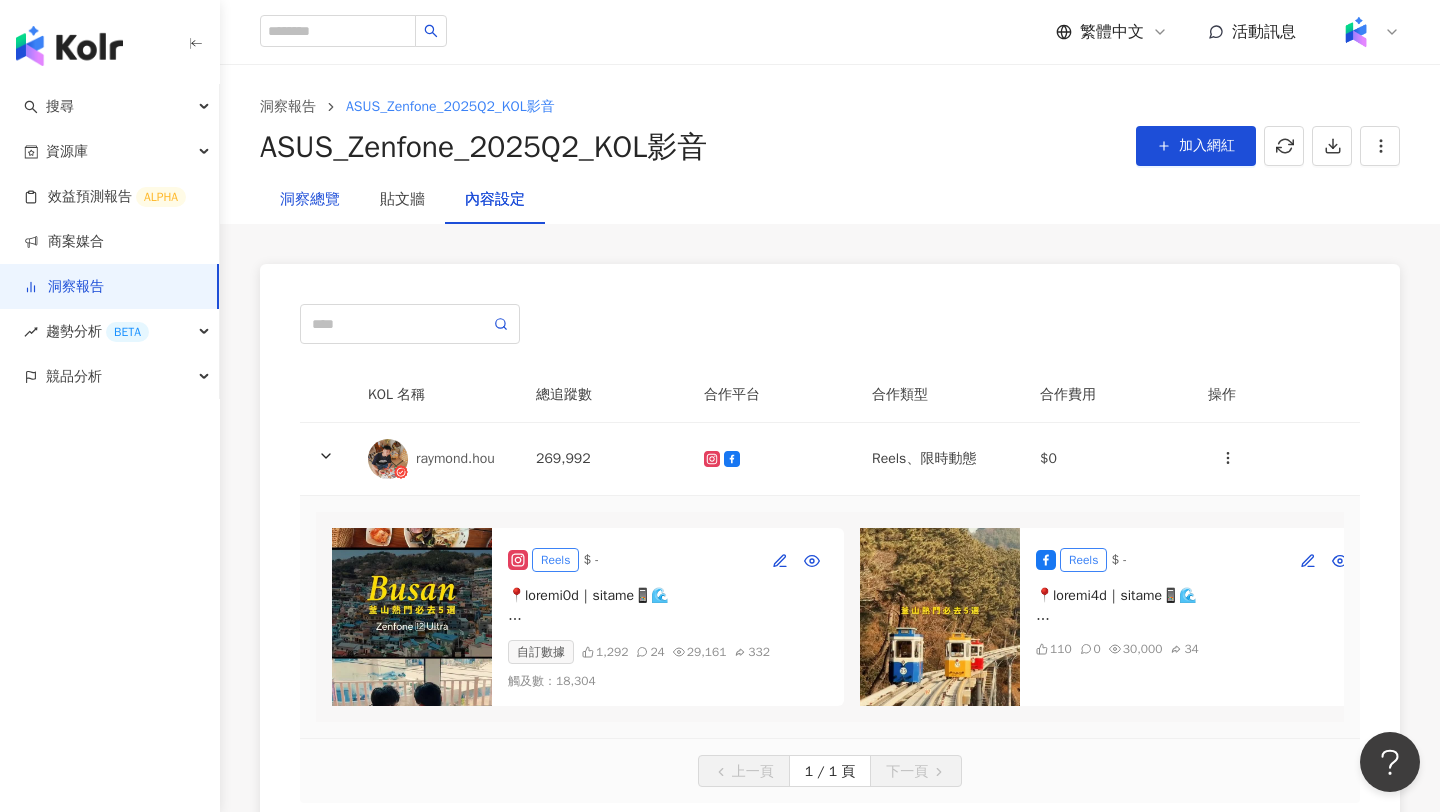click on "洞察總覽" at bounding box center [310, 200] 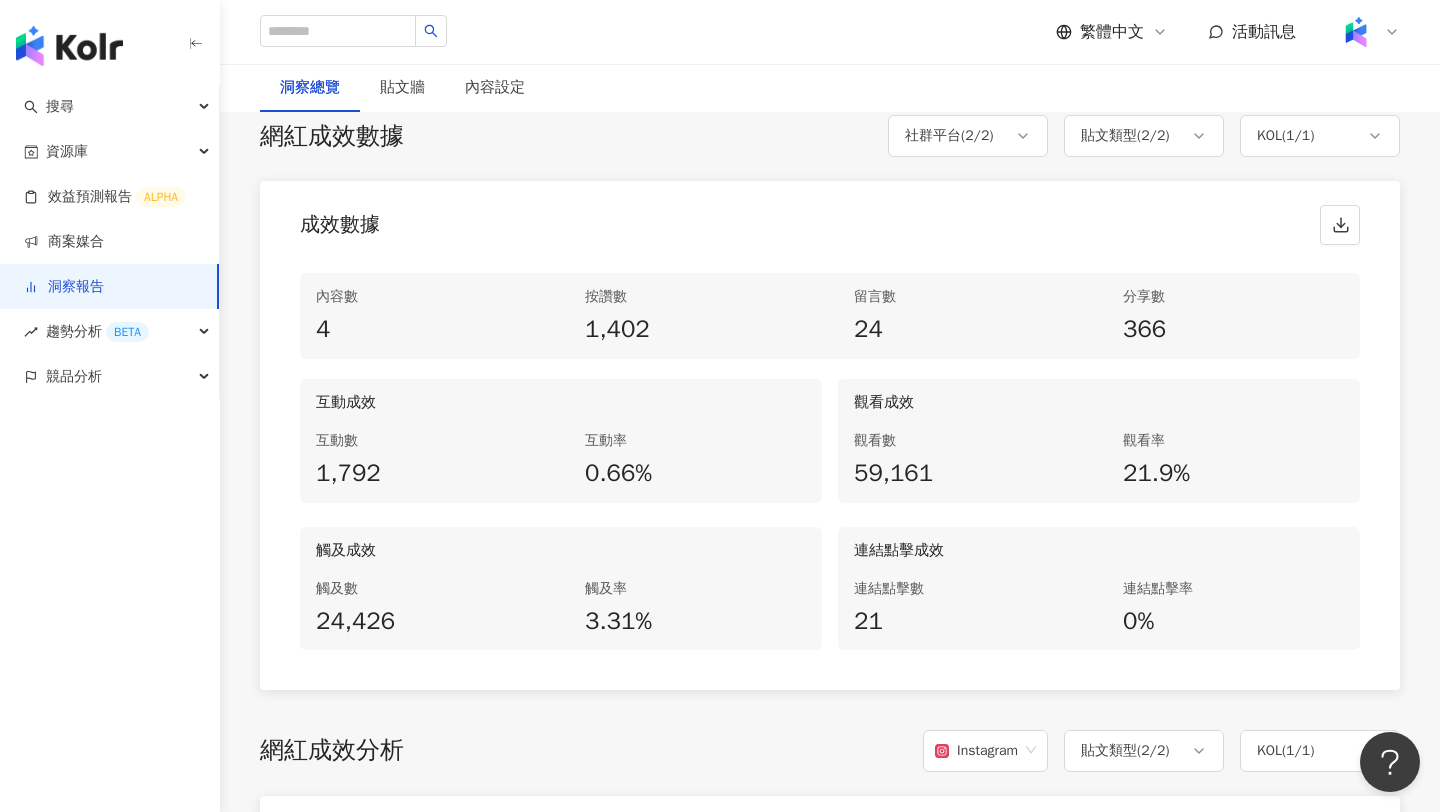scroll, scrollTop: 913, scrollLeft: 0, axis: vertical 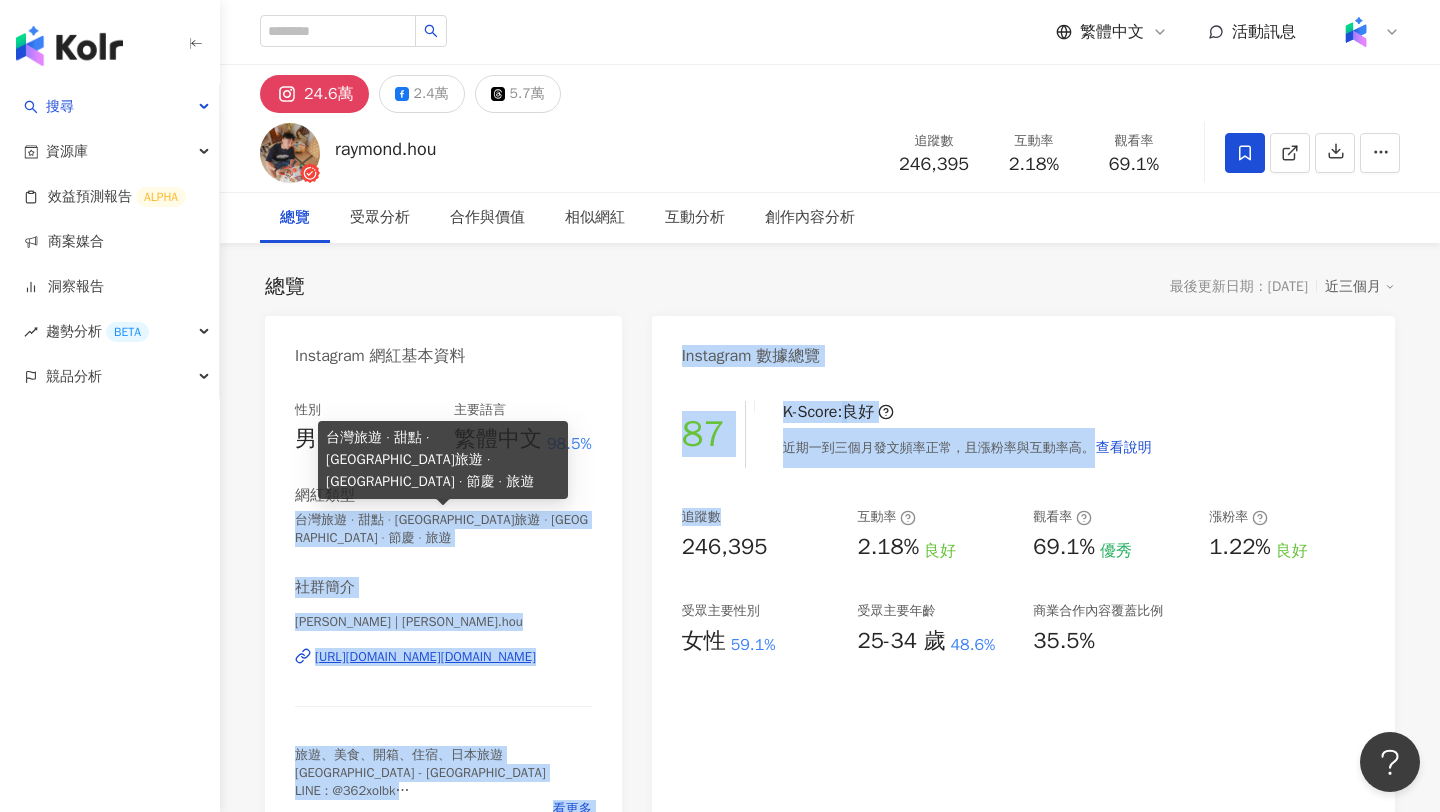 drag, startPoint x: 297, startPoint y: 518, endPoint x: 636, endPoint y: 528, distance: 339.14746 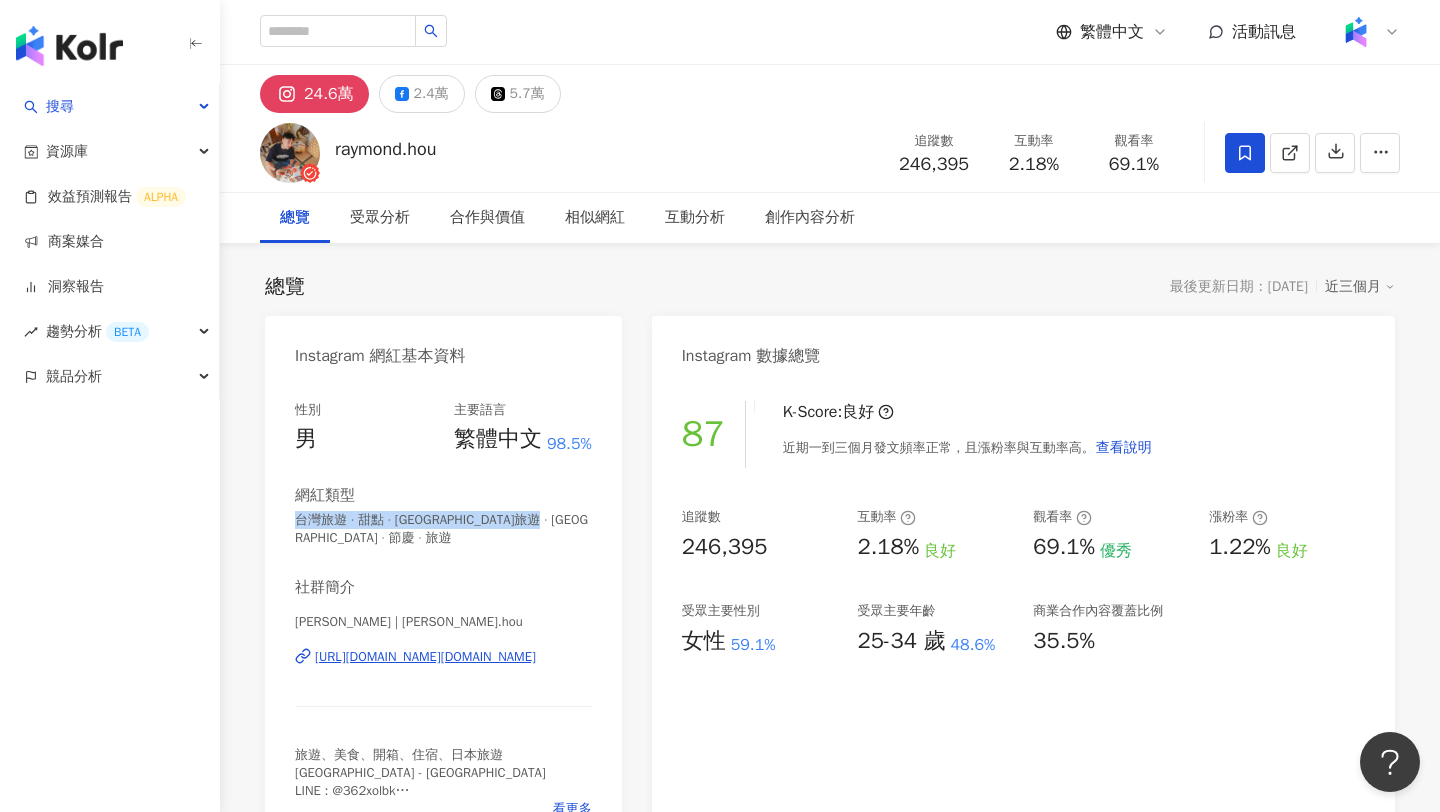 copy on "台灣旅遊 · 甜點 · [GEOGRAPHIC_DATA]旅遊 · [GEOGRAPHIC_DATA] · 節慶 · 旅遊" 